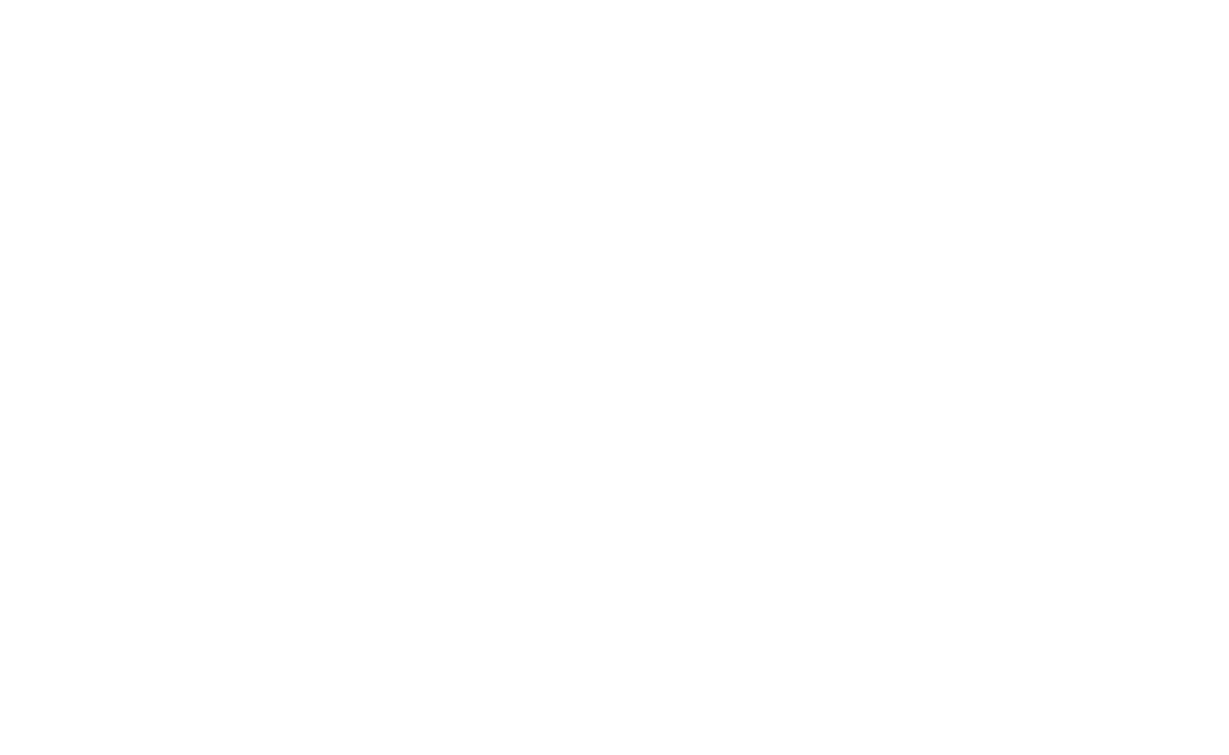 scroll, scrollTop: 0, scrollLeft: 0, axis: both 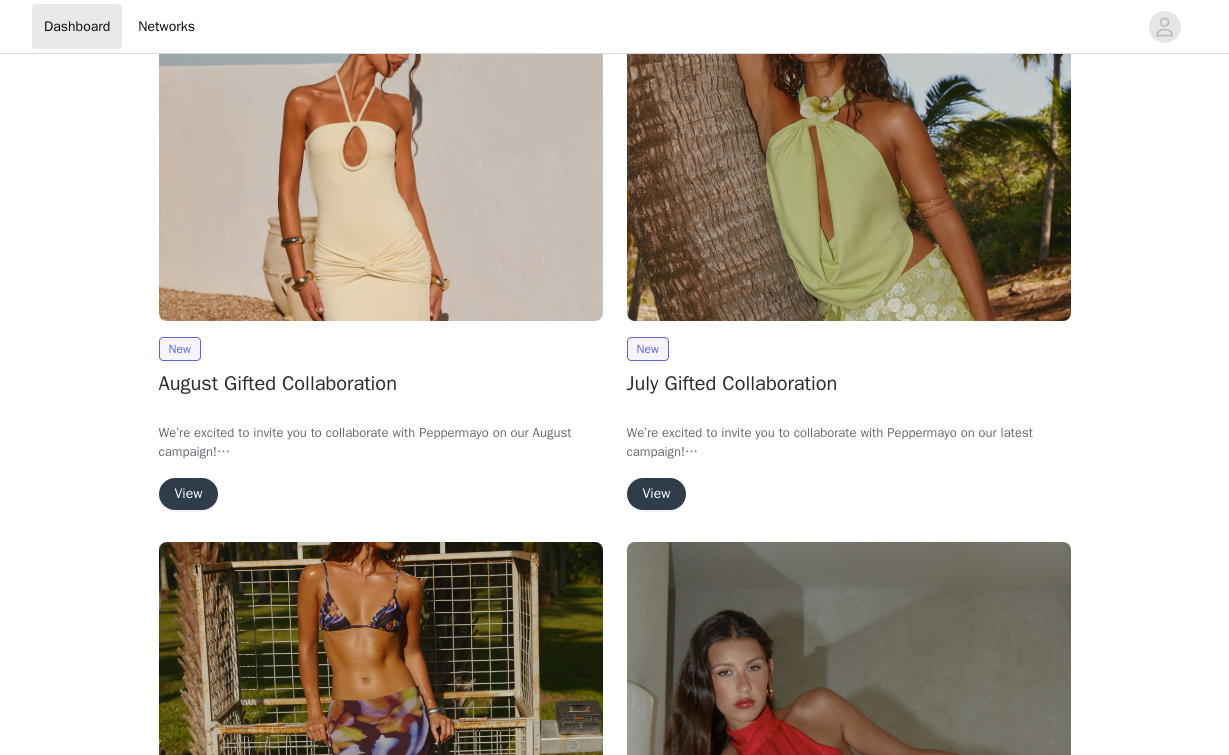 click on "View" at bounding box center (189, 494) 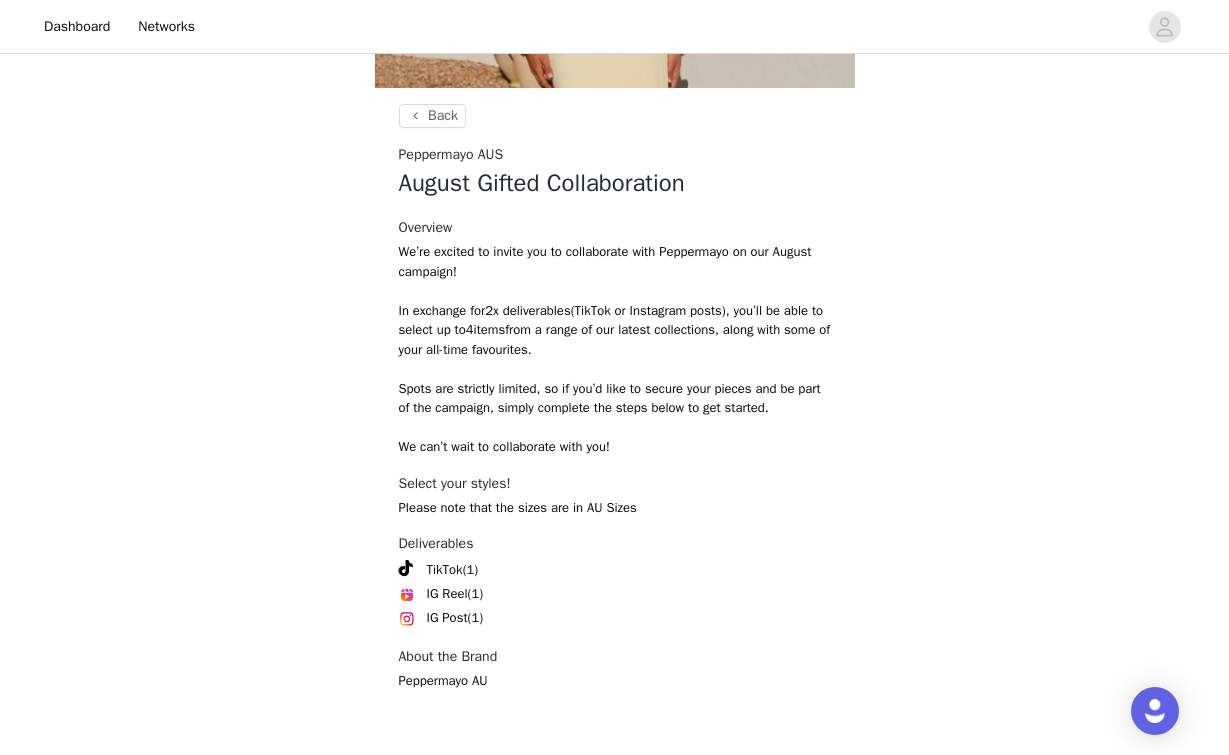 scroll, scrollTop: 401, scrollLeft: 0, axis: vertical 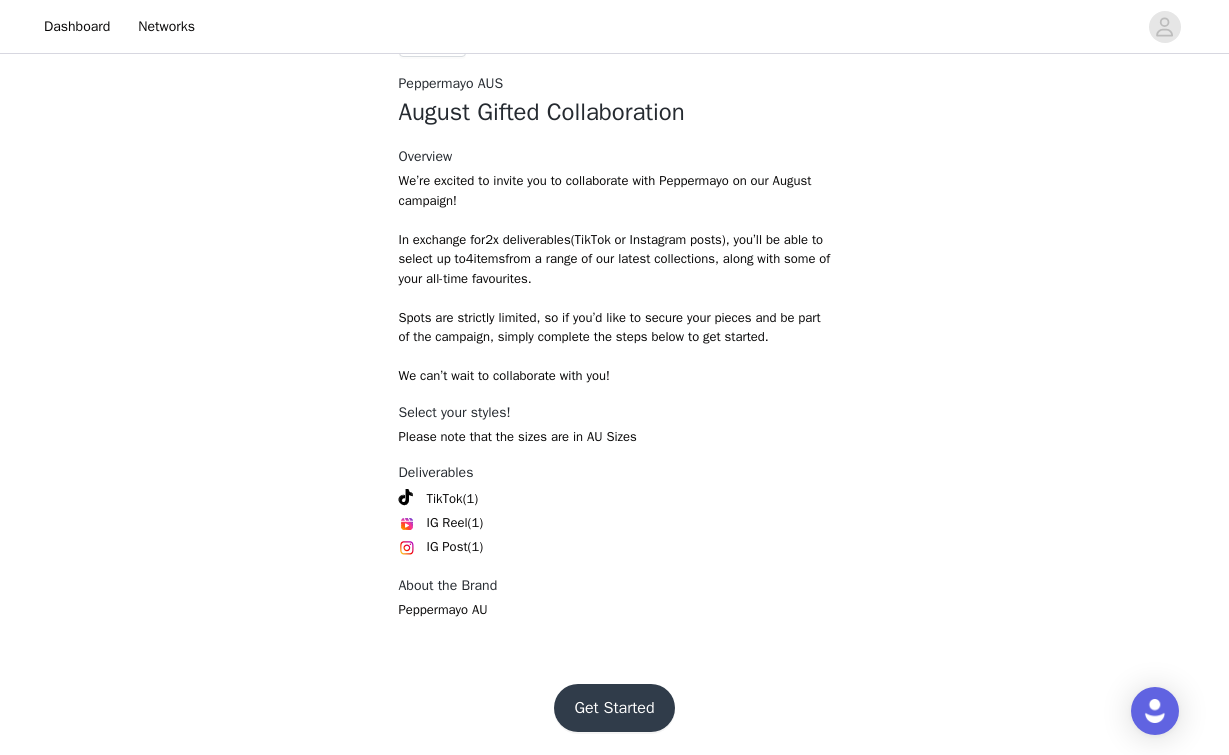 click on "Get Started" at bounding box center [614, 708] 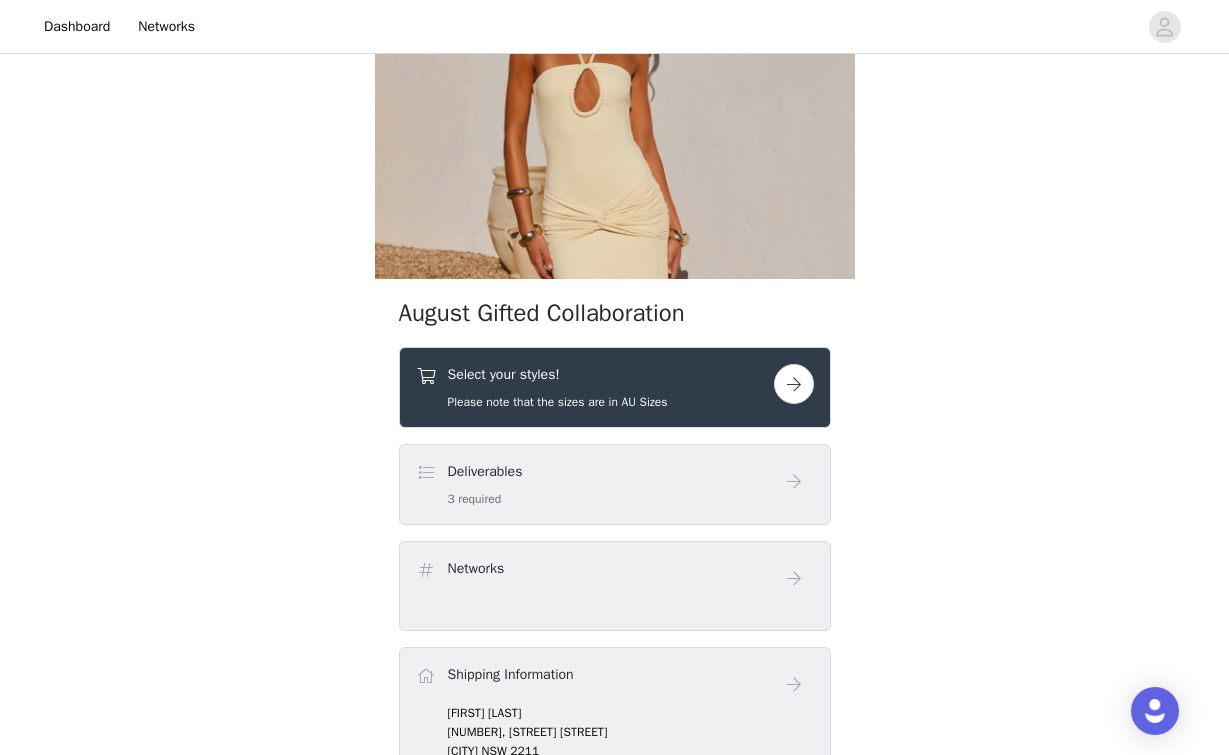 scroll, scrollTop: 160, scrollLeft: 0, axis: vertical 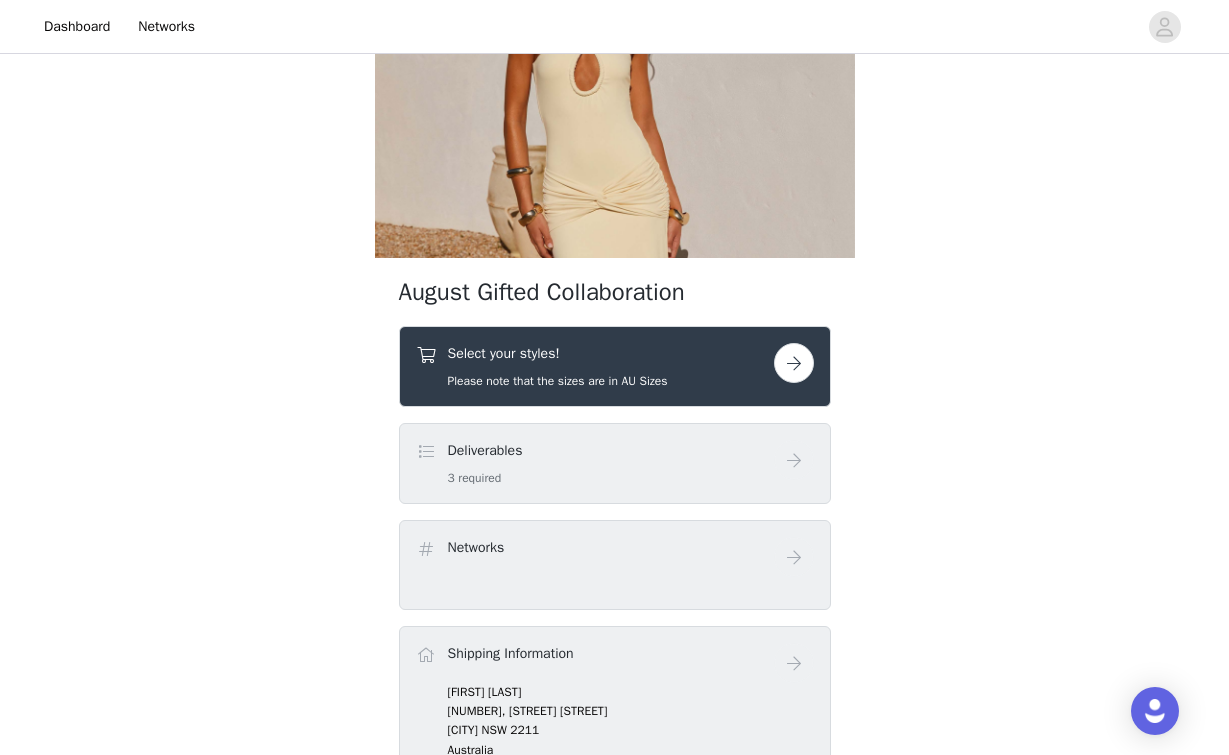 click on "Please note that the sizes are in AU Sizes" at bounding box center (558, 381) 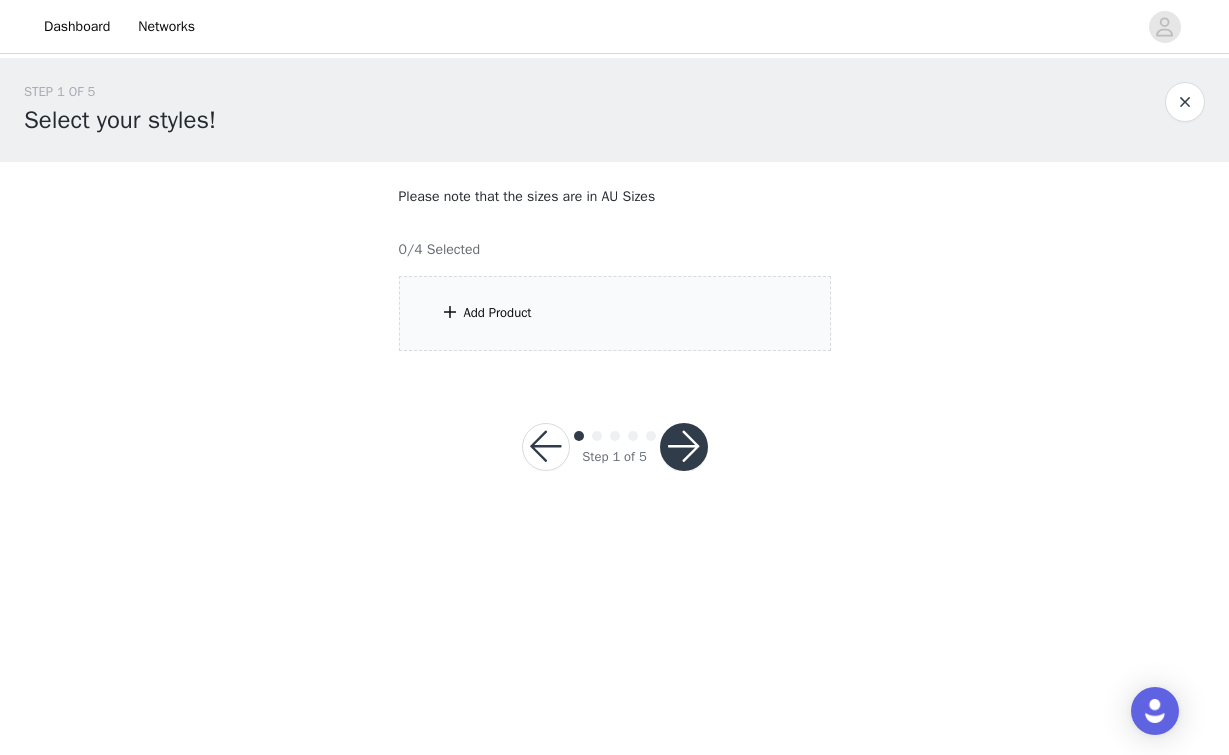 click on "Add Product" at bounding box center (615, 313) 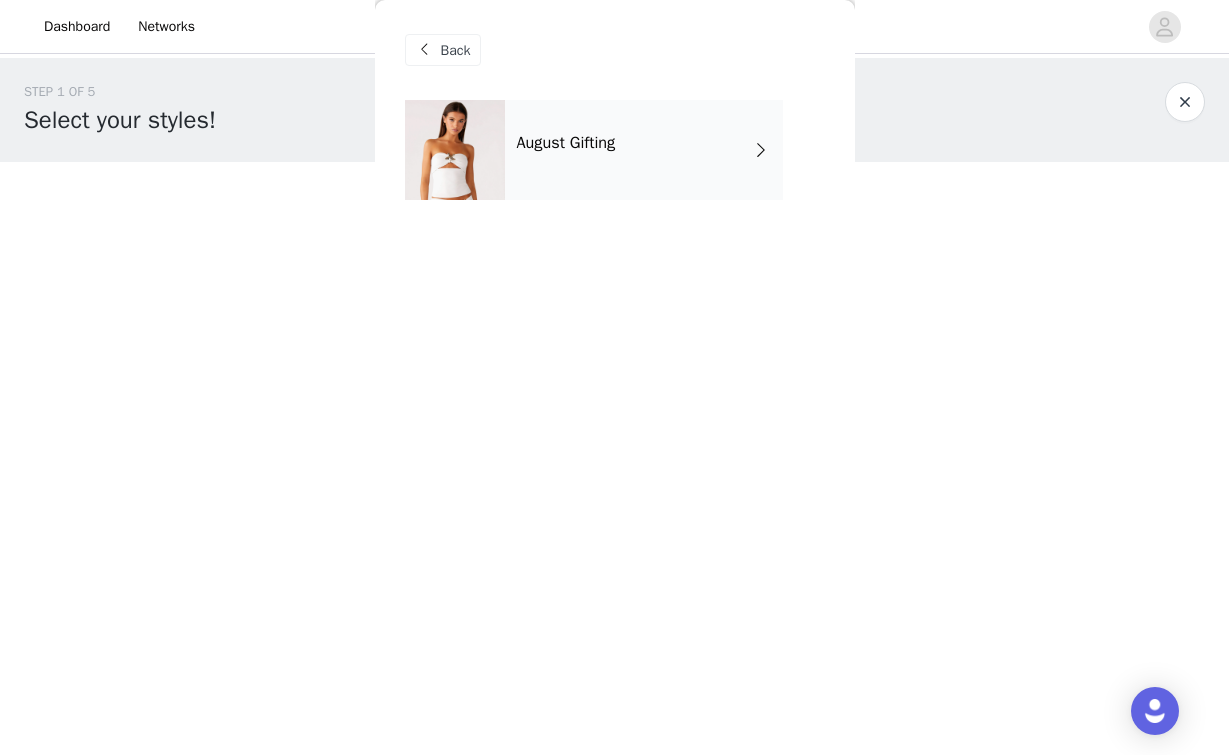 click on "August Gifting" at bounding box center (644, 150) 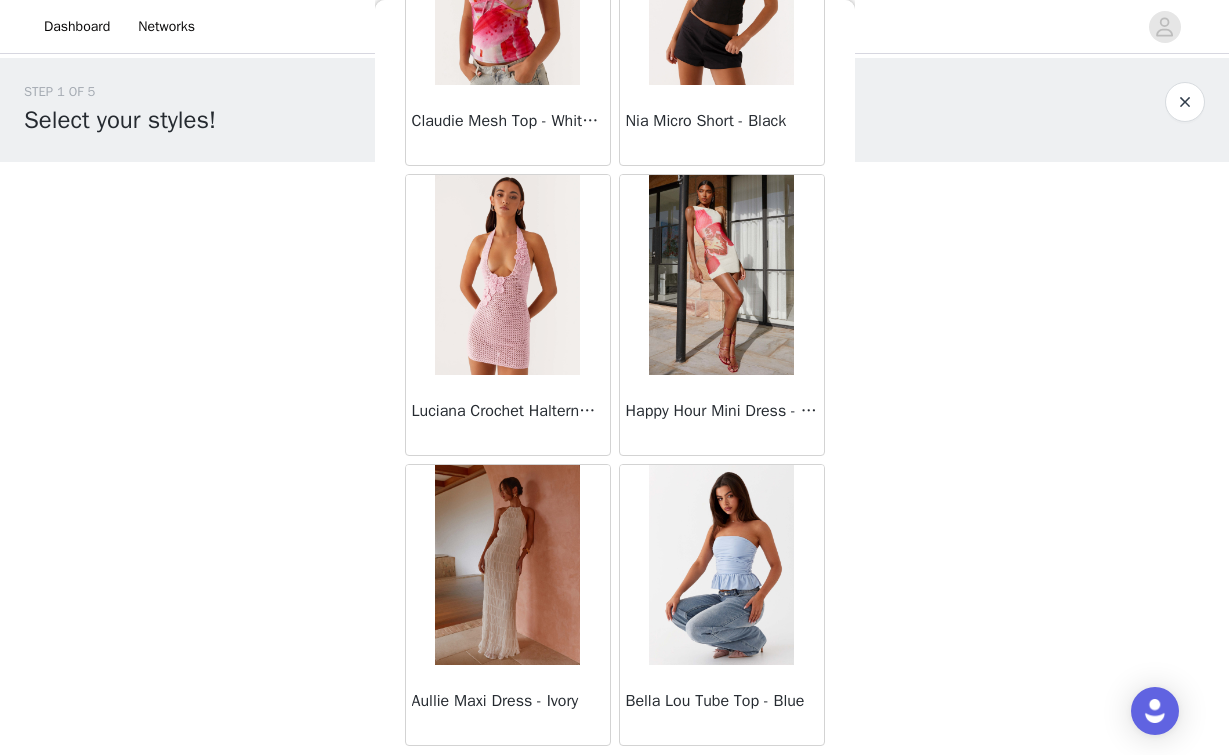 scroll, scrollTop: 2305, scrollLeft: 0, axis: vertical 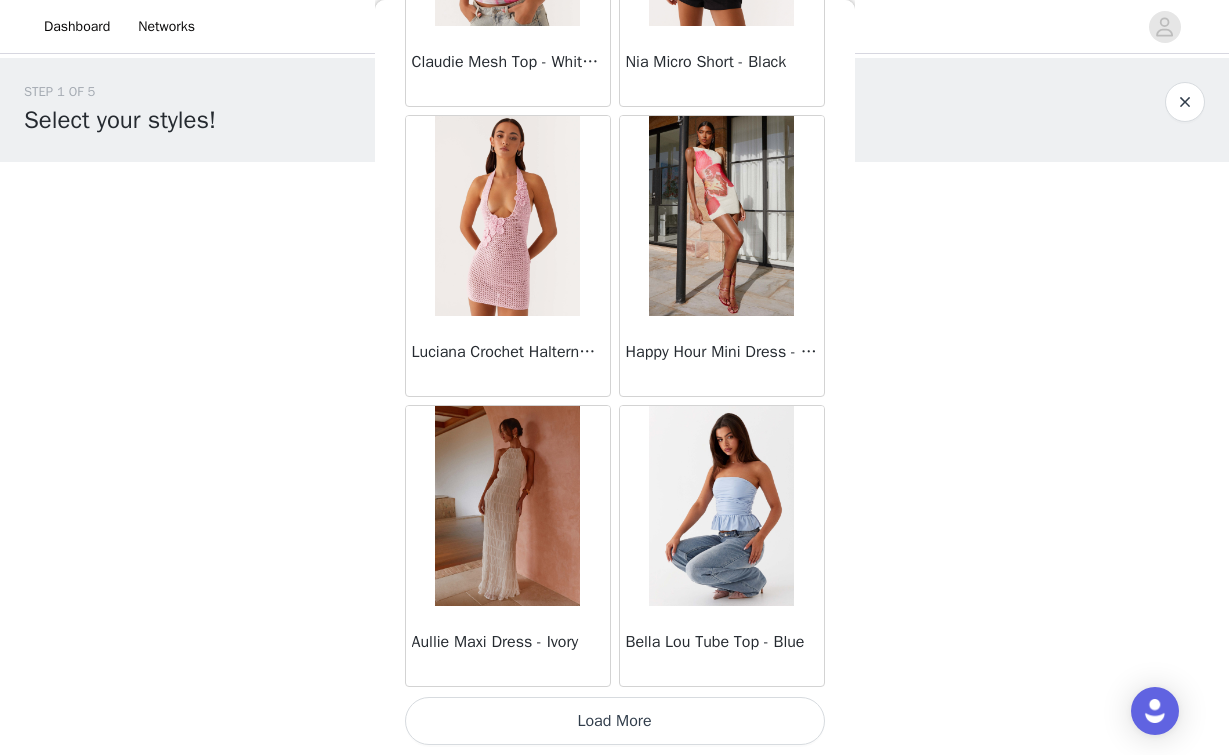click on "Load More" at bounding box center (615, 721) 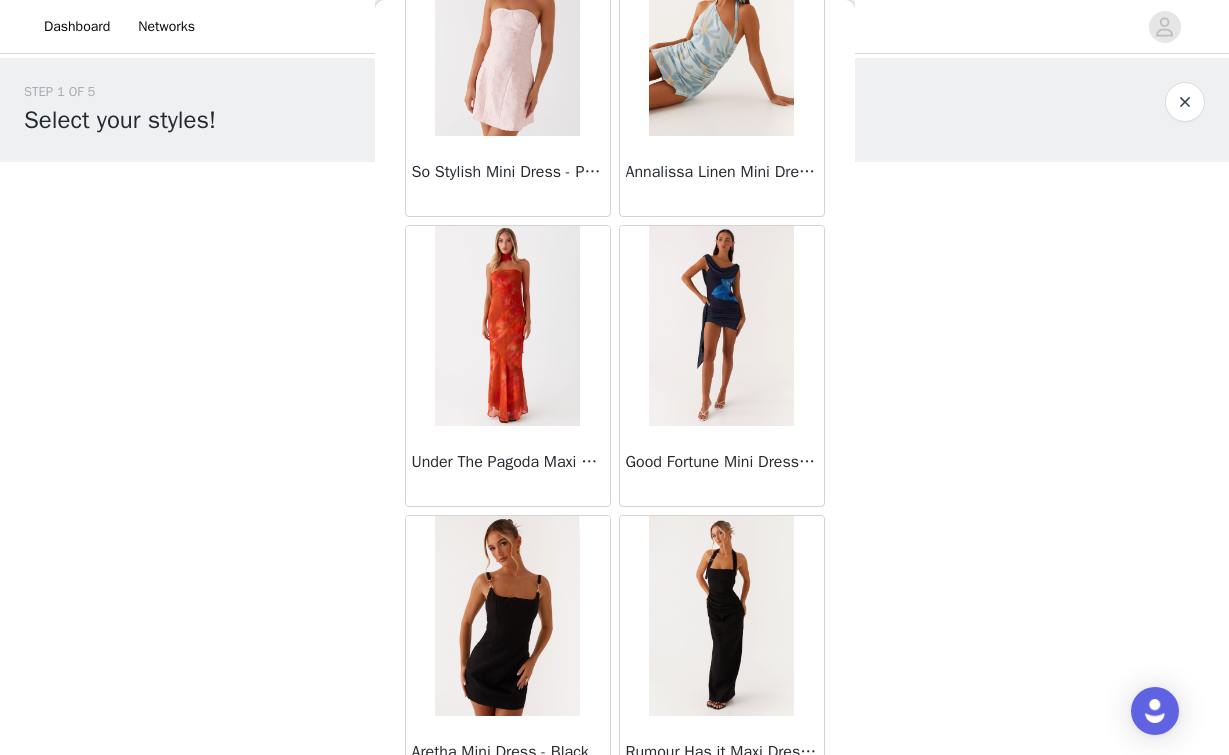 scroll, scrollTop: 5205, scrollLeft: 0, axis: vertical 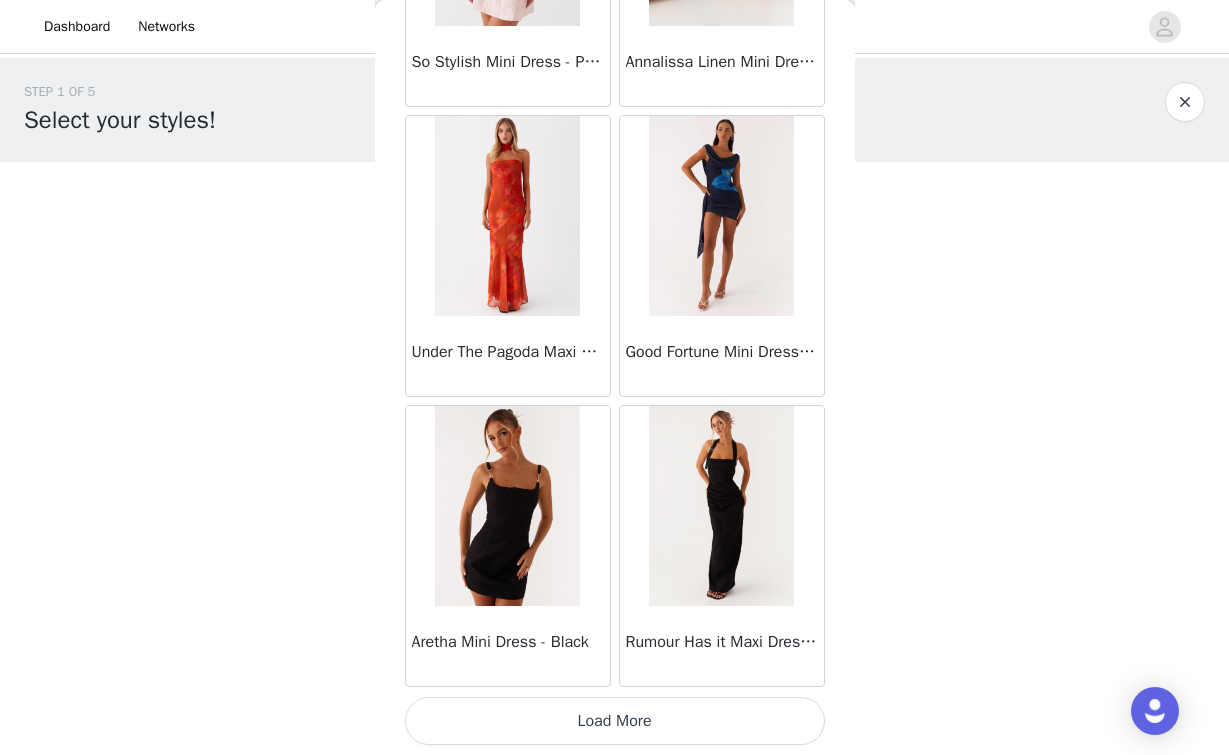 click on "Load More" at bounding box center (615, 721) 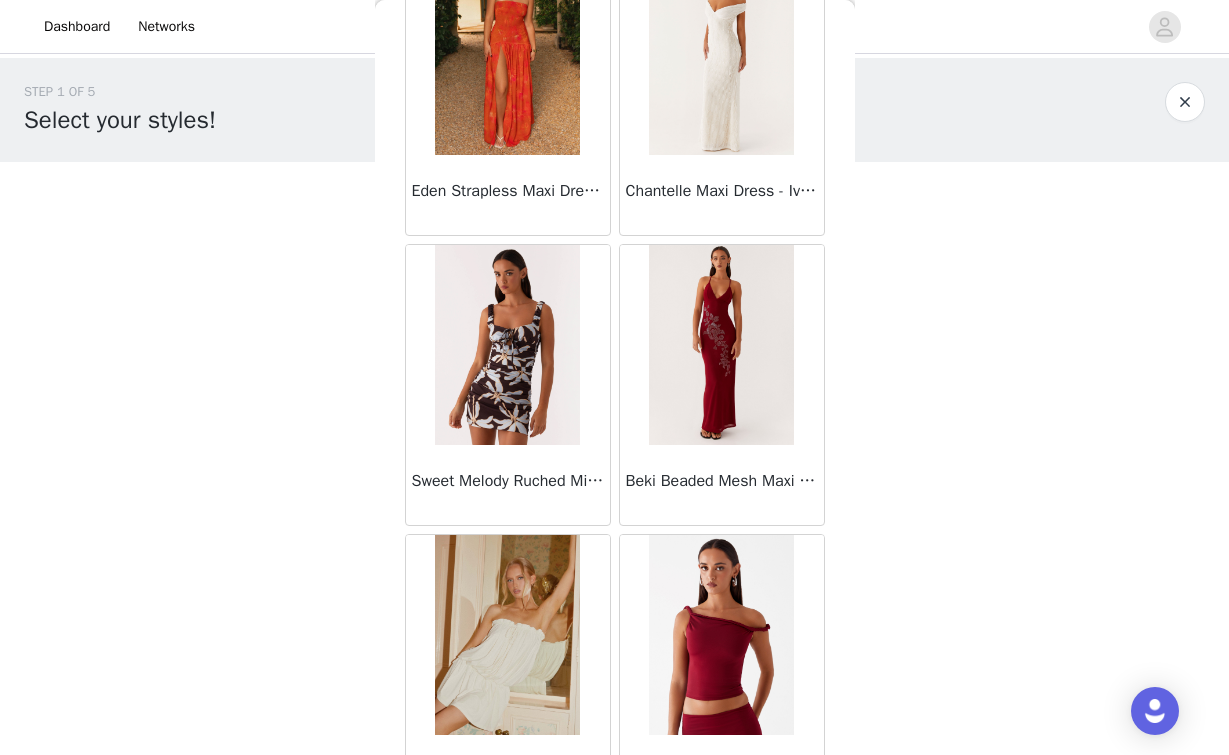 scroll, scrollTop: 8105, scrollLeft: 0, axis: vertical 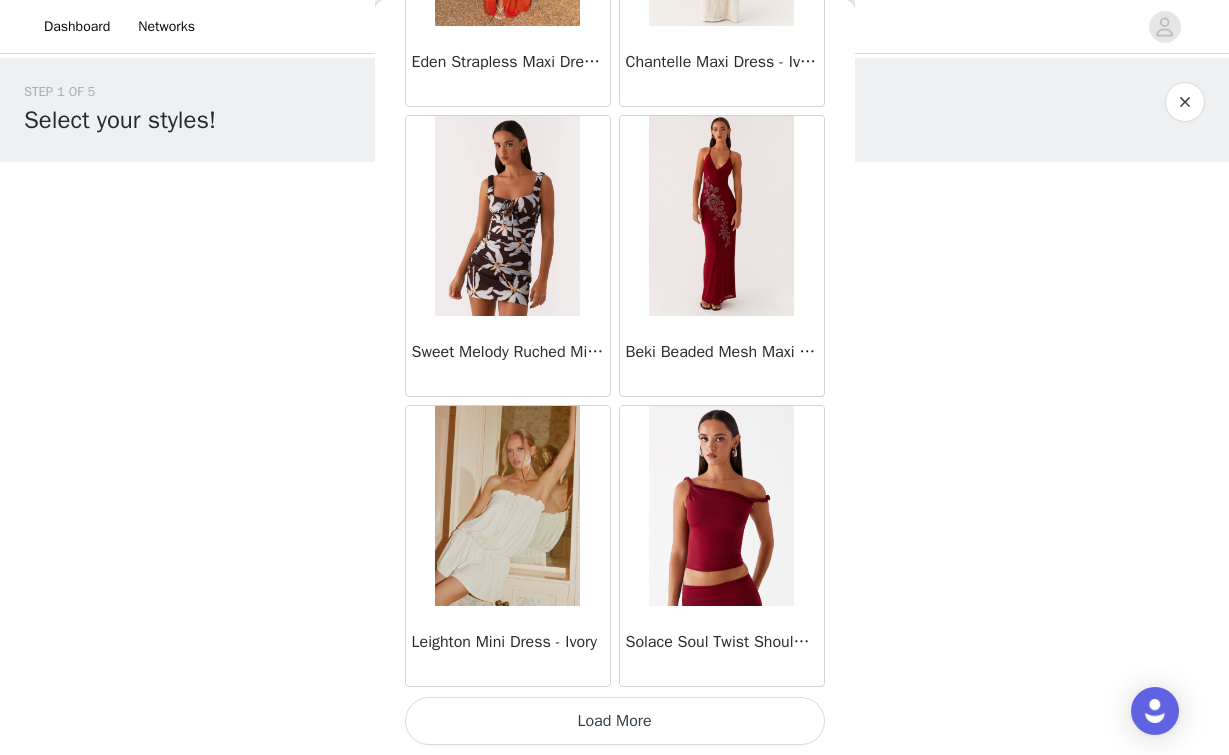 click on "Load More" at bounding box center (615, 721) 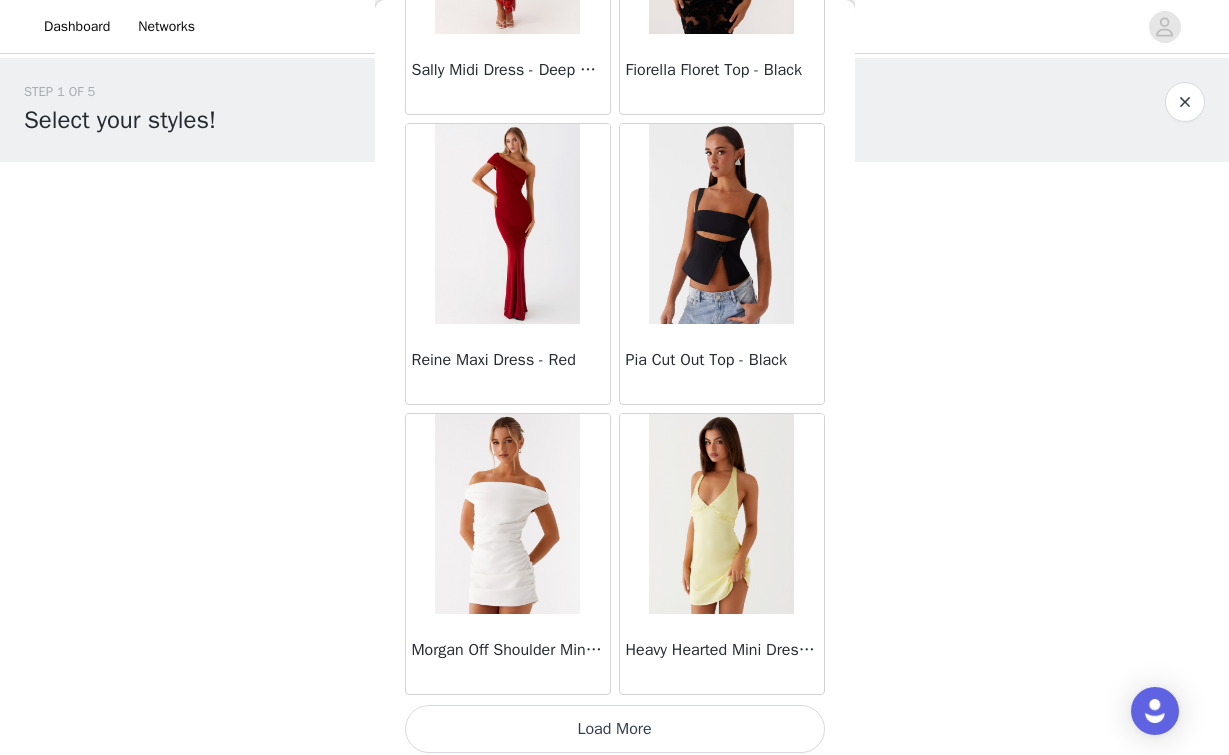 scroll, scrollTop: 11005, scrollLeft: 0, axis: vertical 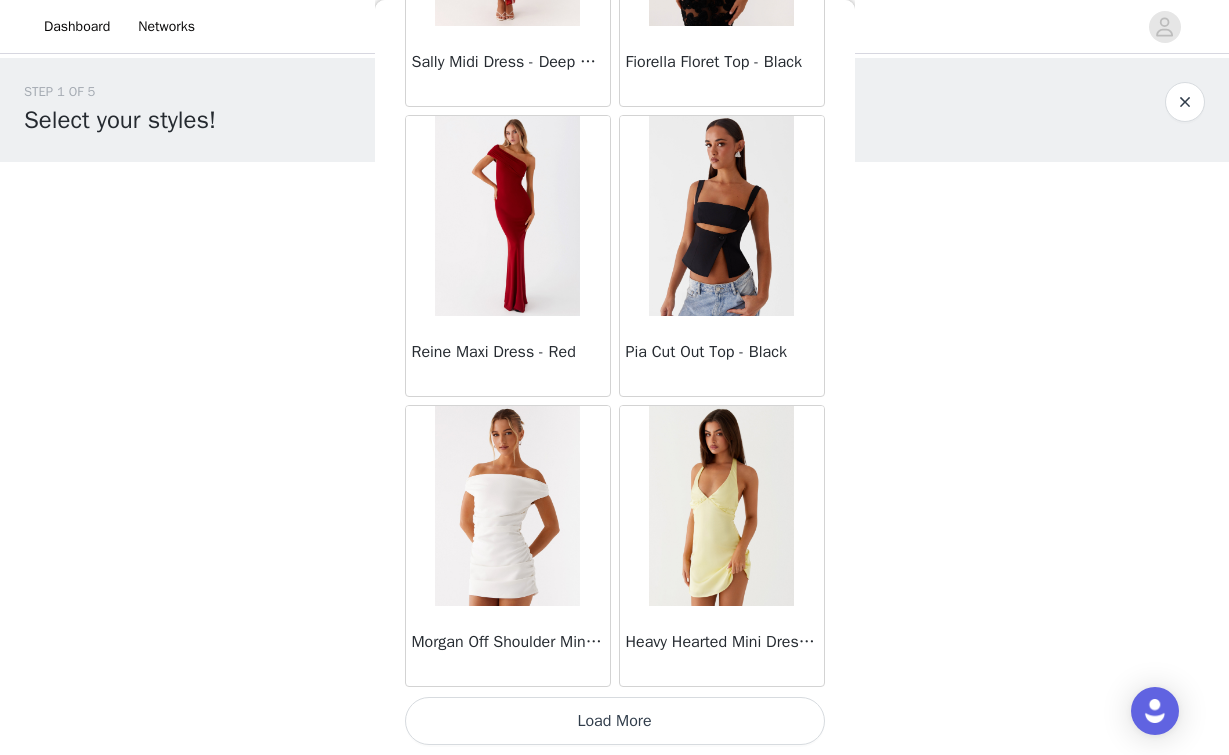 click on "Load More" at bounding box center [615, 721] 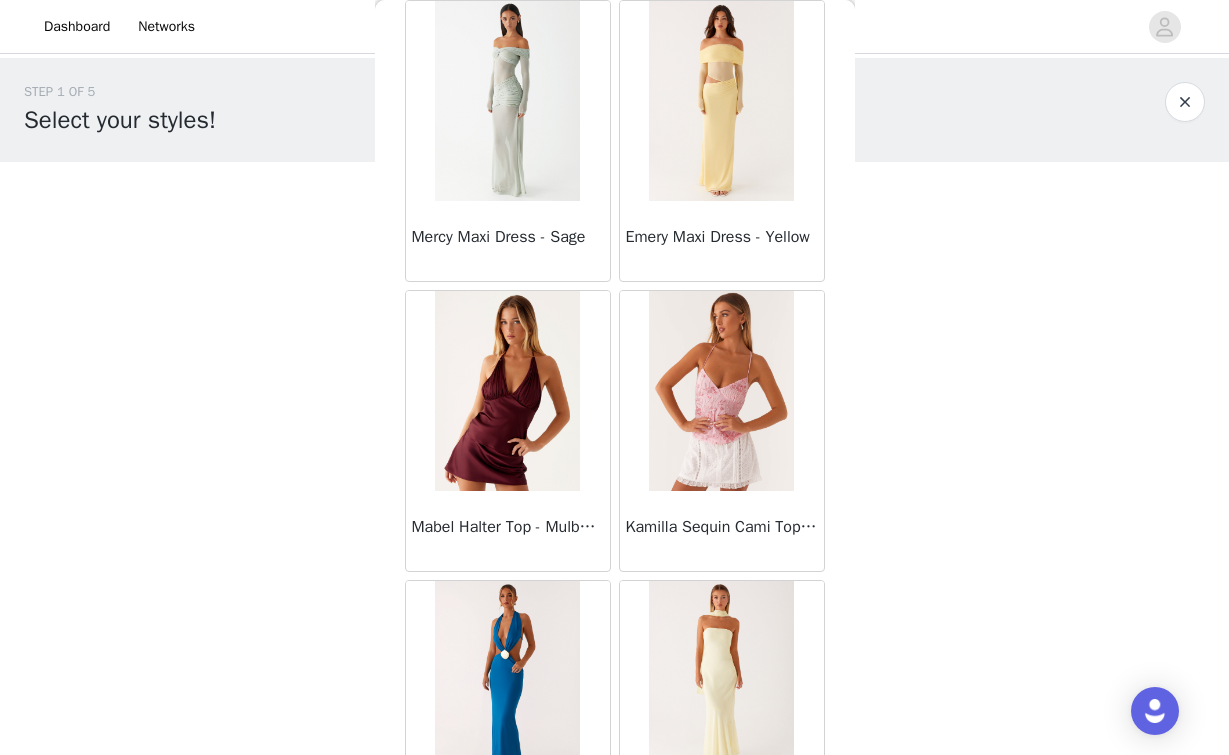 scroll, scrollTop: 13905, scrollLeft: 0, axis: vertical 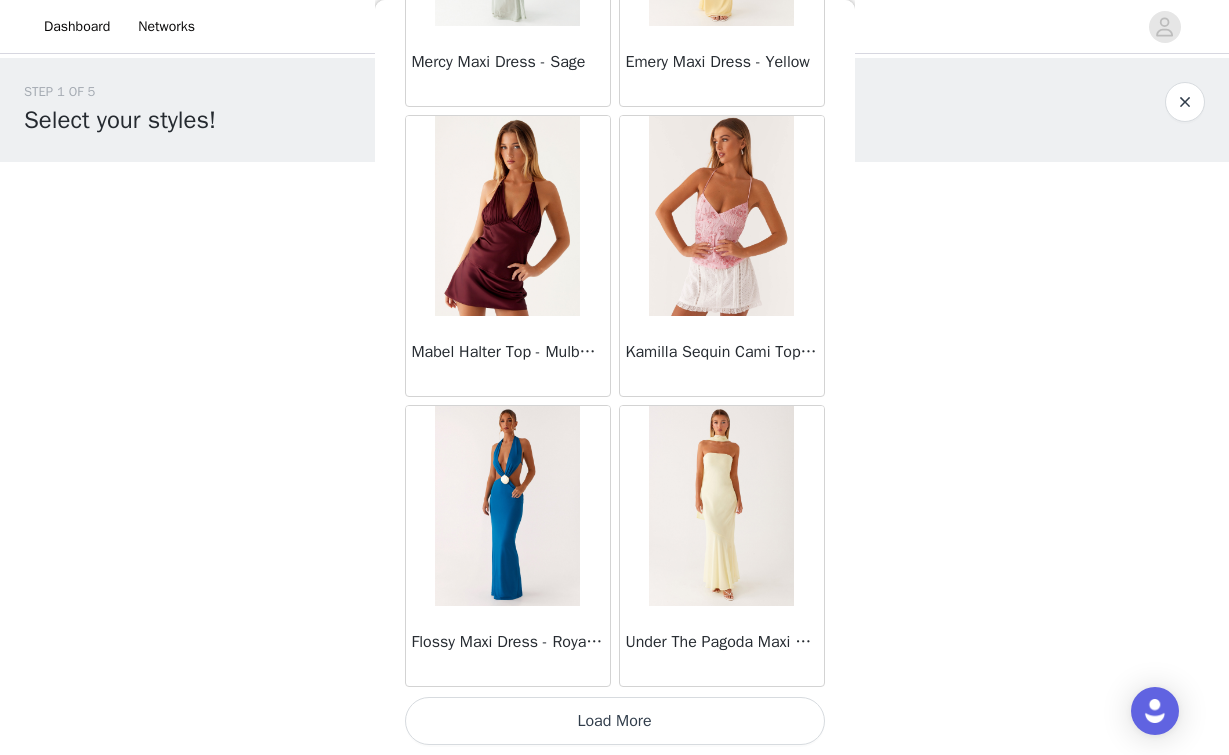 click on "Load More" at bounding box center [615, 721] 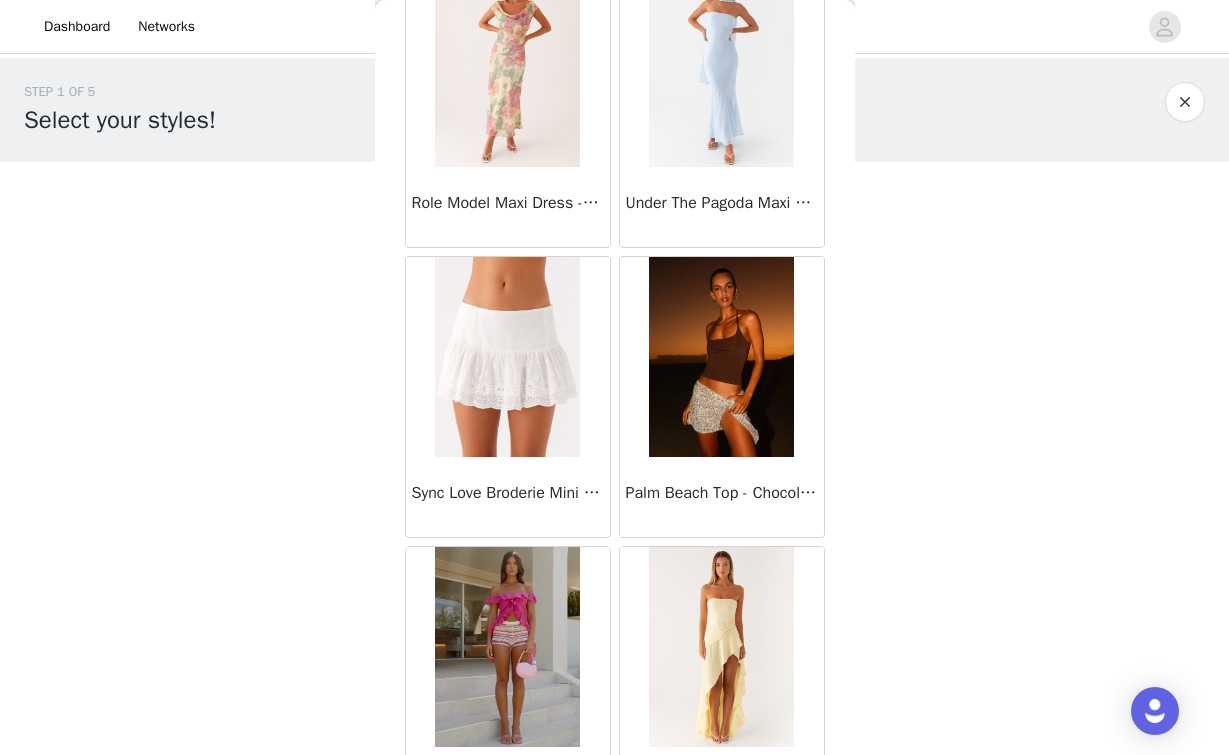 scroll, scrollTop: 16805, scrollLeft: 0, axis: vertical 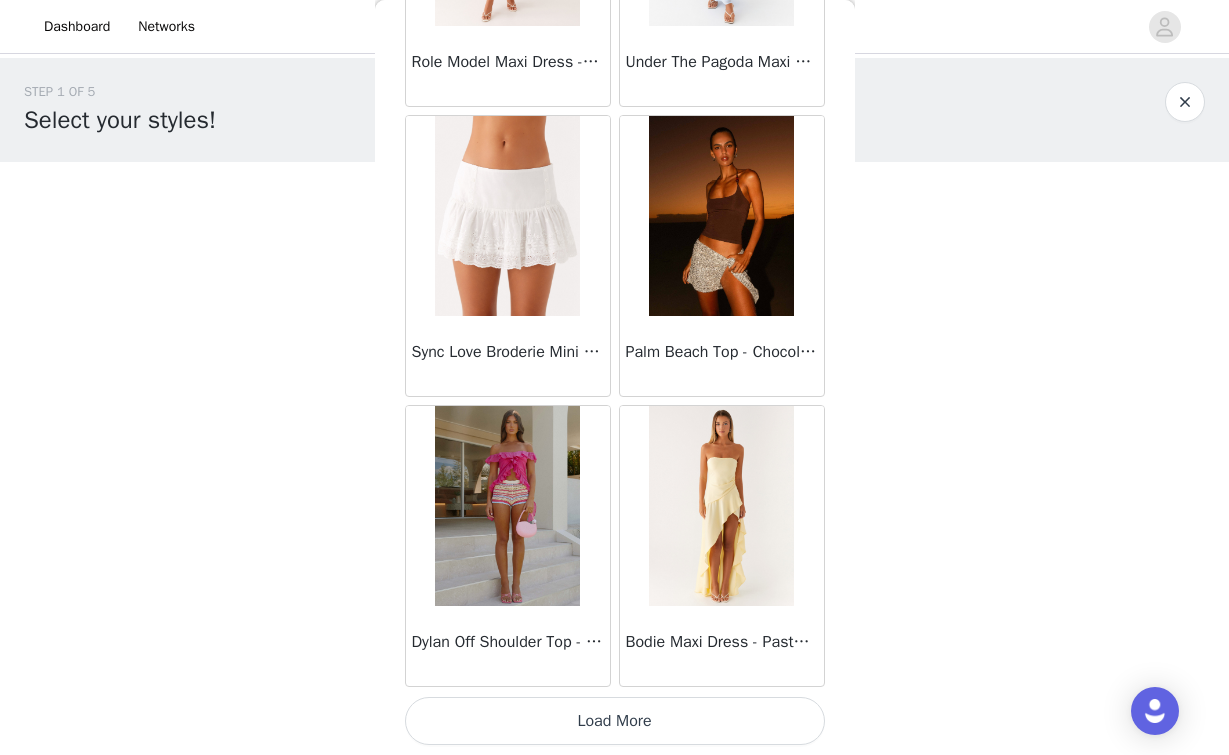 click on "Load More" at bounding box center (615, 721) 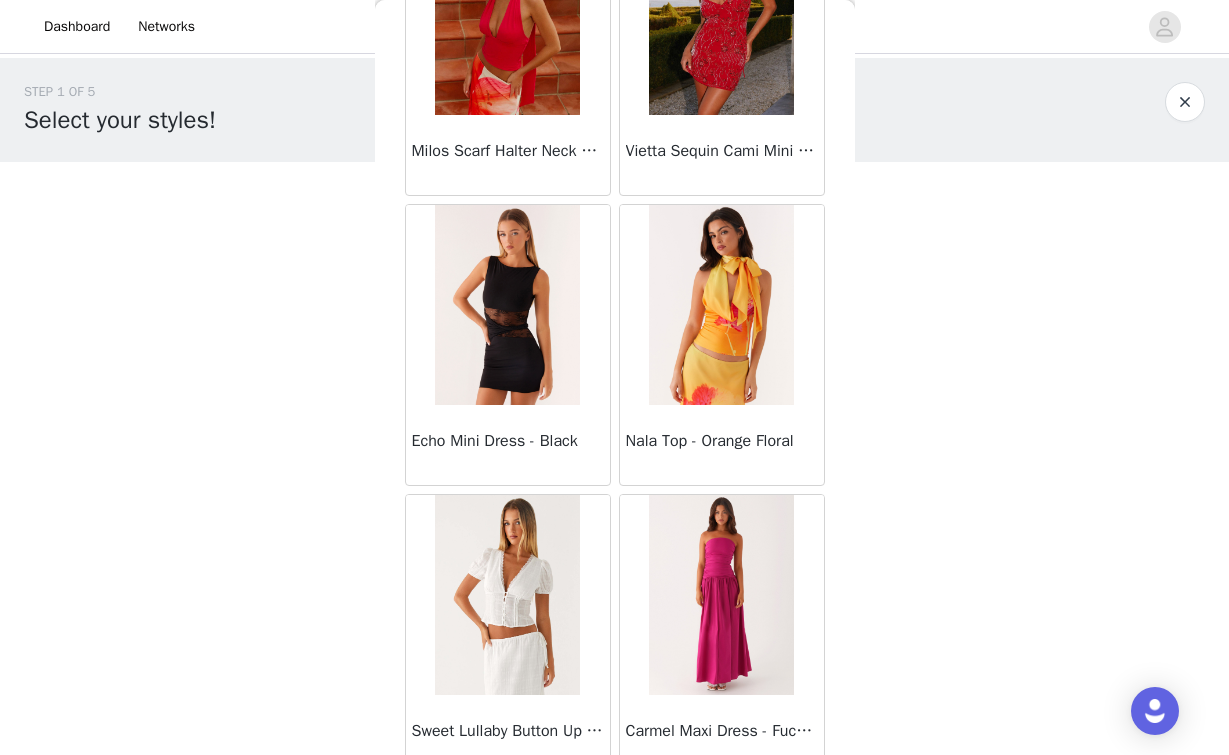 scroll, scrollTop: 19705, scrollLeft: 0, axis: vertical 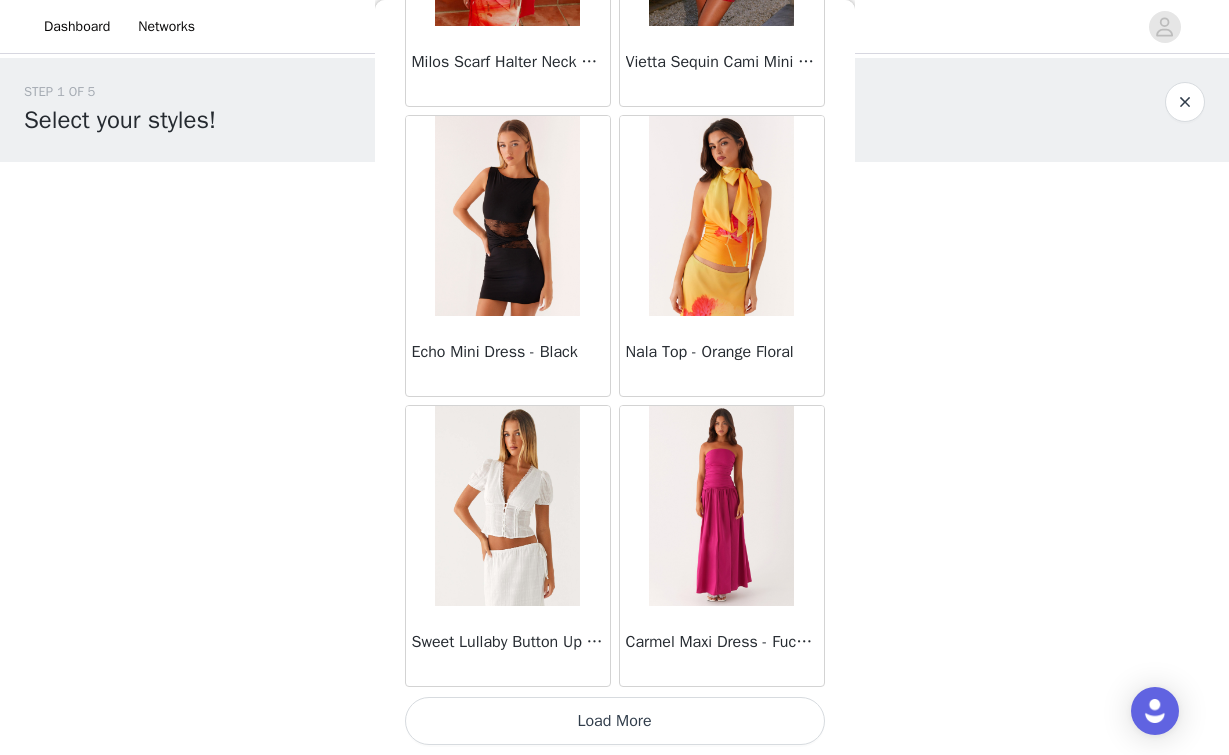 click on "Load More" at bounding box center [615, 721] 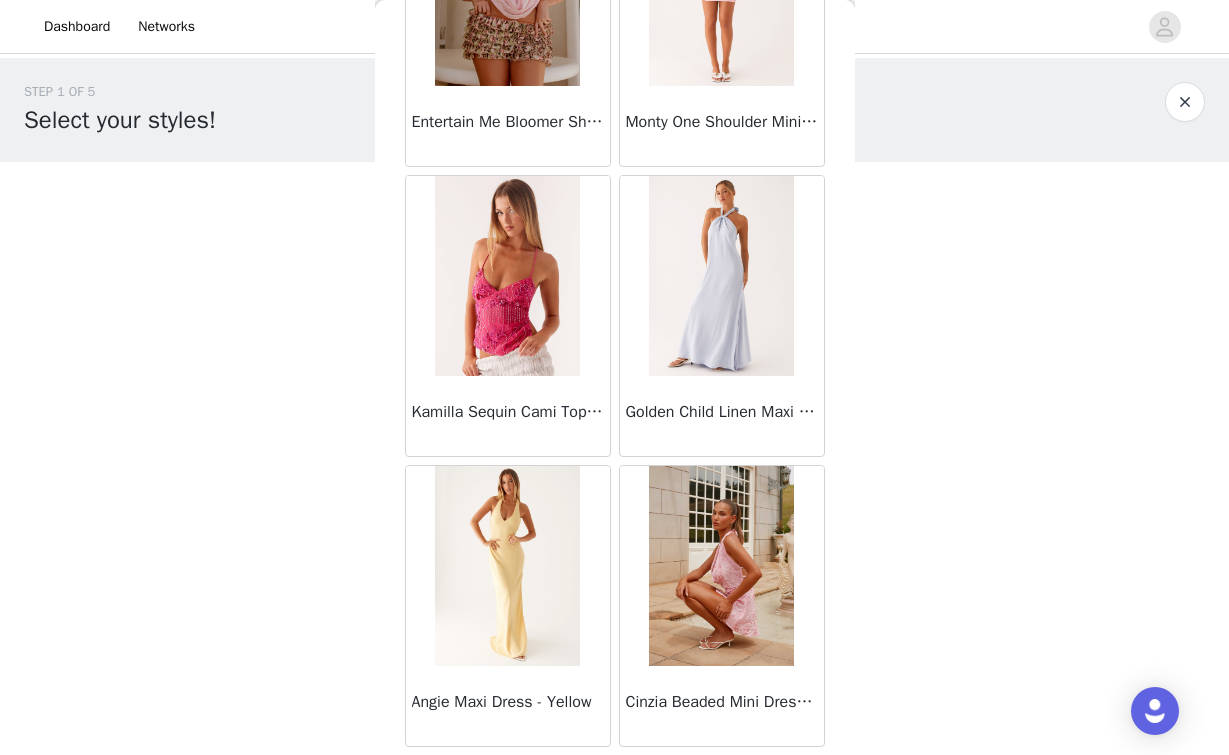 scroll, scrollTop: 22605, scrollLeft: 0, axis: vertical 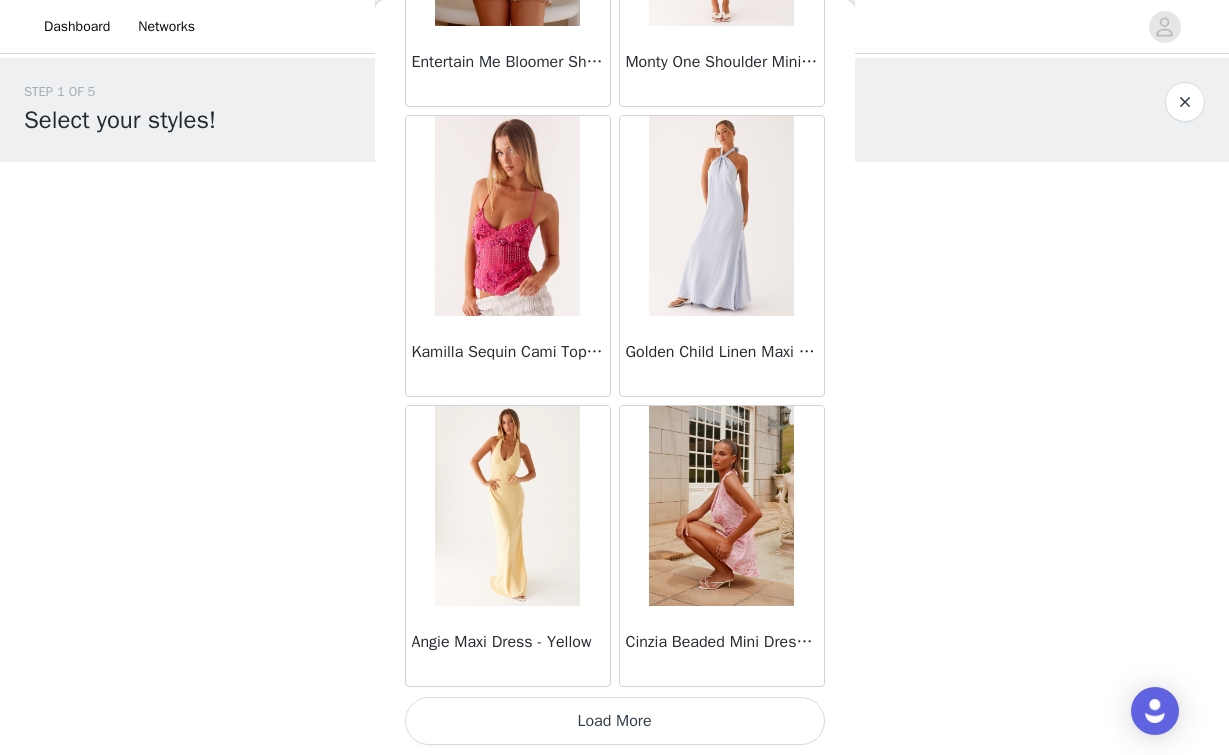 click on "Load More" at bounding box center (615, 721) 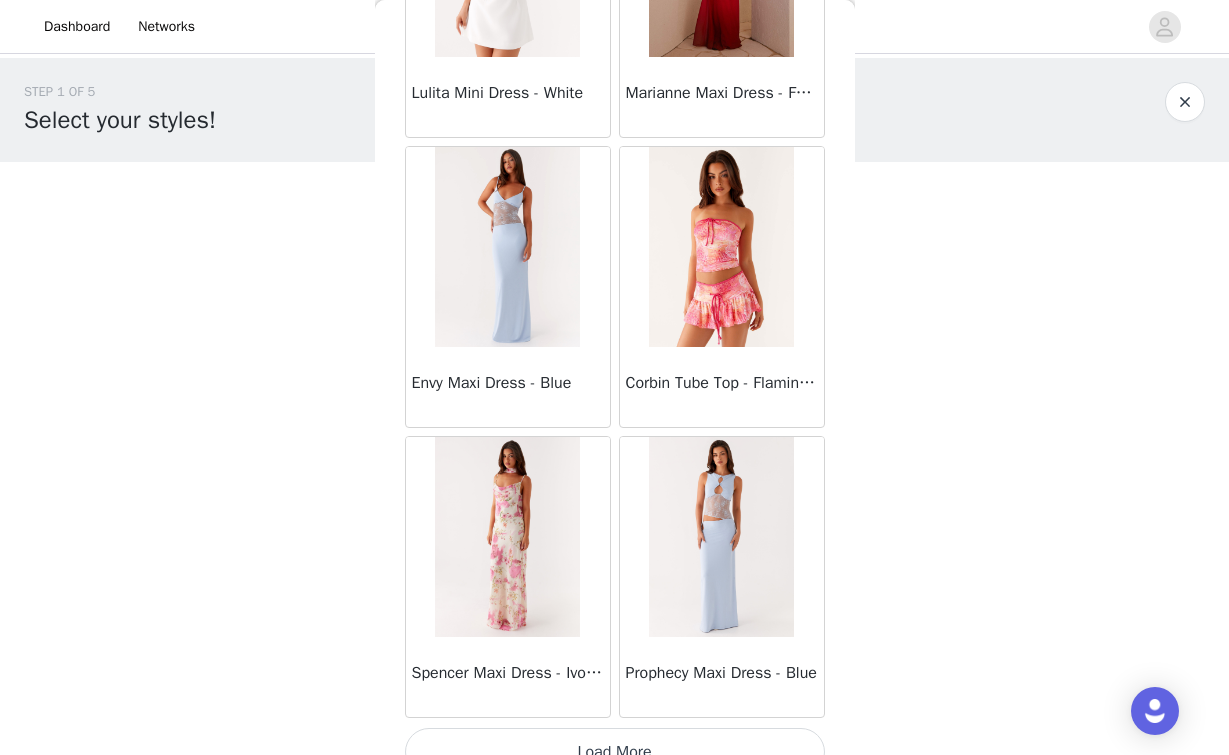 scroll, scrollTop: 25505, scrollLeft: 0, axis: vertical 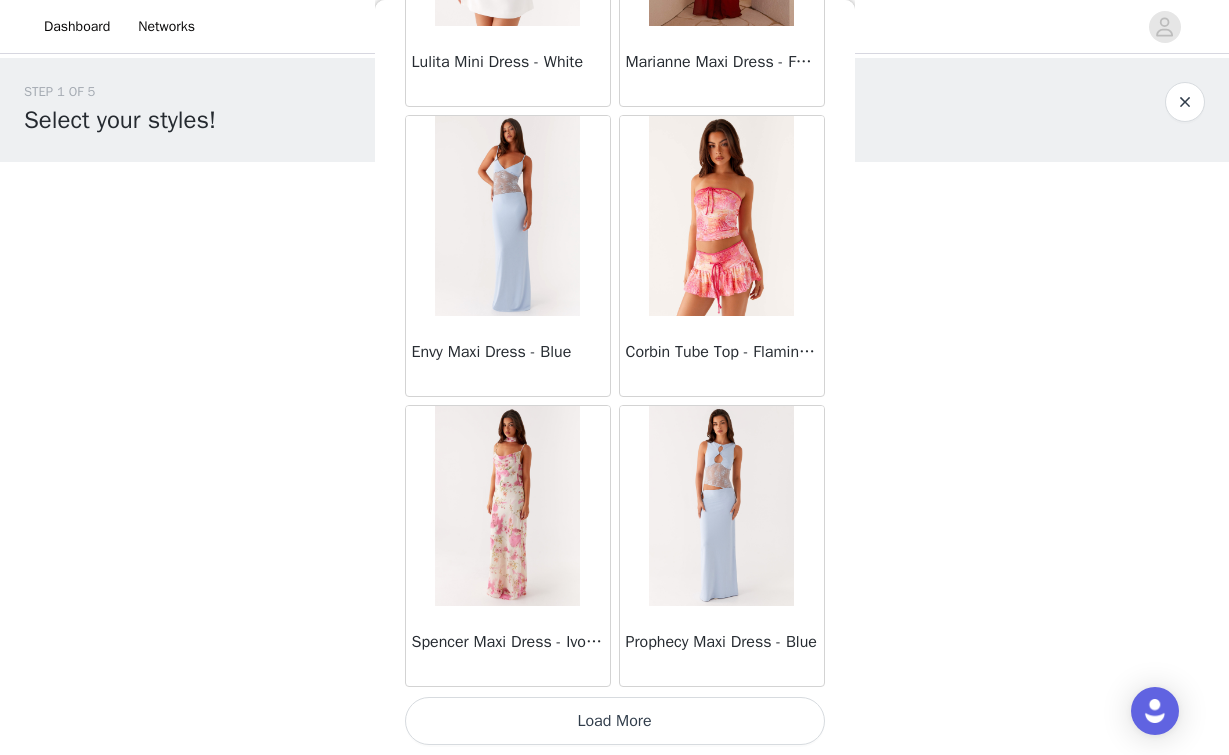 click on "Load More" at bounding box center [615, 721] 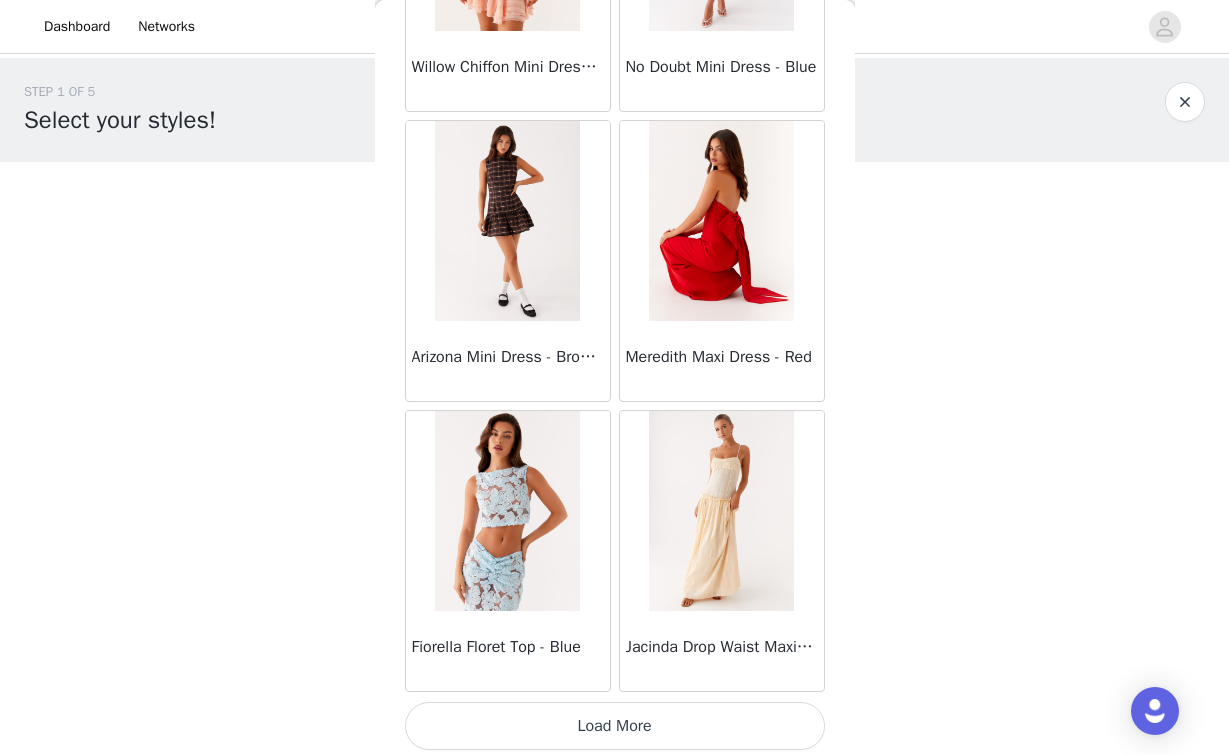 scroll, scrollTop: 28405, scrollLeft: 0, axis: vertical 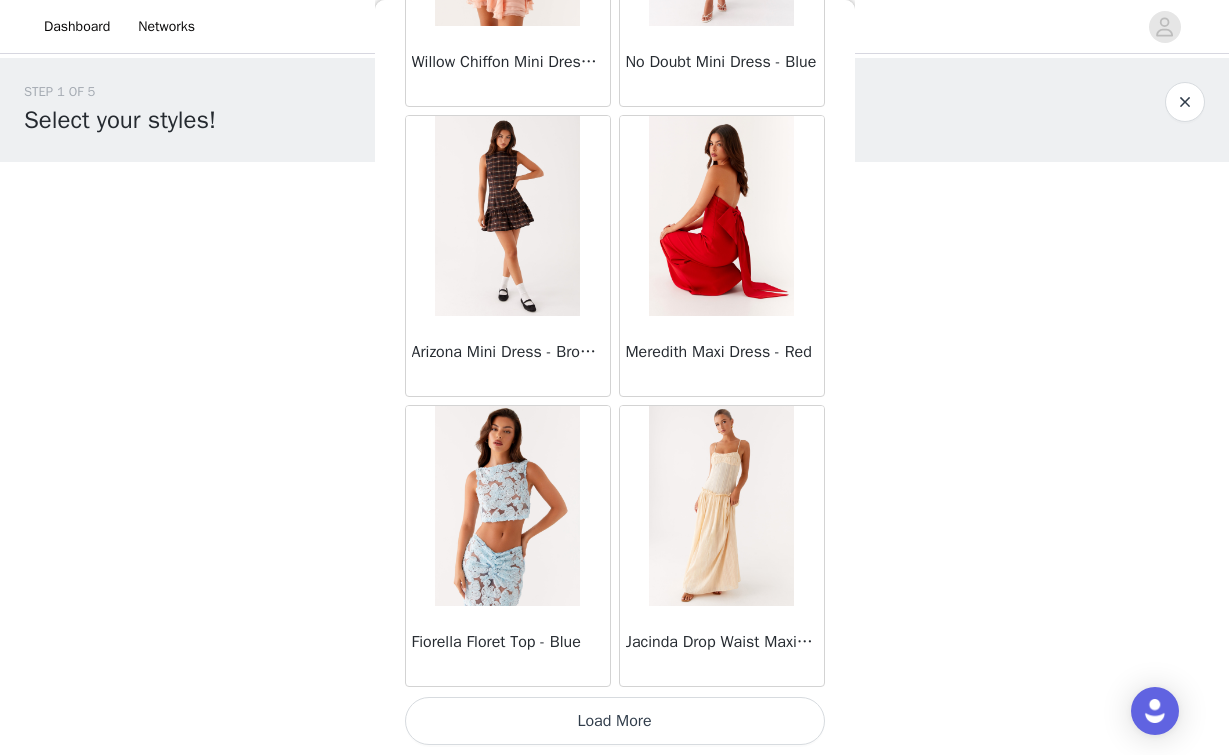 click on "Load More" at bounding box center (615, 721) 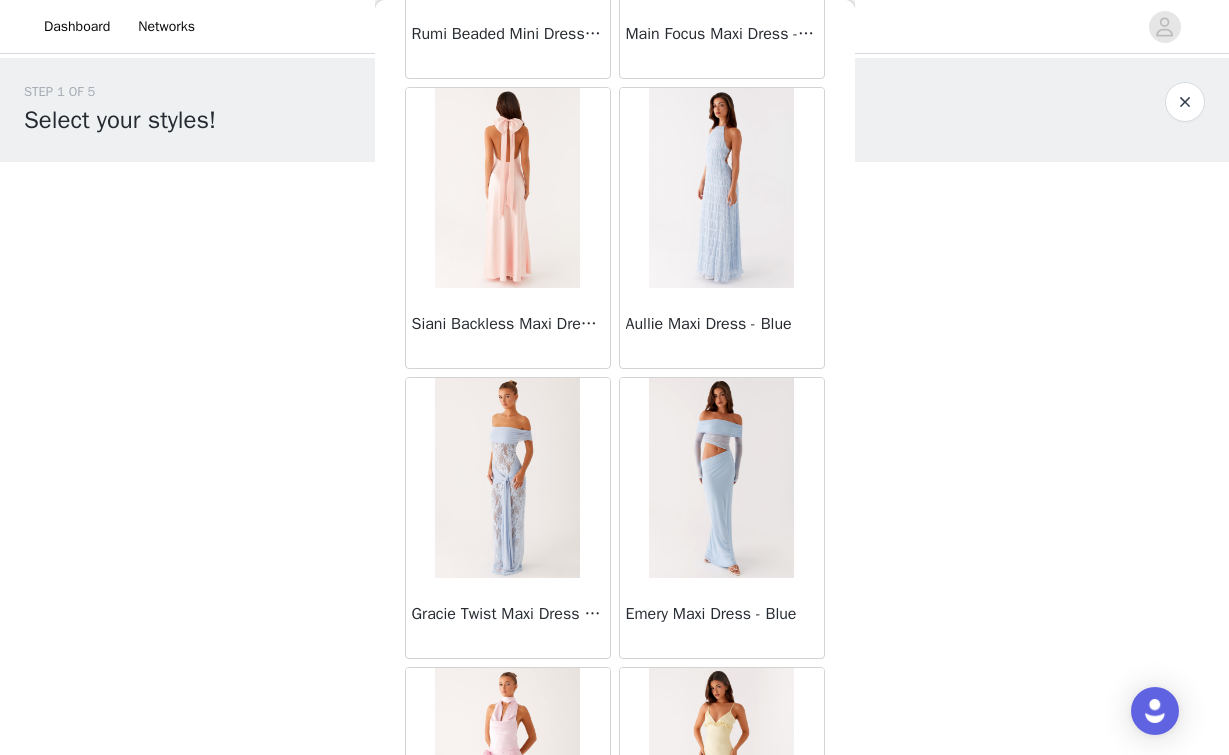 scroll, scrollTop: 31069, scrollLeft: 0, axis: vertical 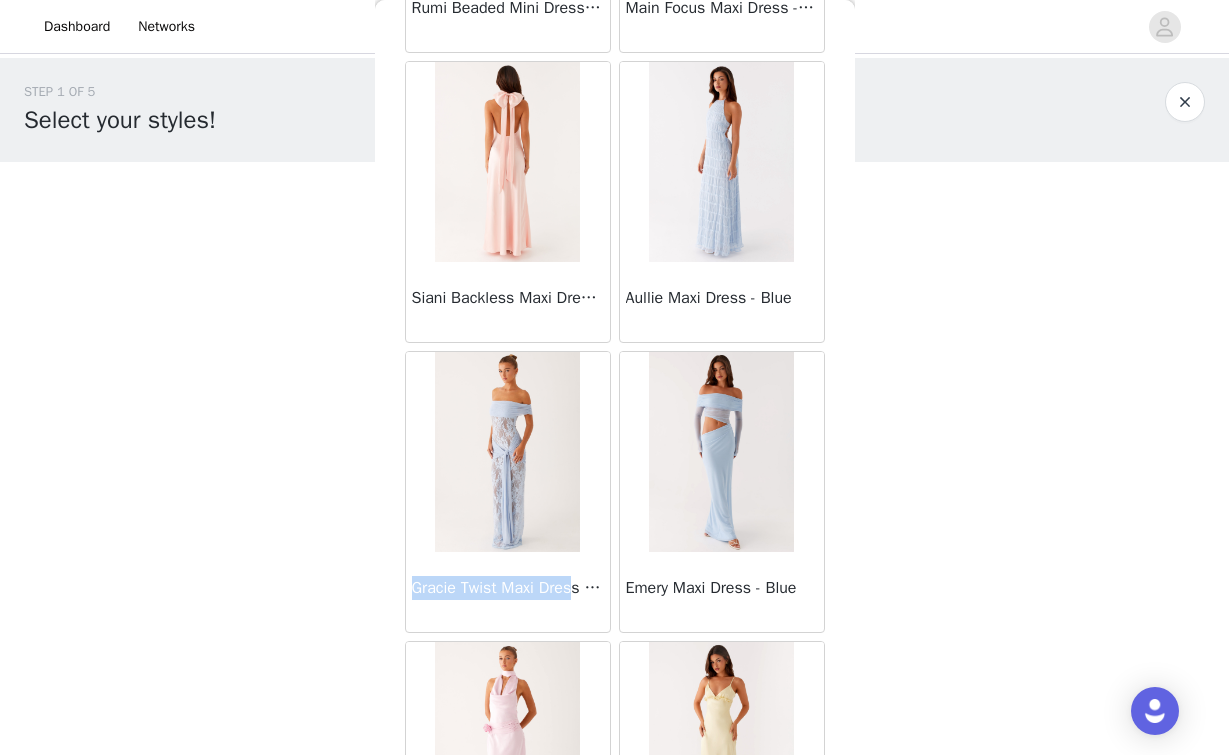 drag, startPoint x: 409, startPoint y: 586, endPoint x: 583, endPoint y: 589, distance: 174.02586 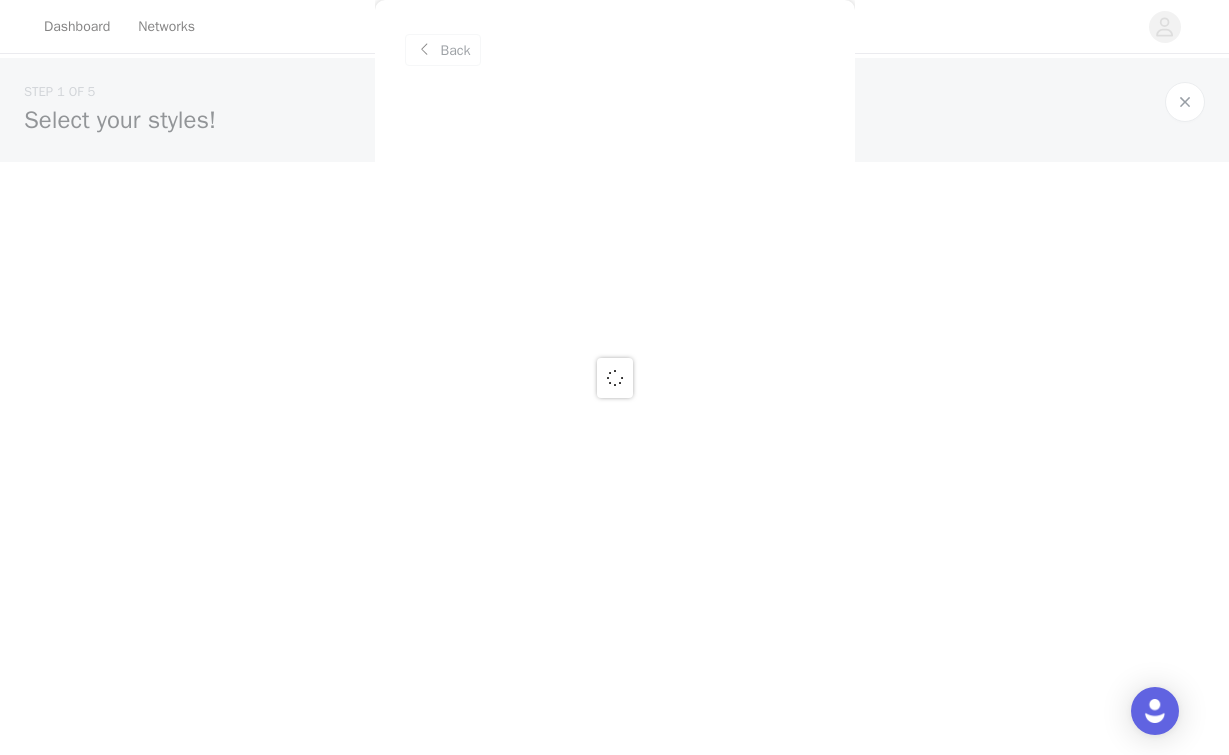 scroll, scrollTop: 0, scrollLeft: 0, axis: both 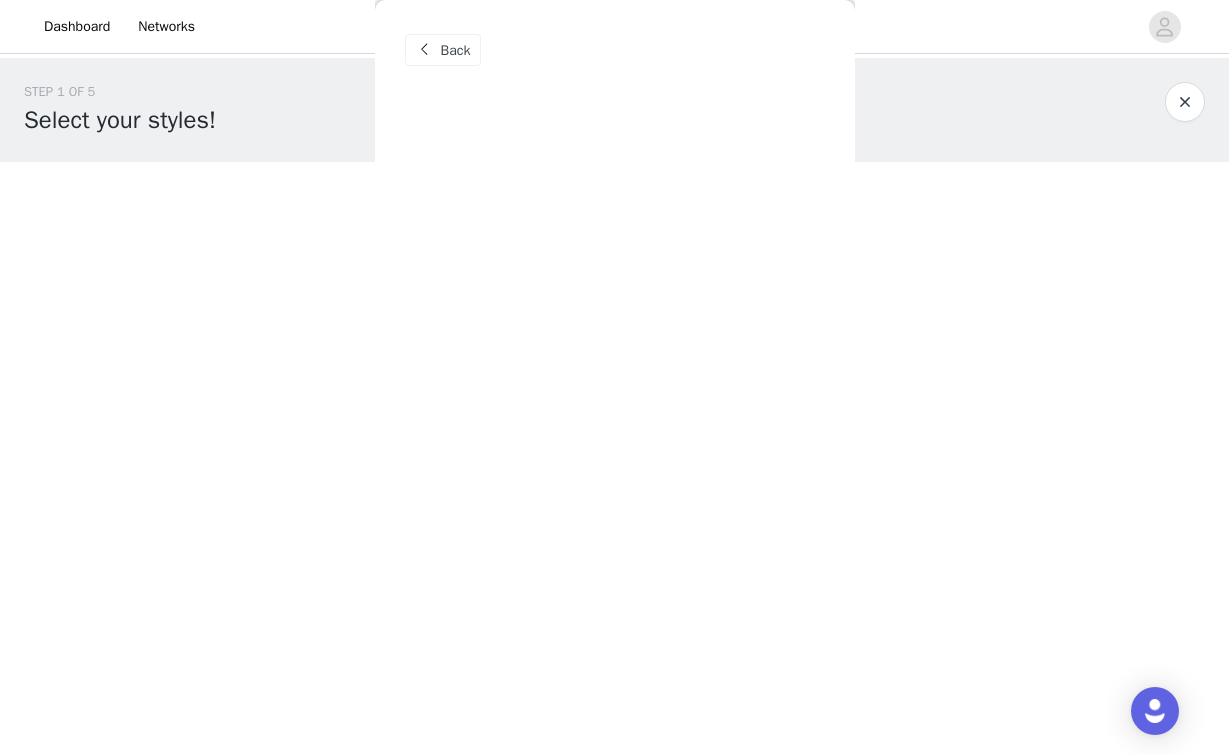 copy on "Gracie Twist Maxi Dres" 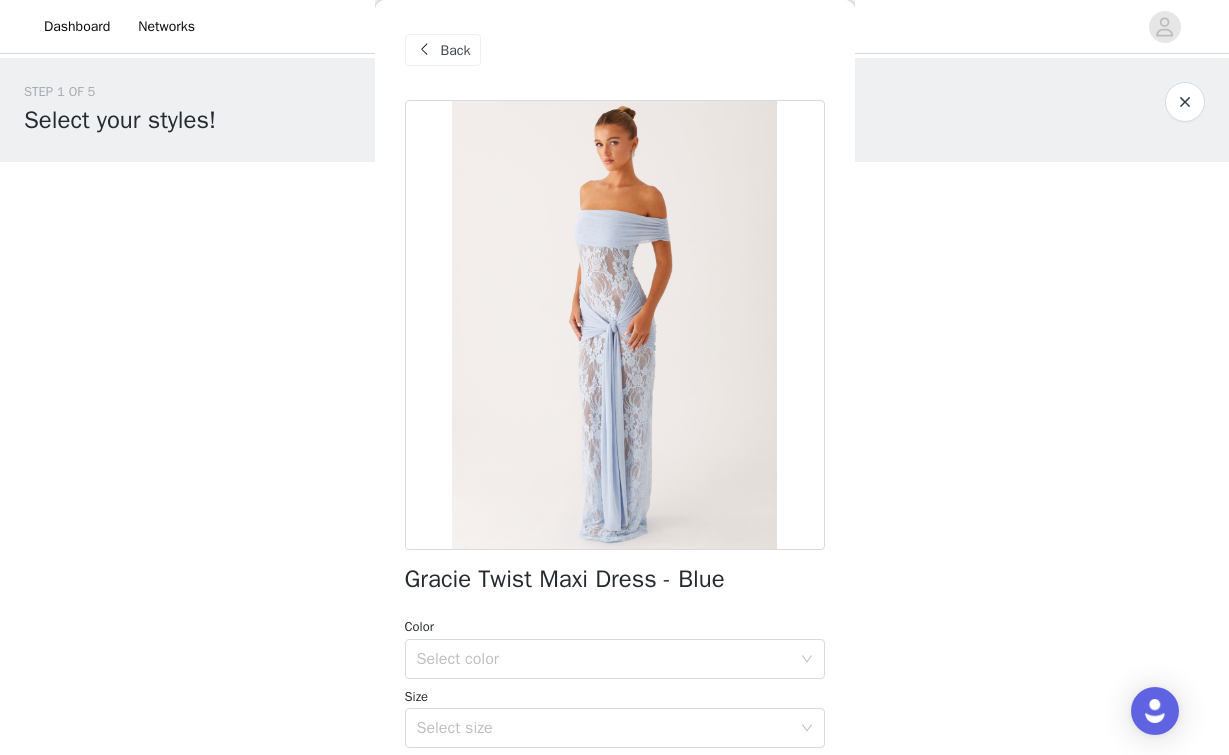 click on "Back" at bounding box center [456, 50] 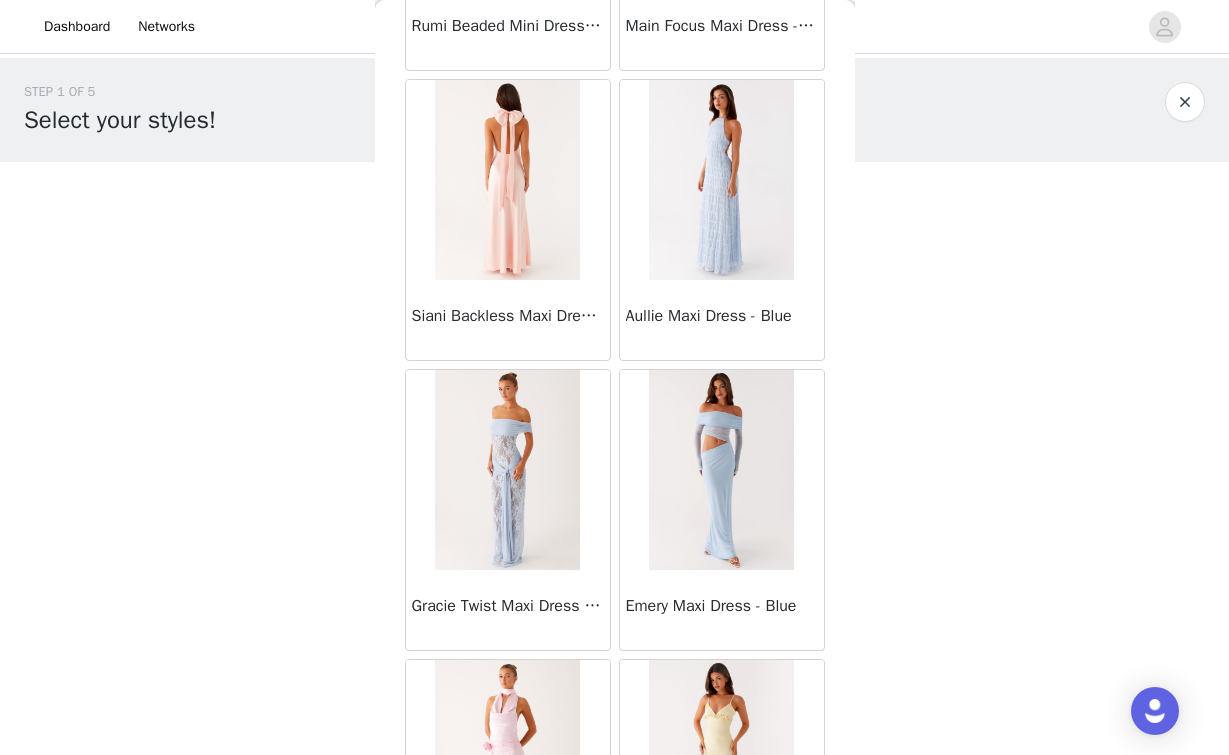 scroll, scrollTop: 31305, scrollLeft: 0, axis: vertical 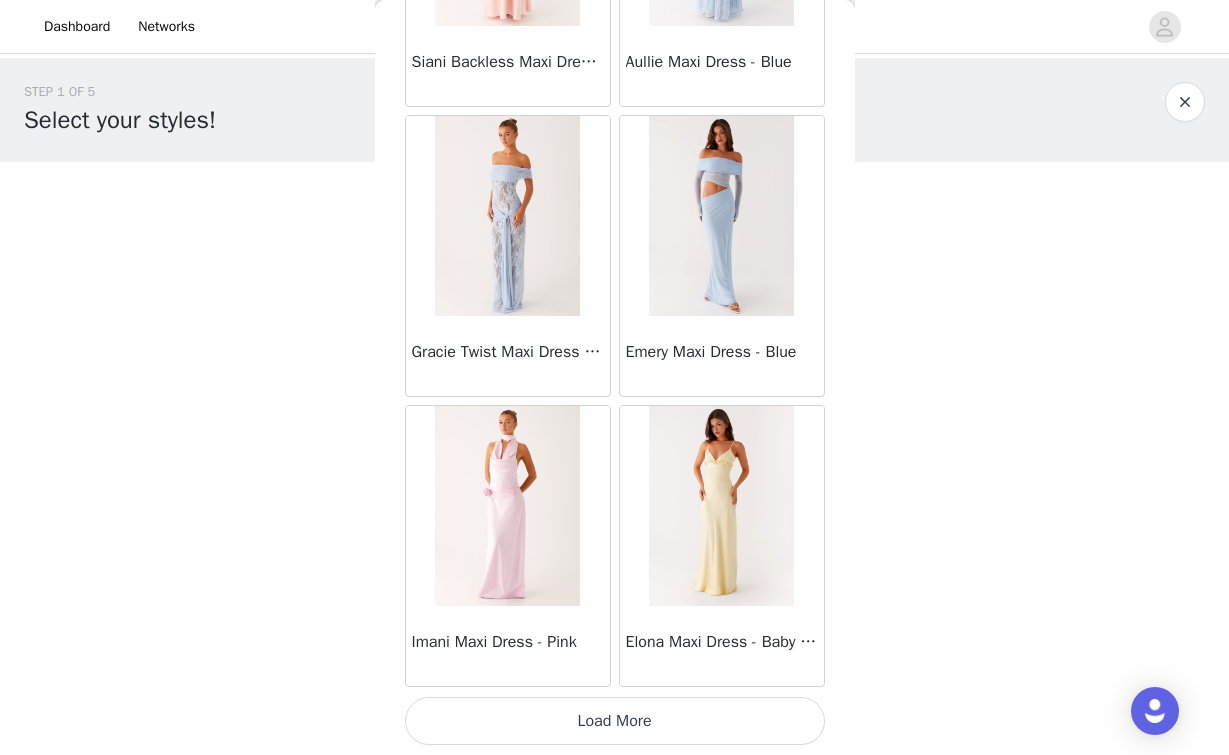 click on "Load More" at bounding box center [615, 721] 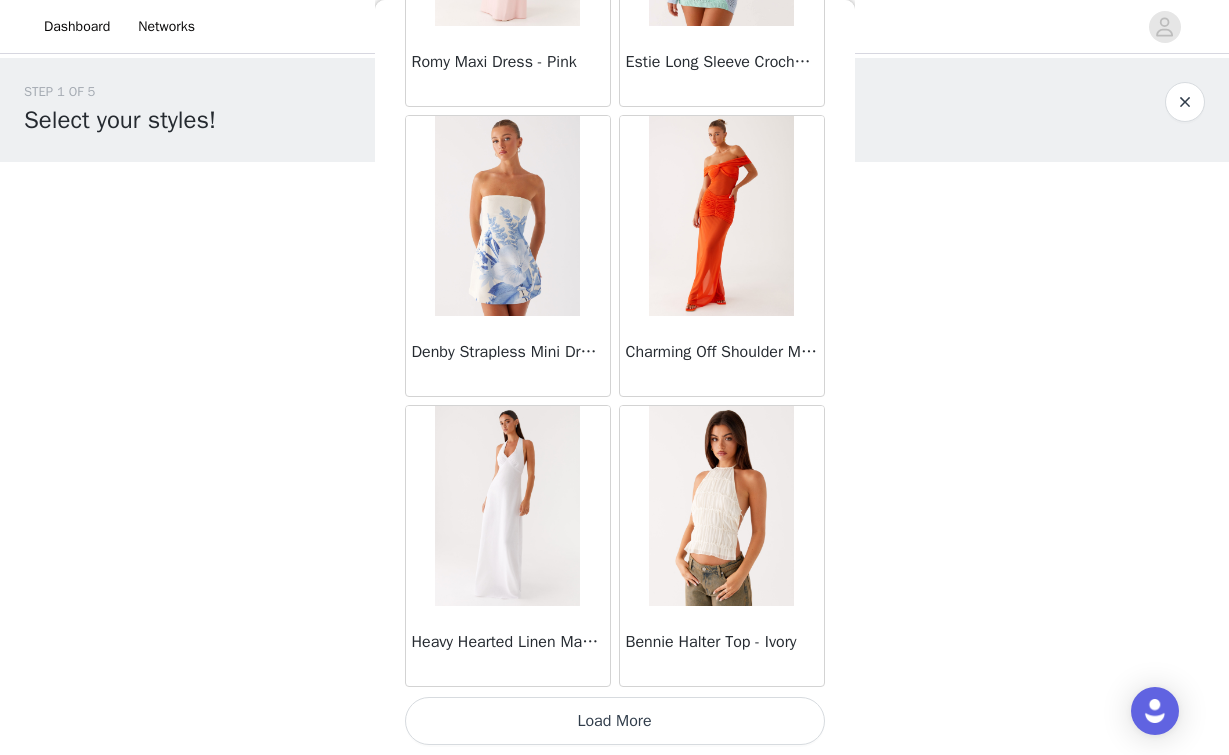 scroll, scrollTop: 34204, scrollLeft: 0, axis: vertical 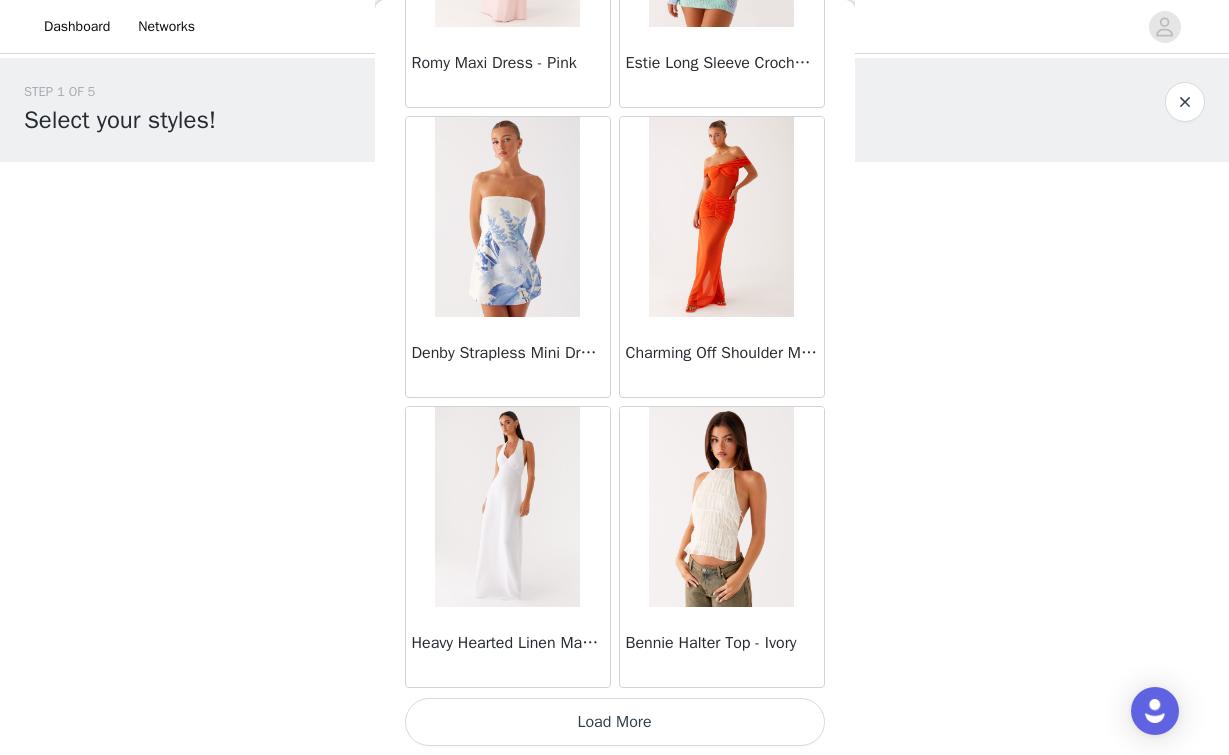 click on "Load More" at bounding box center [615, 722] 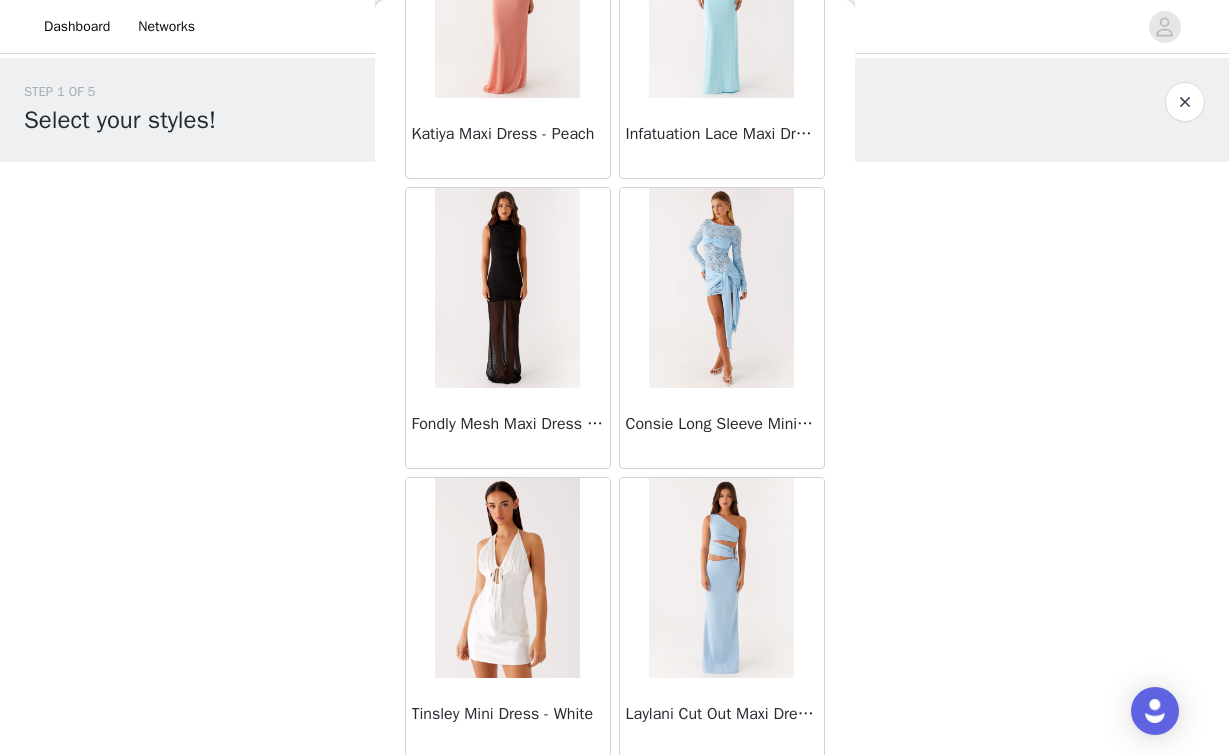 scroll, scrollTop: 35042, scrollLeft: 0, axis: vertical 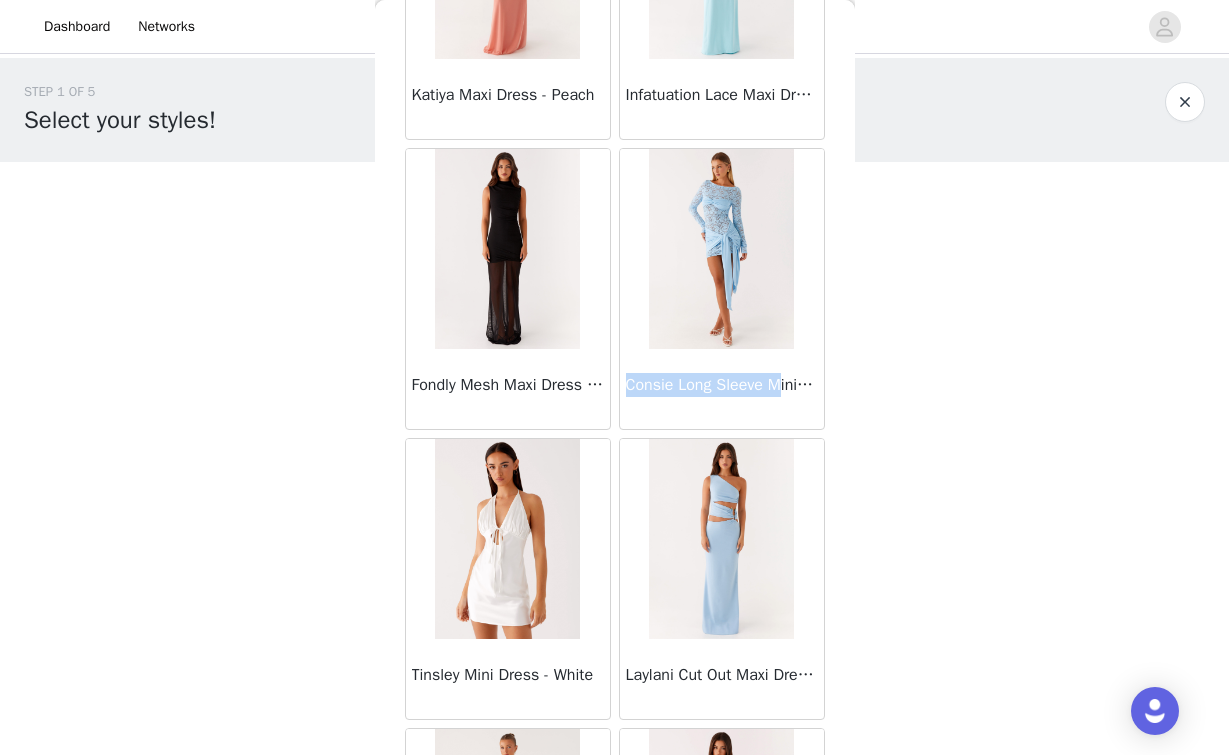drag, startPoint x: 629, startPoint y: 385, endPoint x: 790, endPoint y: 385, distance: 161 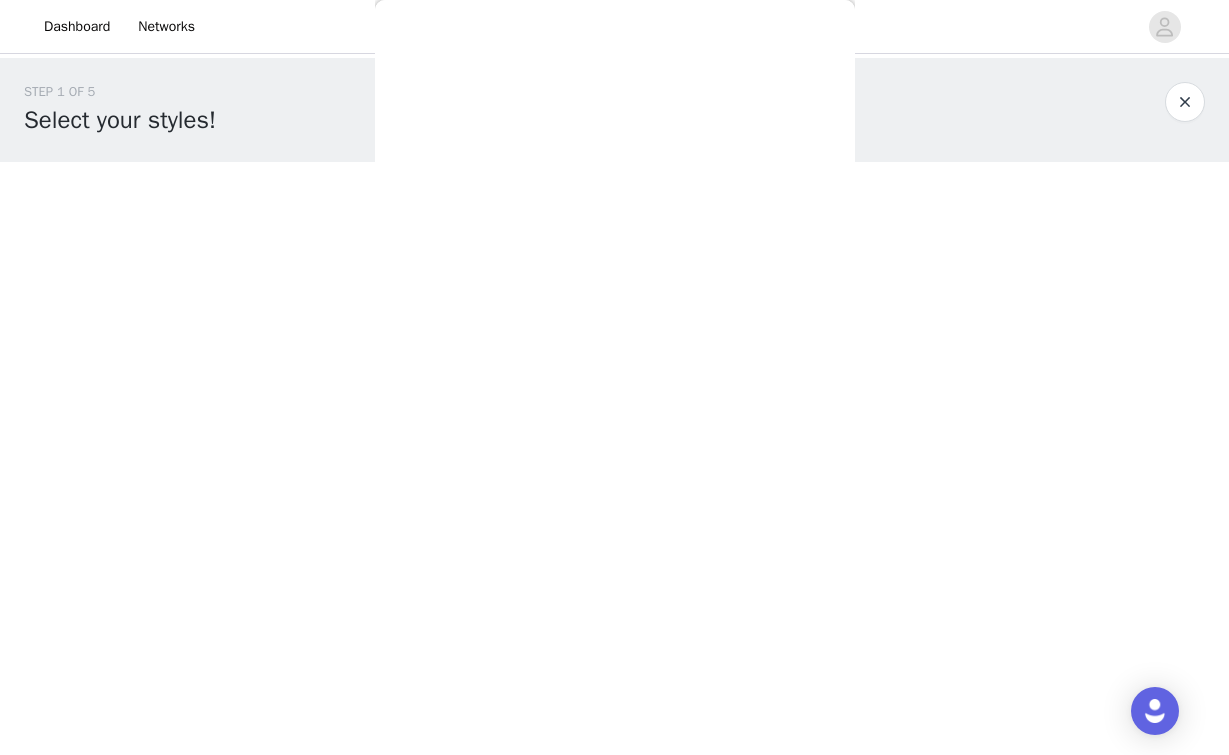 scroll, scrollTop: 0, scrollLeft: 0, axis: both 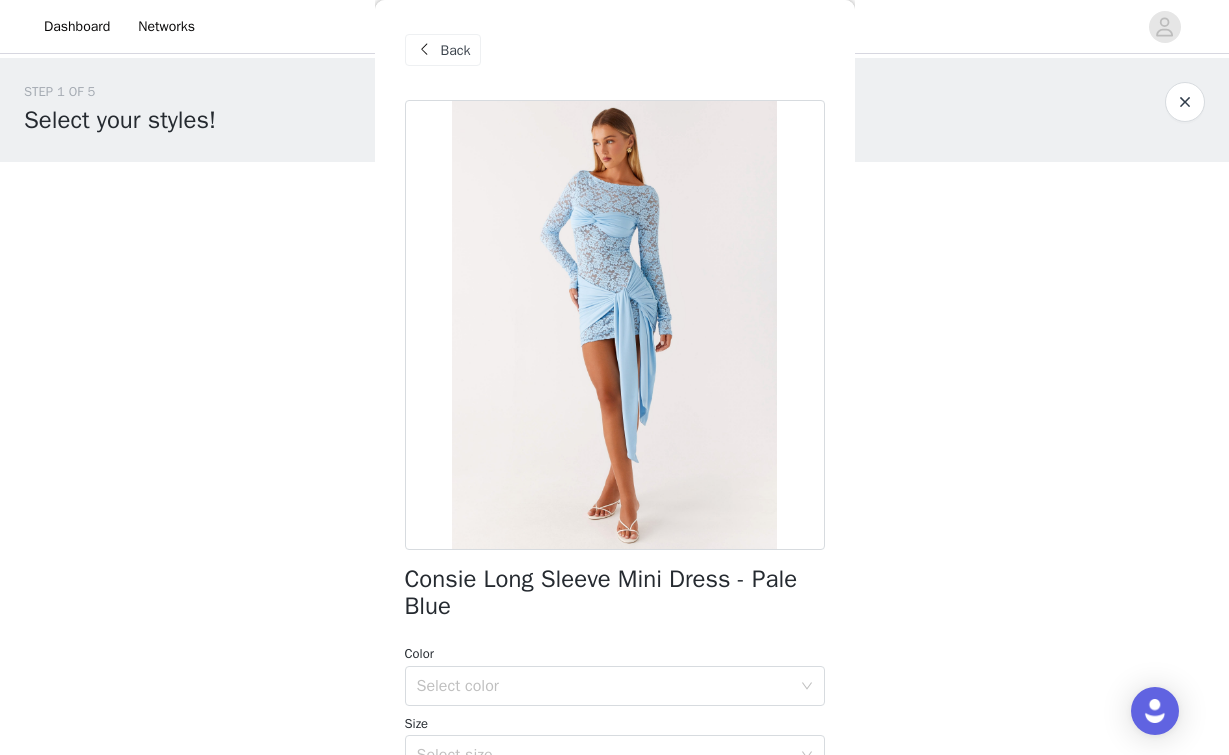 click on "Back" at bounding box center (443, 50) 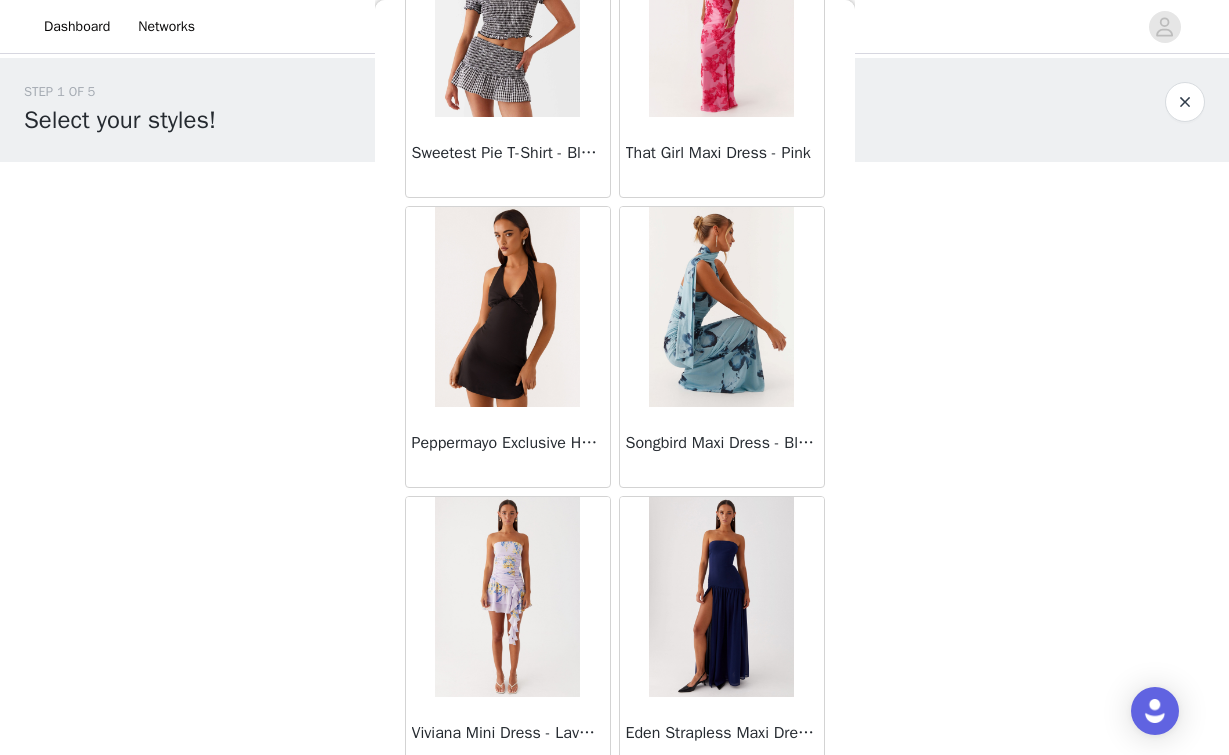 scroll, scrollTop: 2027, scrollLeft: 0, axis: vertical 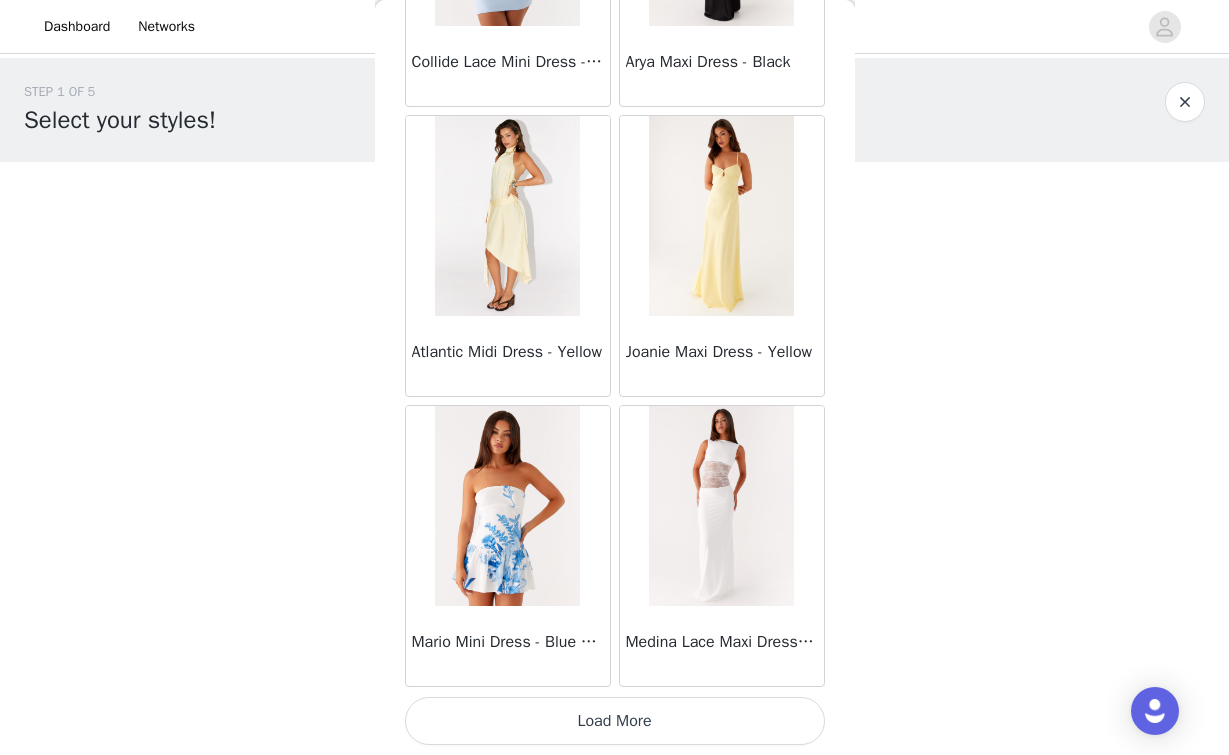 click on "Load More" at bounding box center (615, 721) 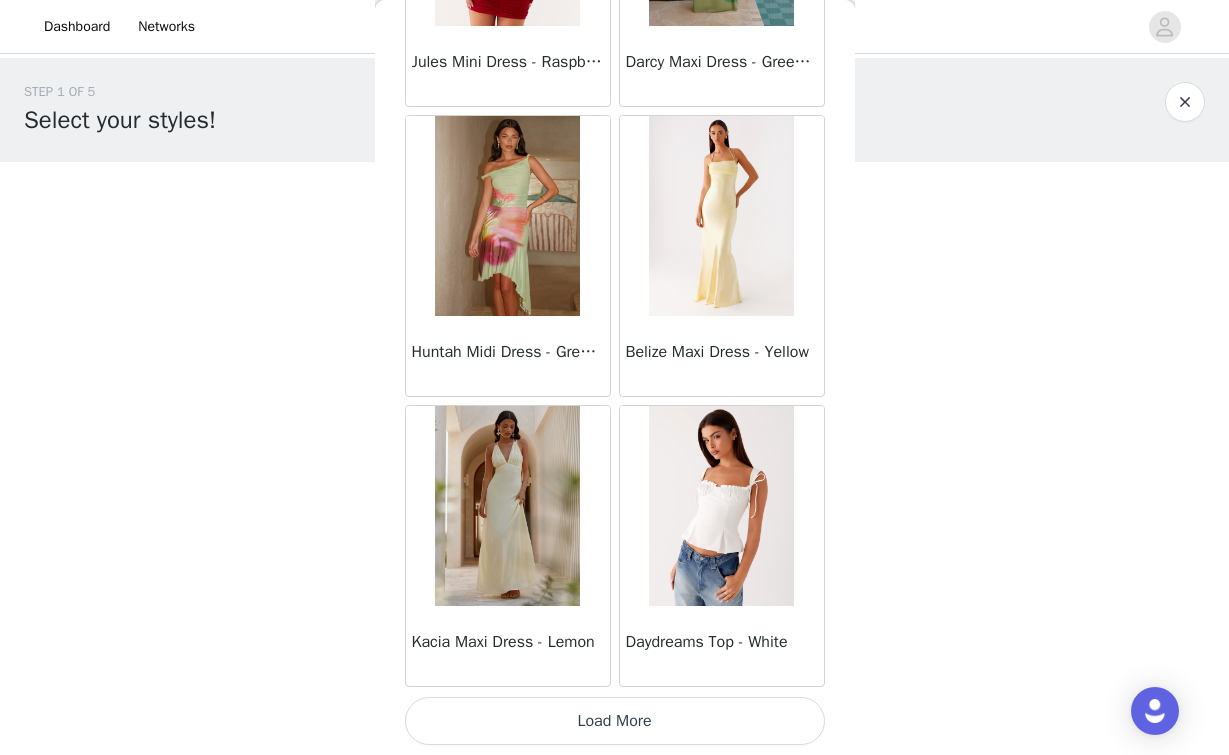 scroll, scrollTop: 40004, scrollLeft: 0, axis: vertical 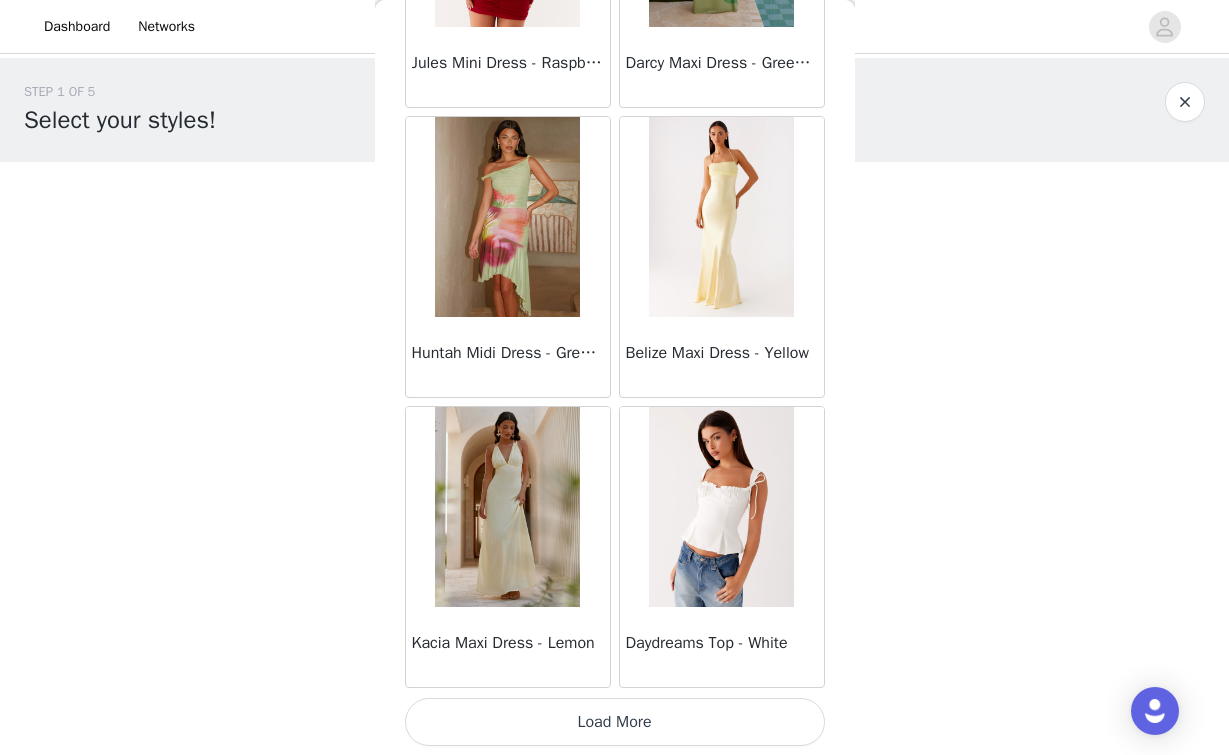 click on "Load More" at bounding box center [615, 722] 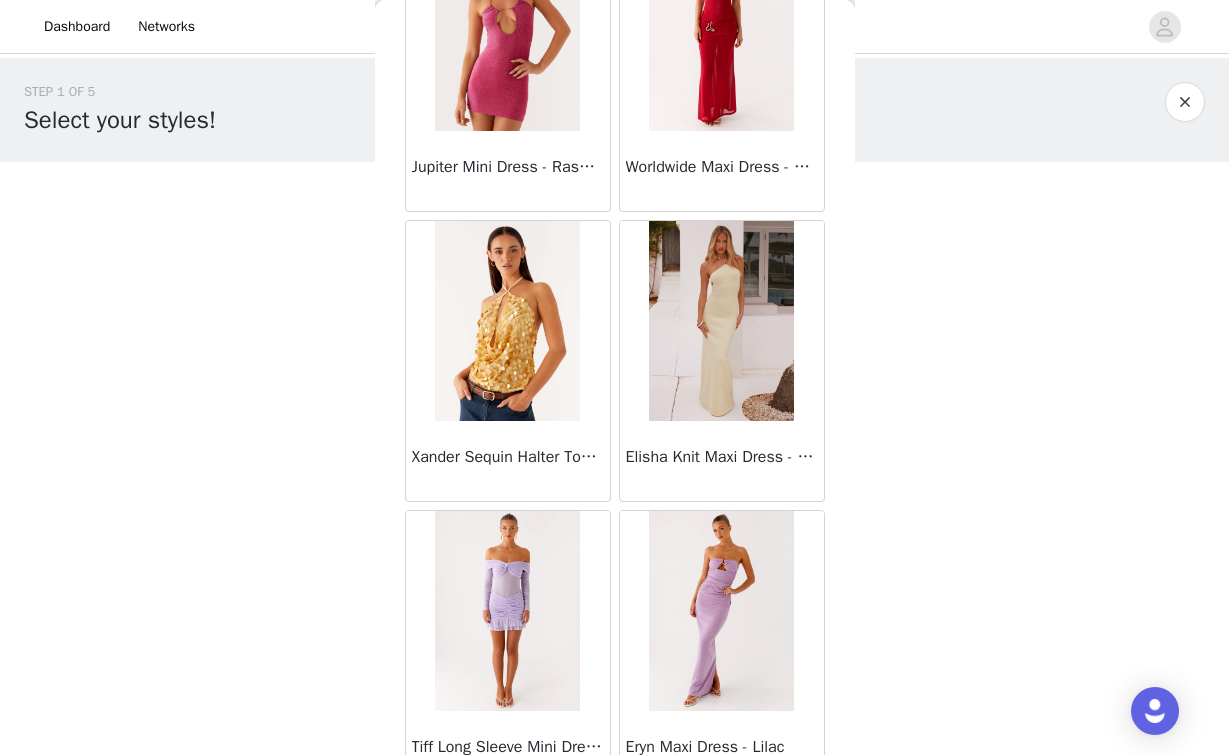 scroll, scrollTop: 42905, scrollLeft: 0, axis: vertical 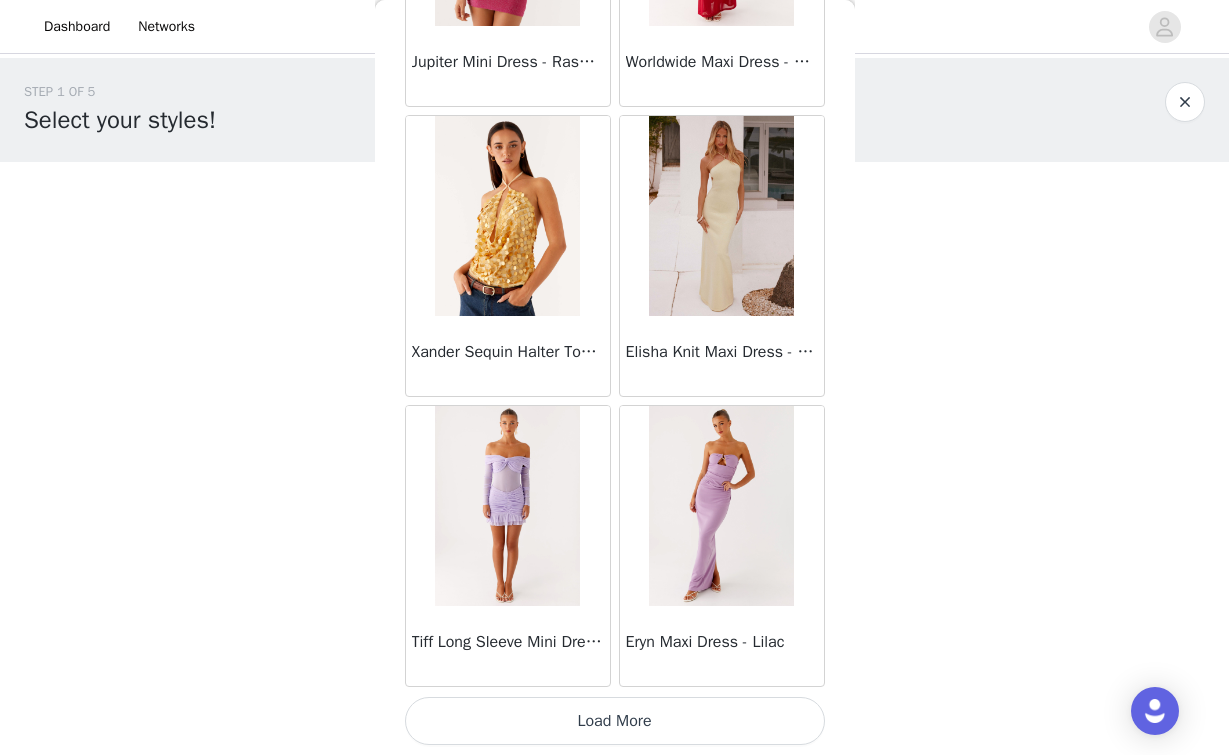 click on "Load More" at bounding box center (615, 721) 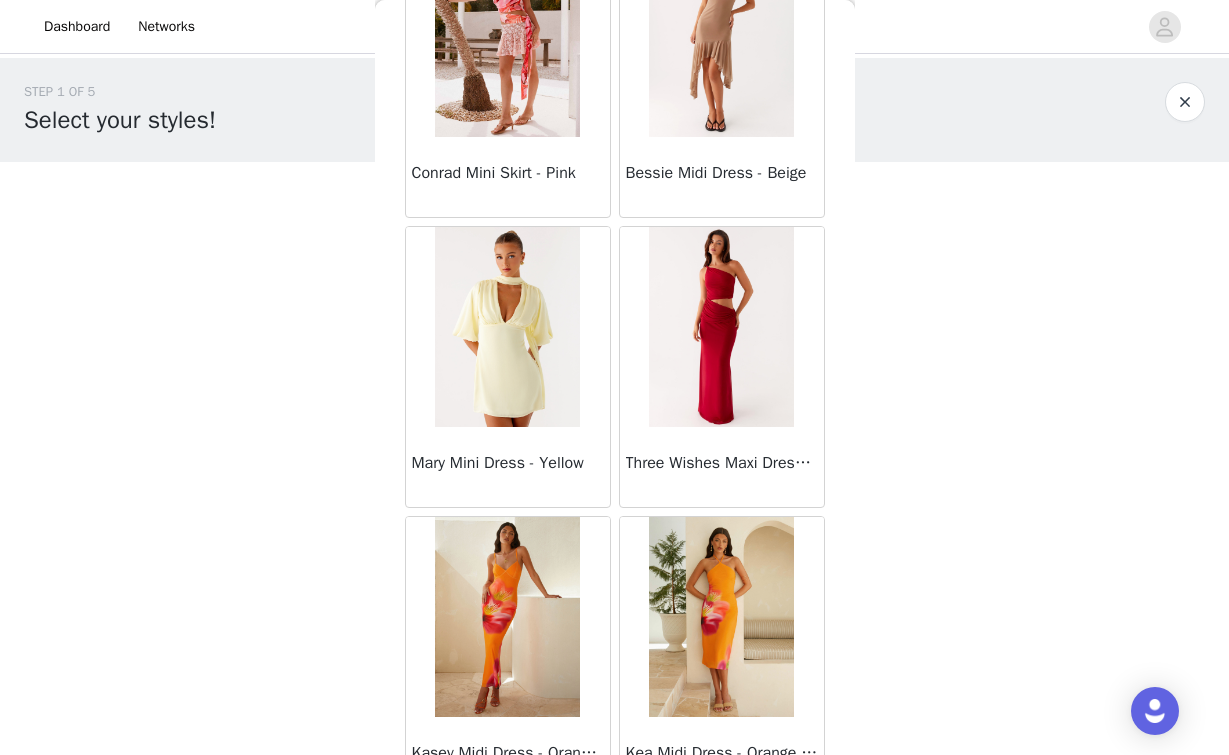 scroll, scrollTop: 45805, scrollLeft: 0, axis: vertical 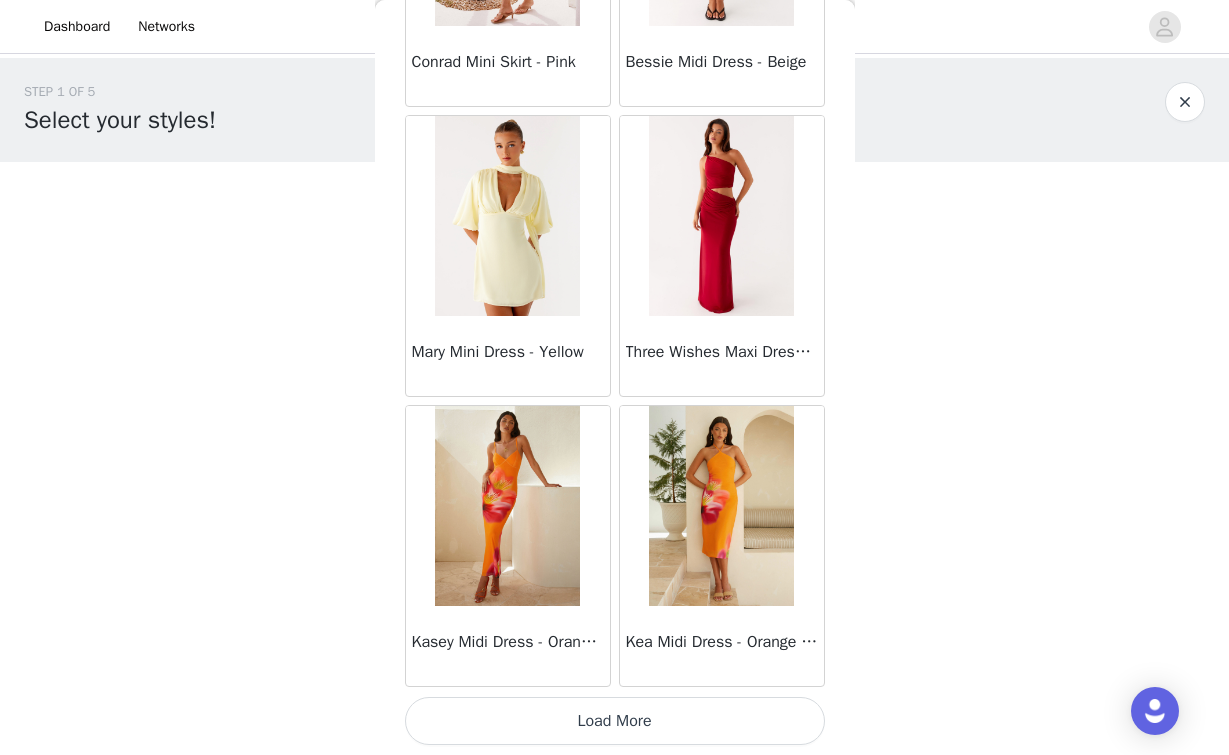 click on "Load More" at bounding box center [615, 721] 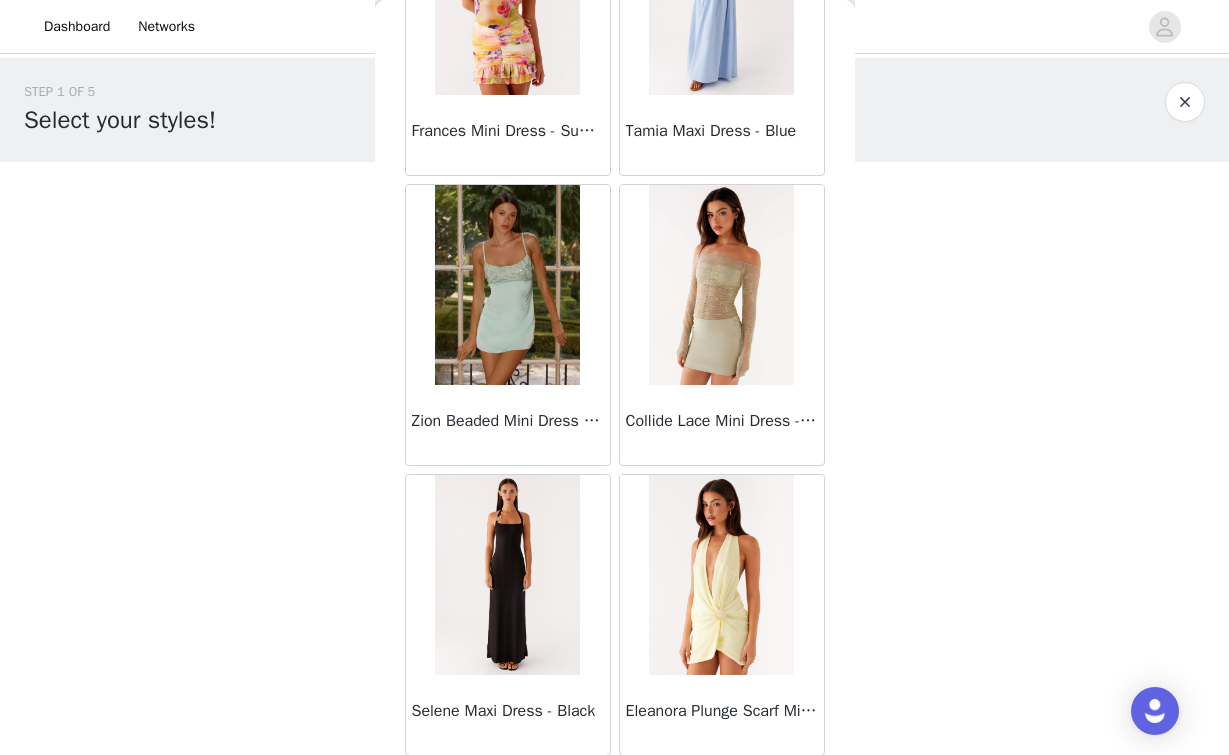 scroll, scrollTop: 48705, scrollLeft: 0, axis: vertical 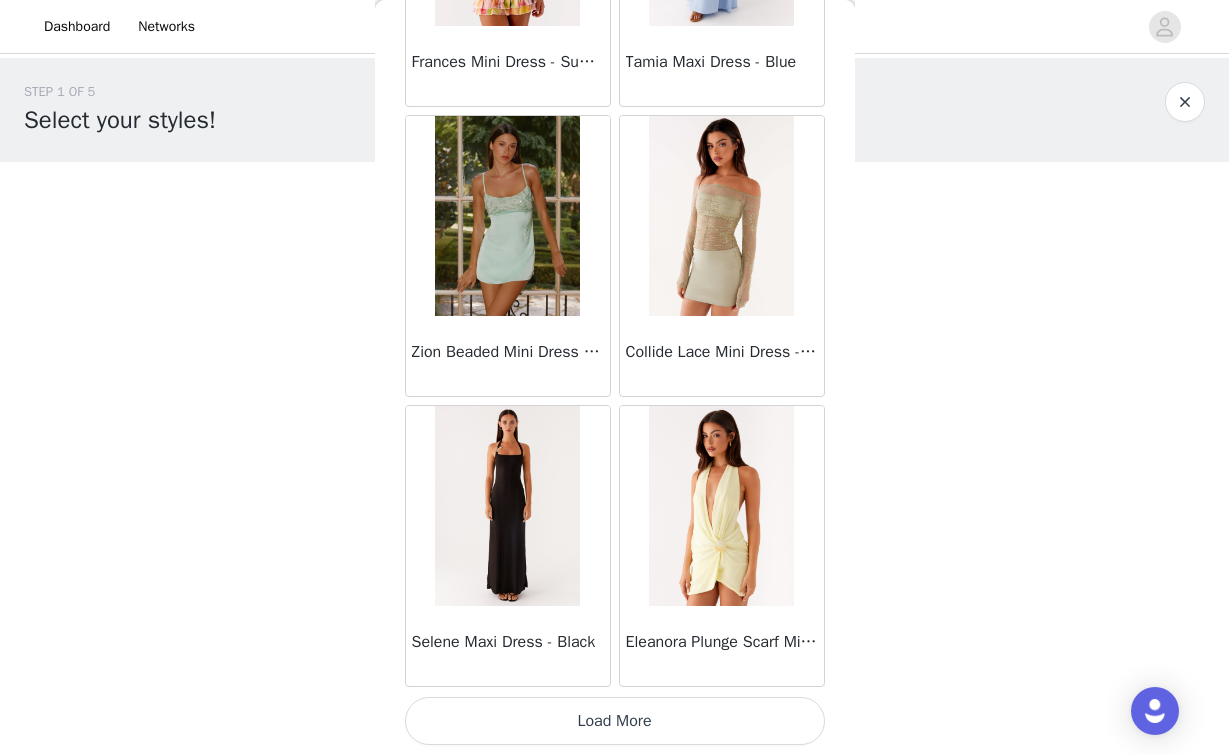 click on "Load More" at bounding box center [615, 721] 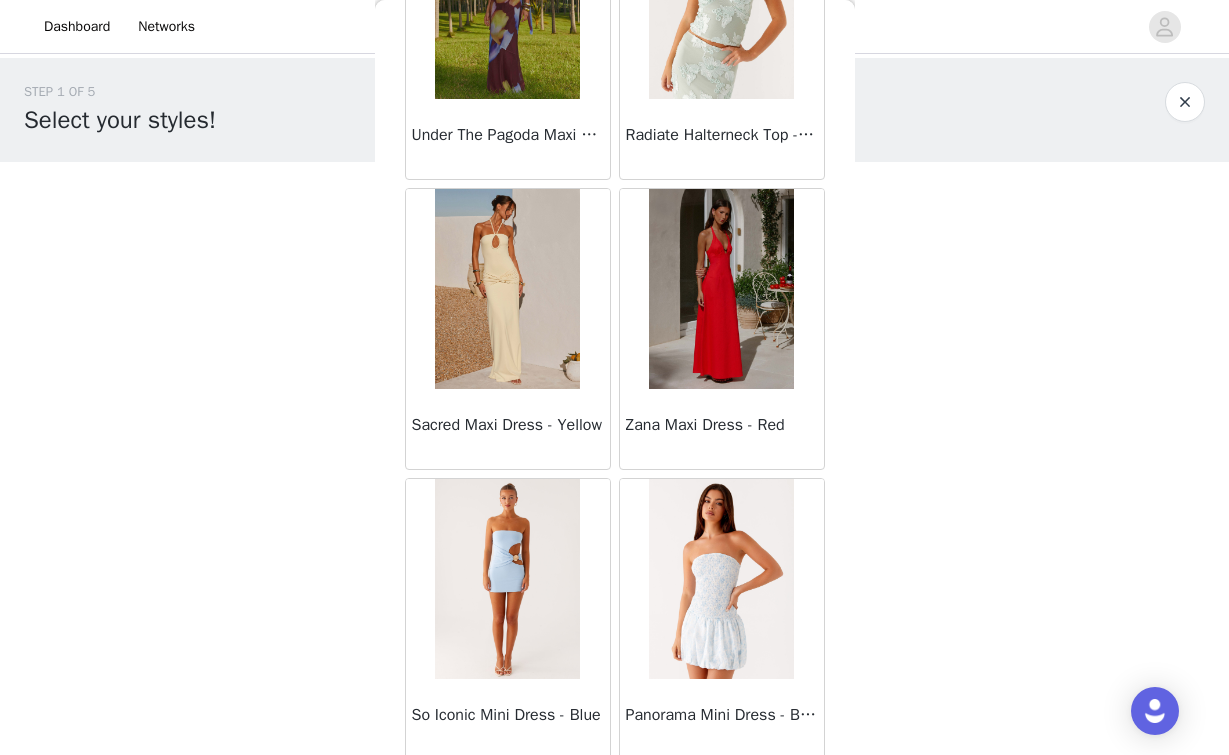 scroll, scrollTop: 51605, scrollLeft: 0, axis: vertical 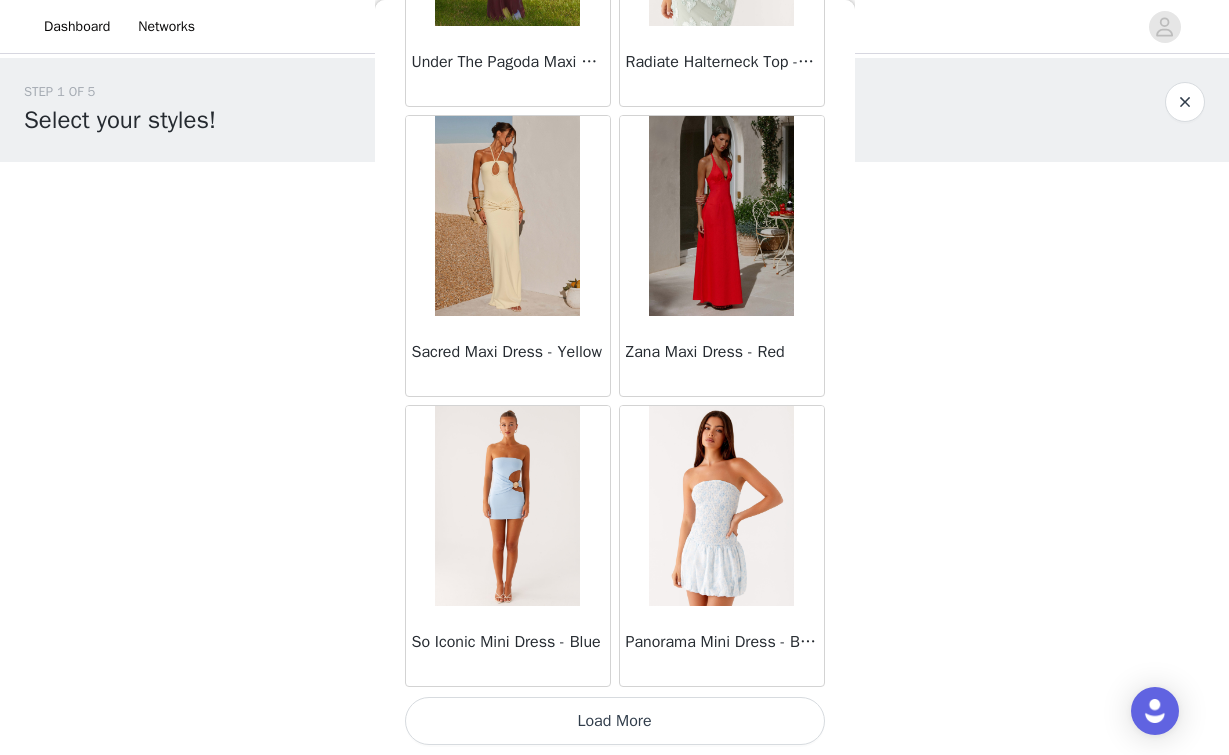 click on "Load More" at bounding box center [615, 721] 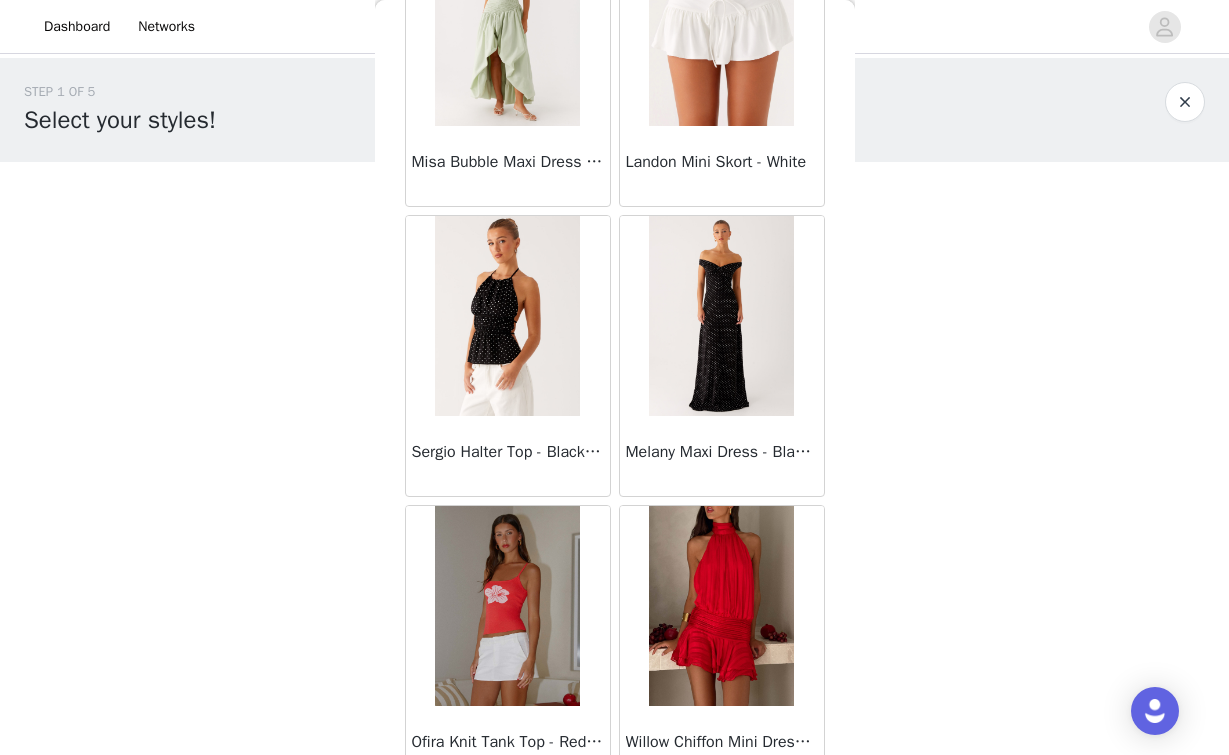 scroll, scrollTop: 54505, scrollLeft: 0, axis: vertical 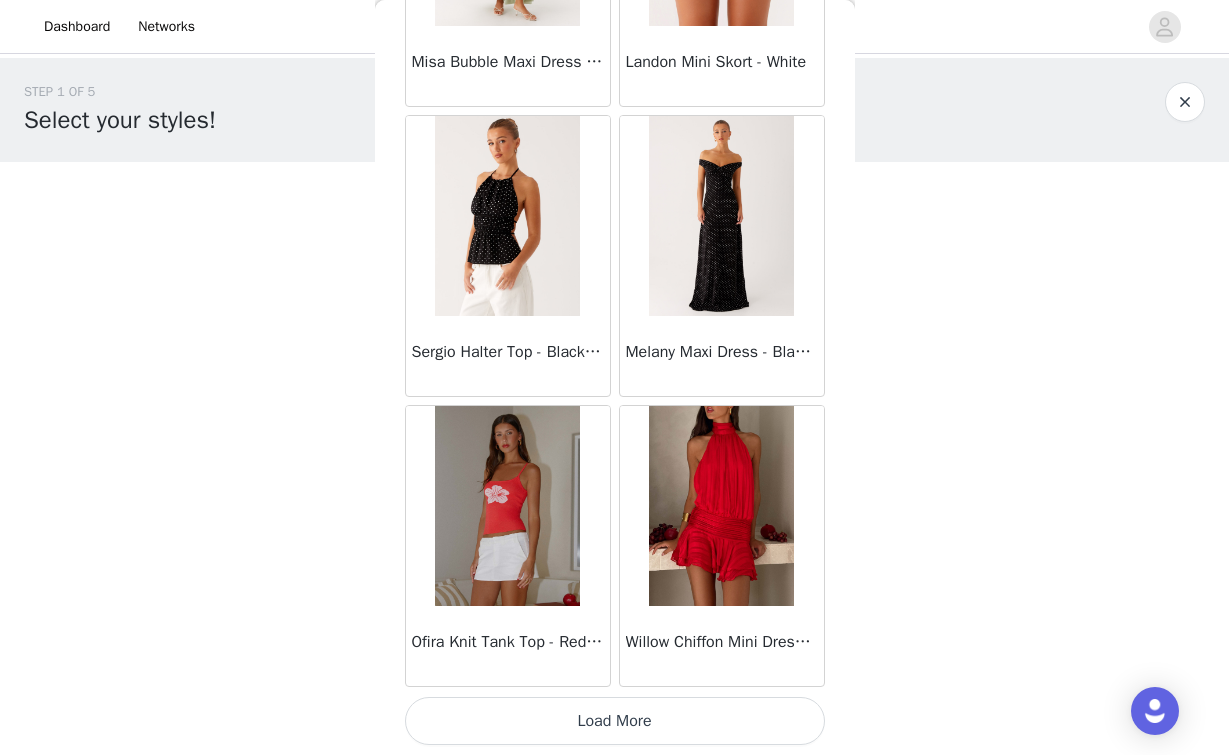 click on "Load More" at bounding box center (615, 721) 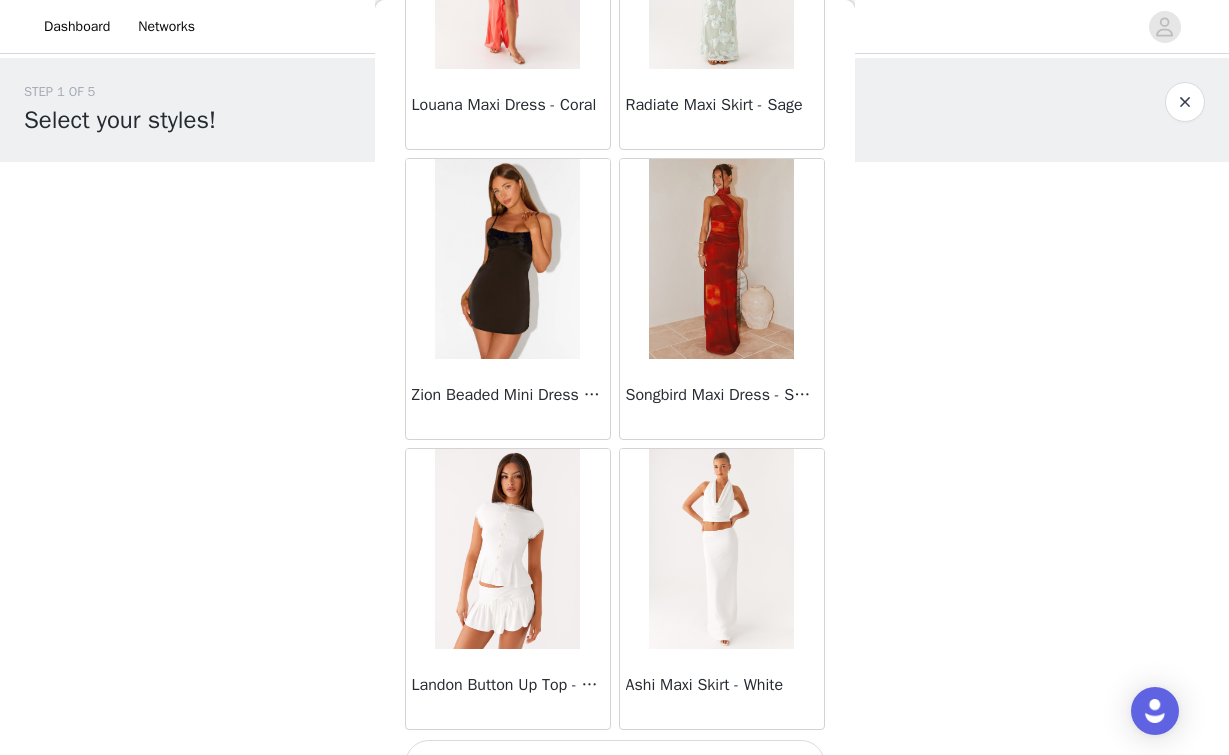 scroll, scrollTop: 57405, scrollLeft: 0, axis: vertical 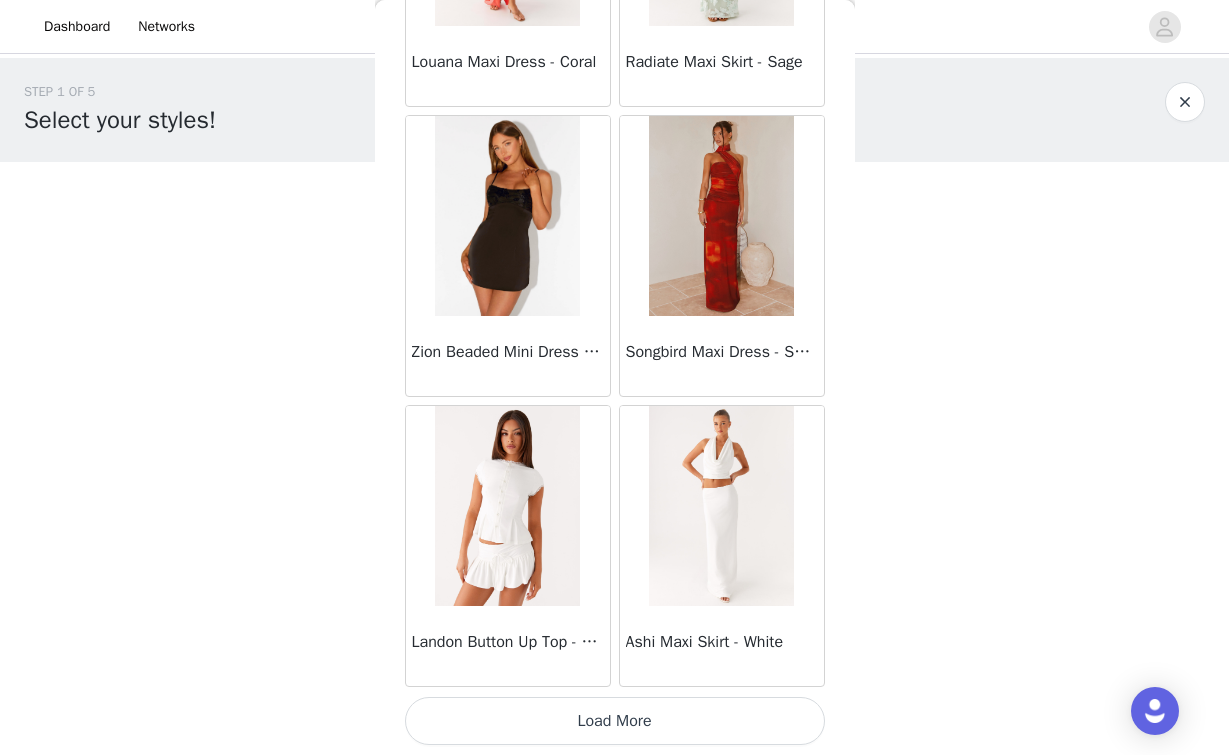click on "Load More" at bounding box center (615, 721) 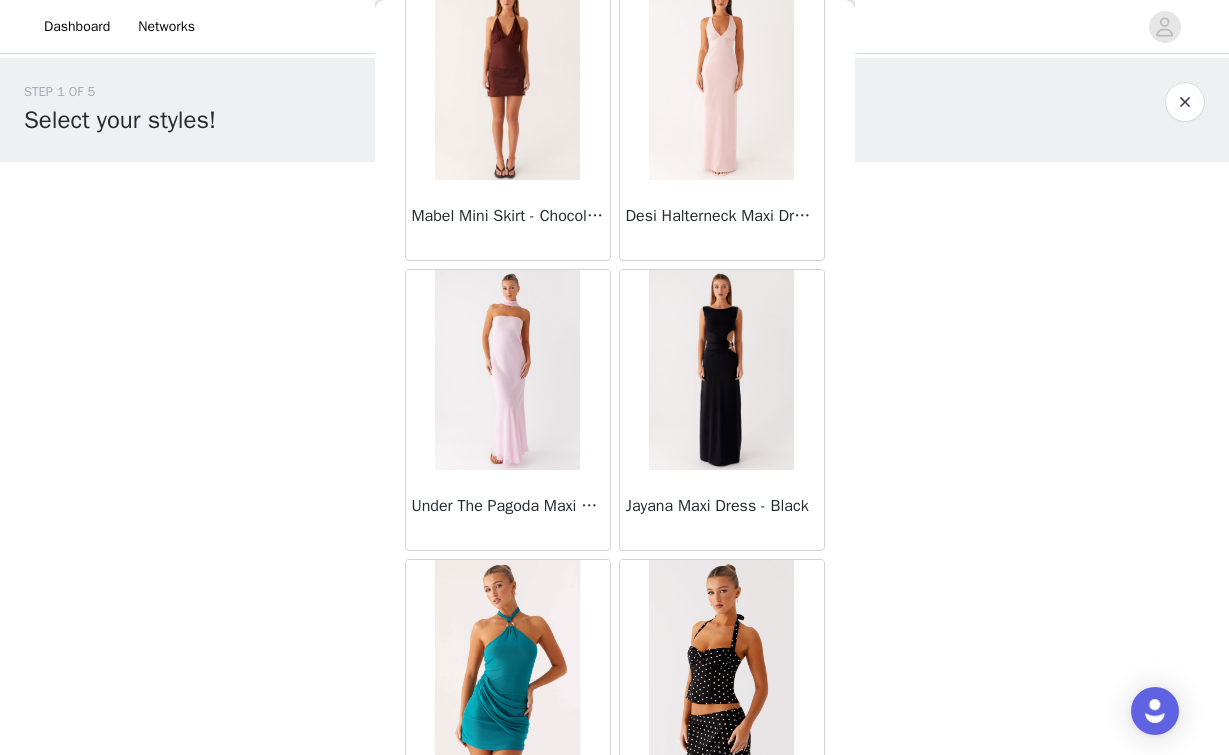 scroll, scrollTop: 60305, scrollLeft: 0, axis: vertical 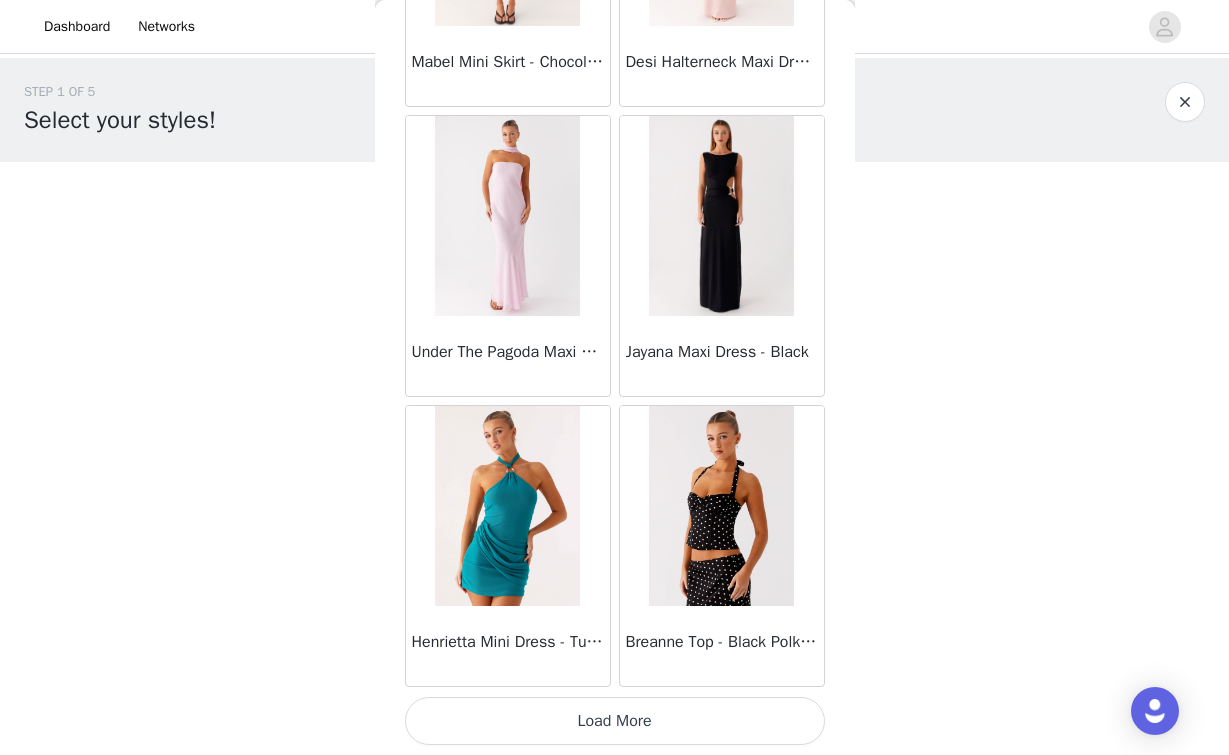 click on "Load More" at bounding box center (615, 721) 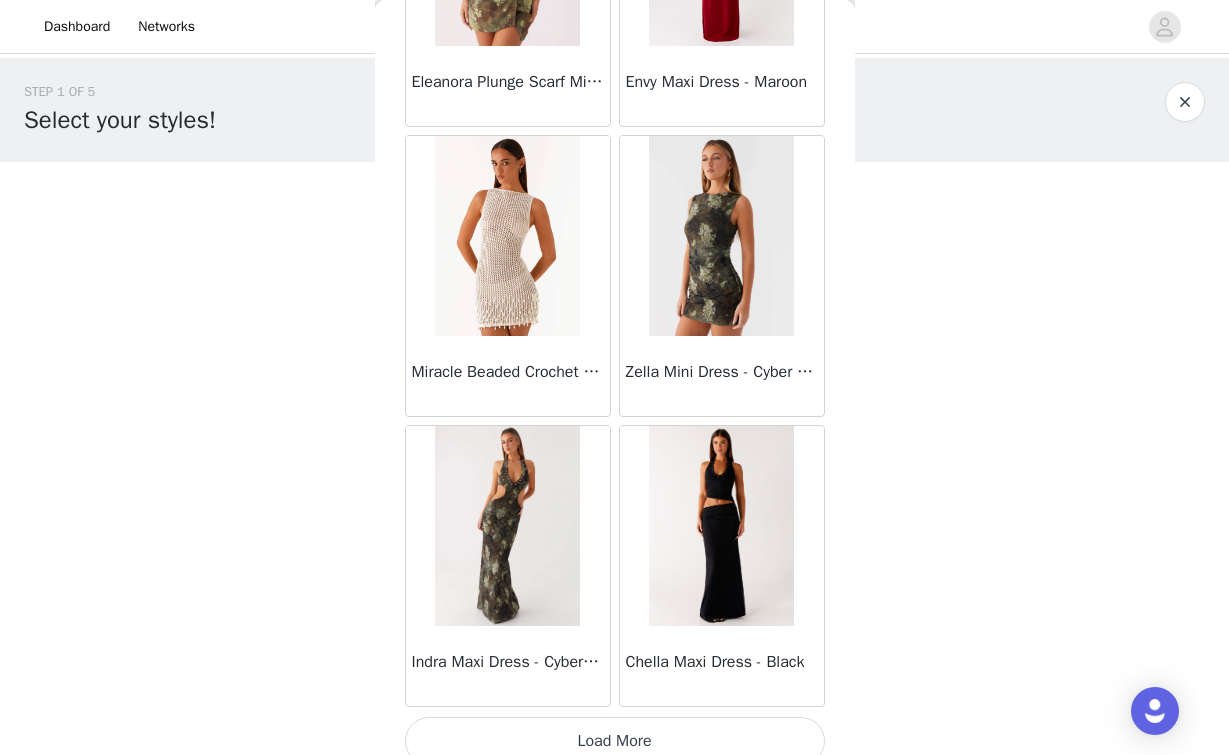 scroll, scrollTop: 63205, scrollLeft: 0, axis: vertical 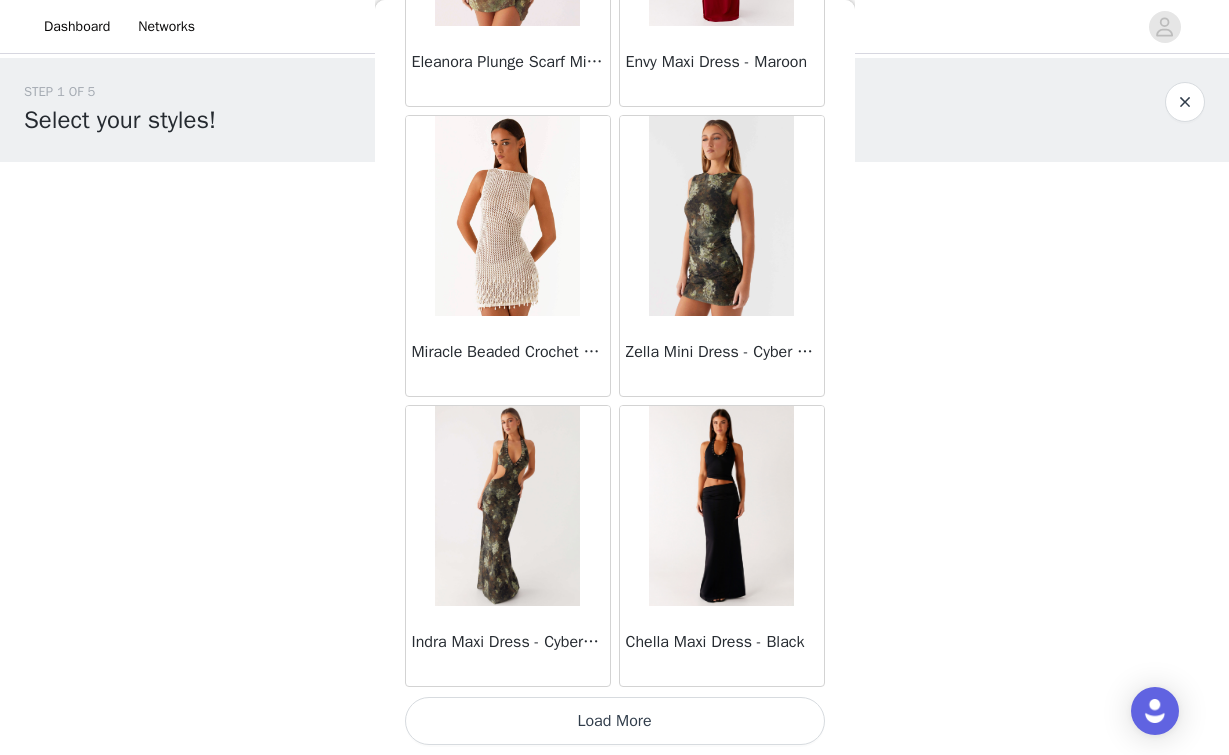 click on "Load More" at bounding box center [615, 721] 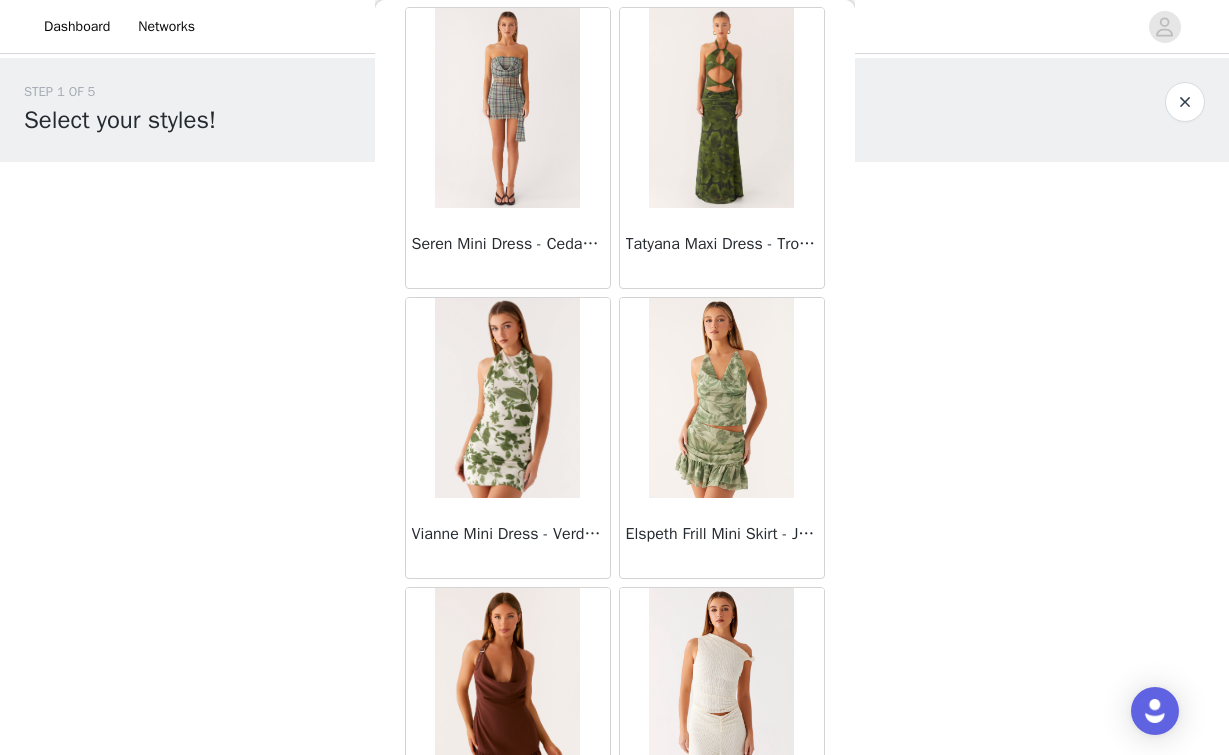 scroll, scrollTop: 66105, scrollLeft: 0, axis: vertical 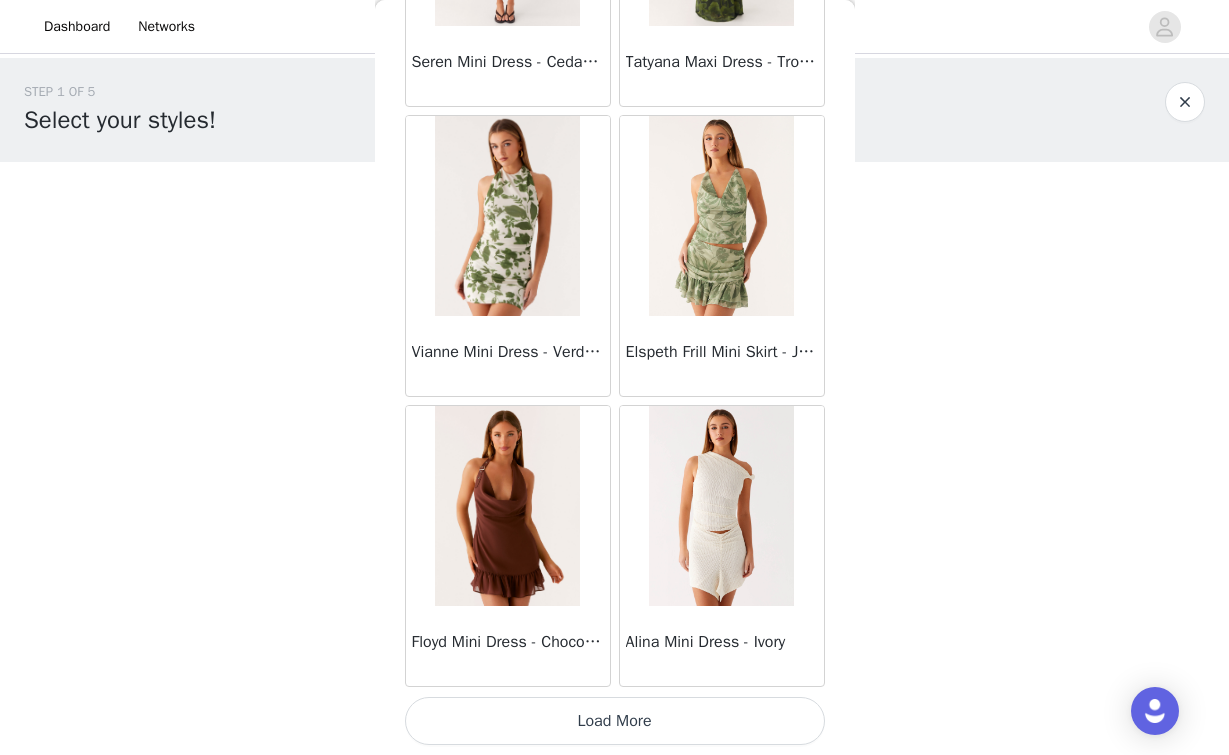 click on "Load More" at bounding box center [615, 721] 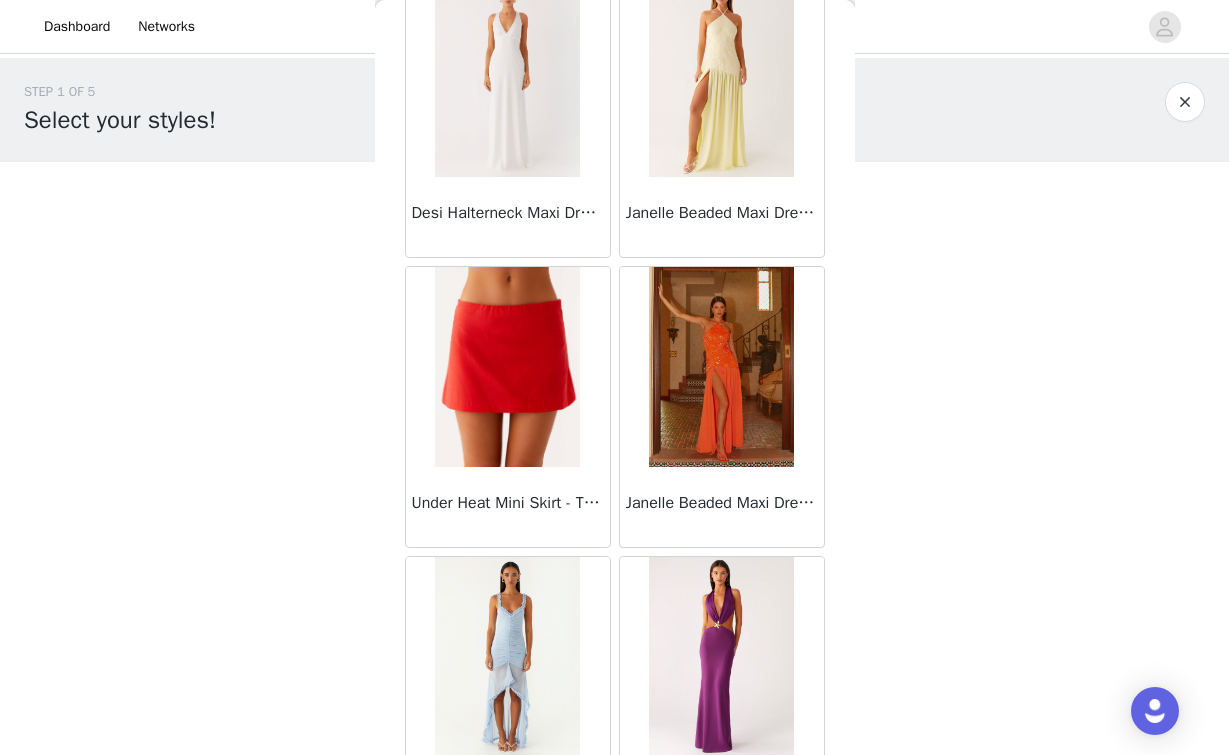 scroll, scrollTop: 69005, scrollLeft: 0, axis: vertical 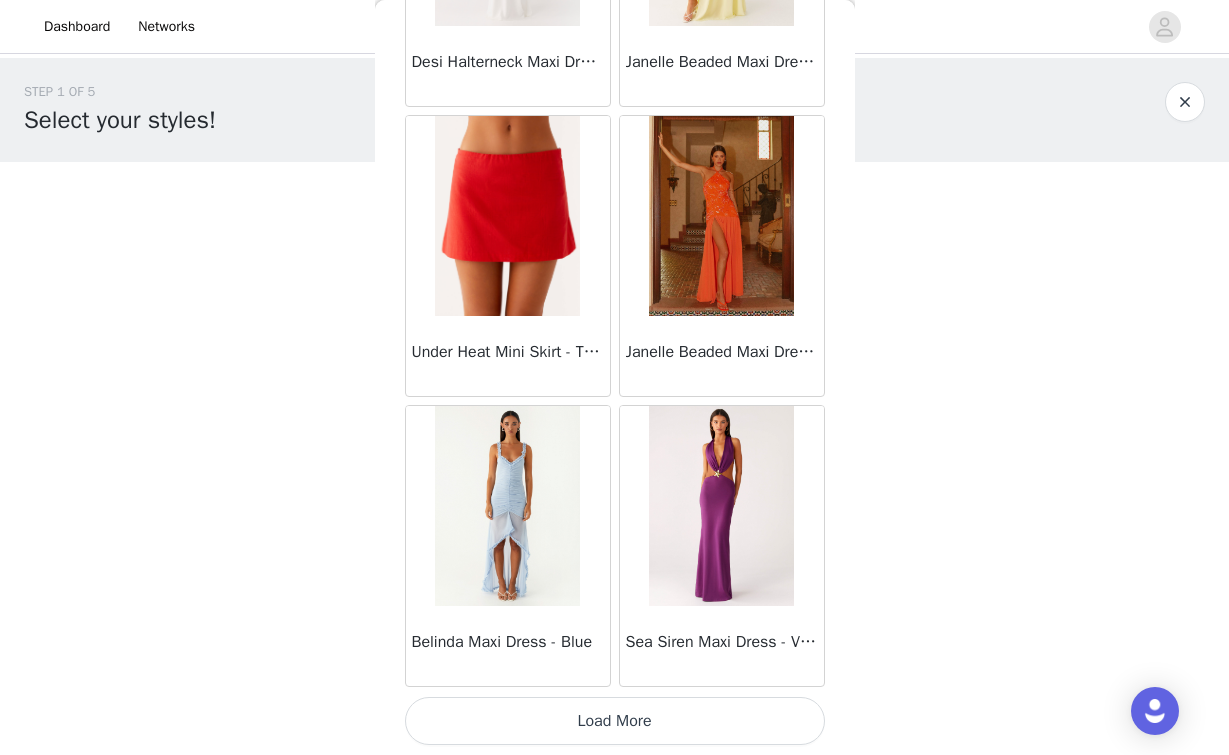 click on "Load More" at bounding box center [615, 721] 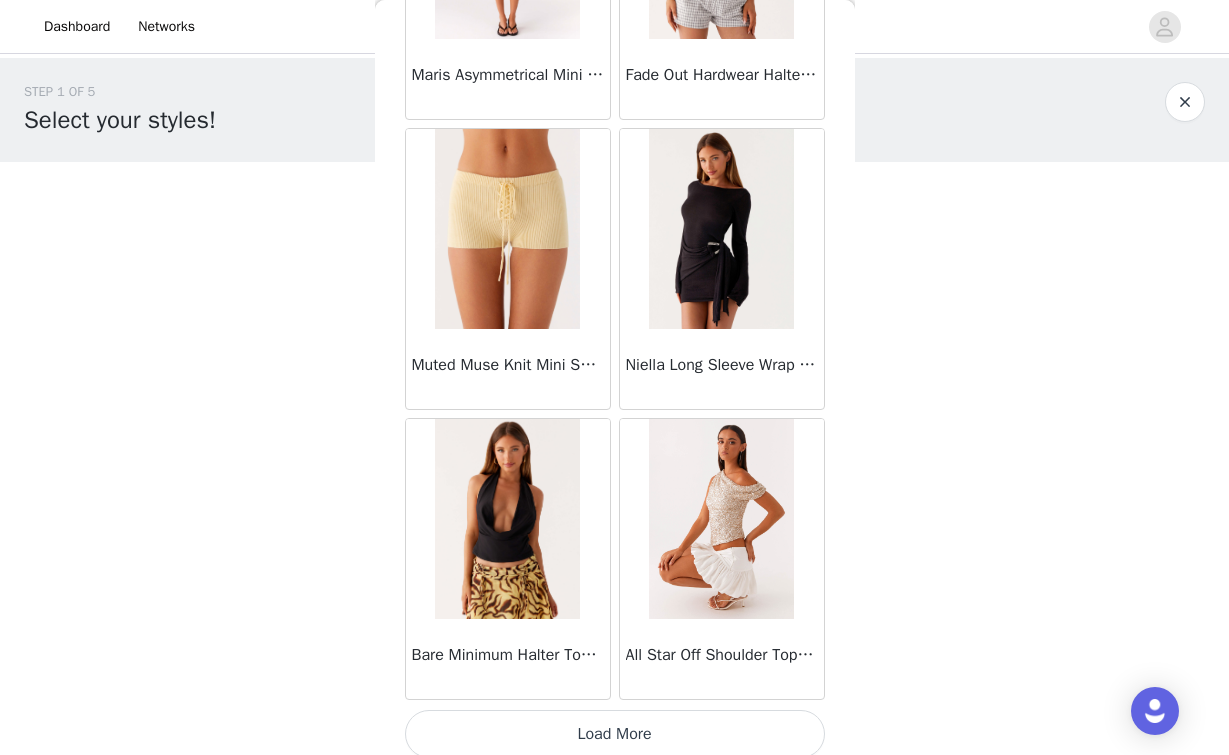 scroll, scrollTop: 71905, scrollLeft: 0, axis: vertical 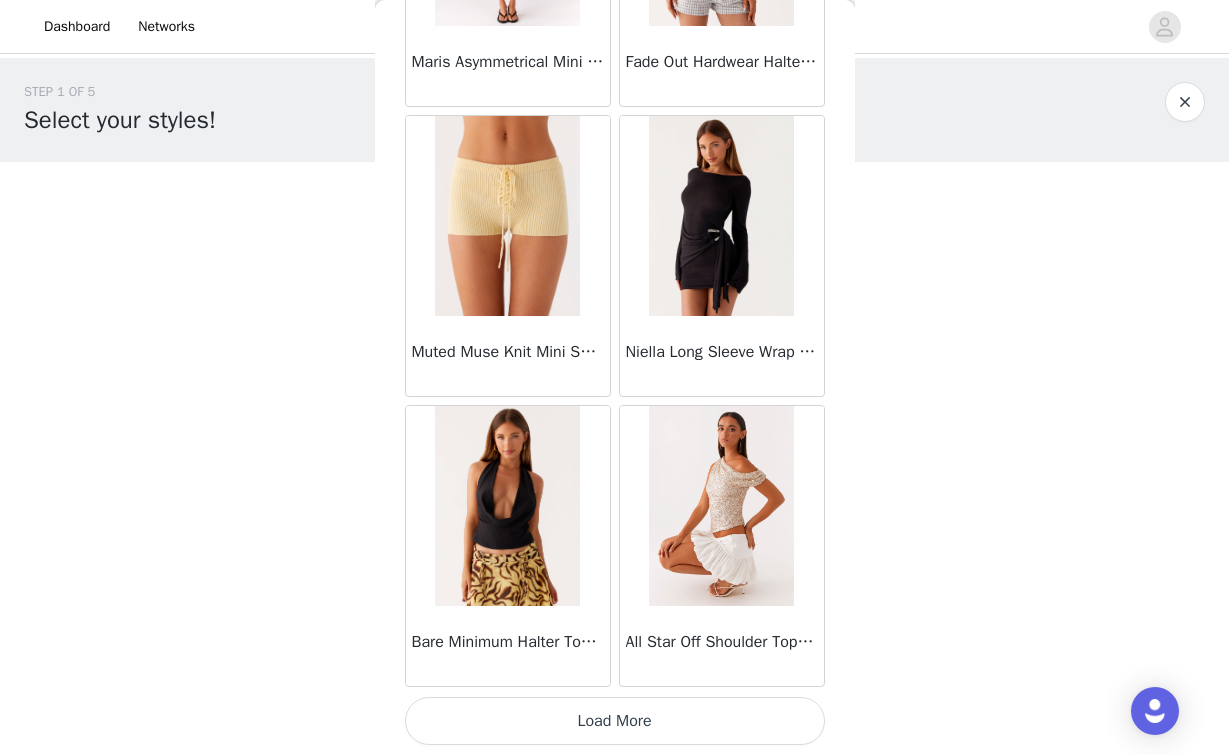 click on "Load More" at bounding box center (615, 721) 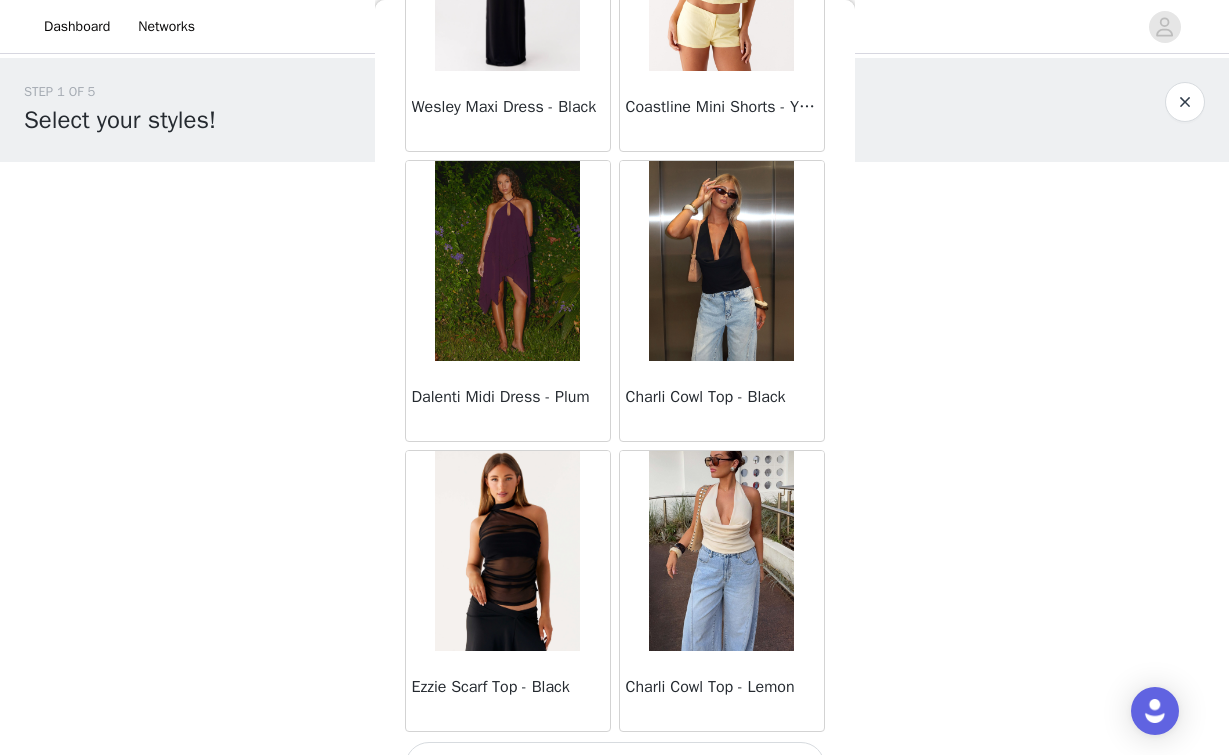 scroll, scrollTop: 74805, scrollLeft: 0, axis: vertical 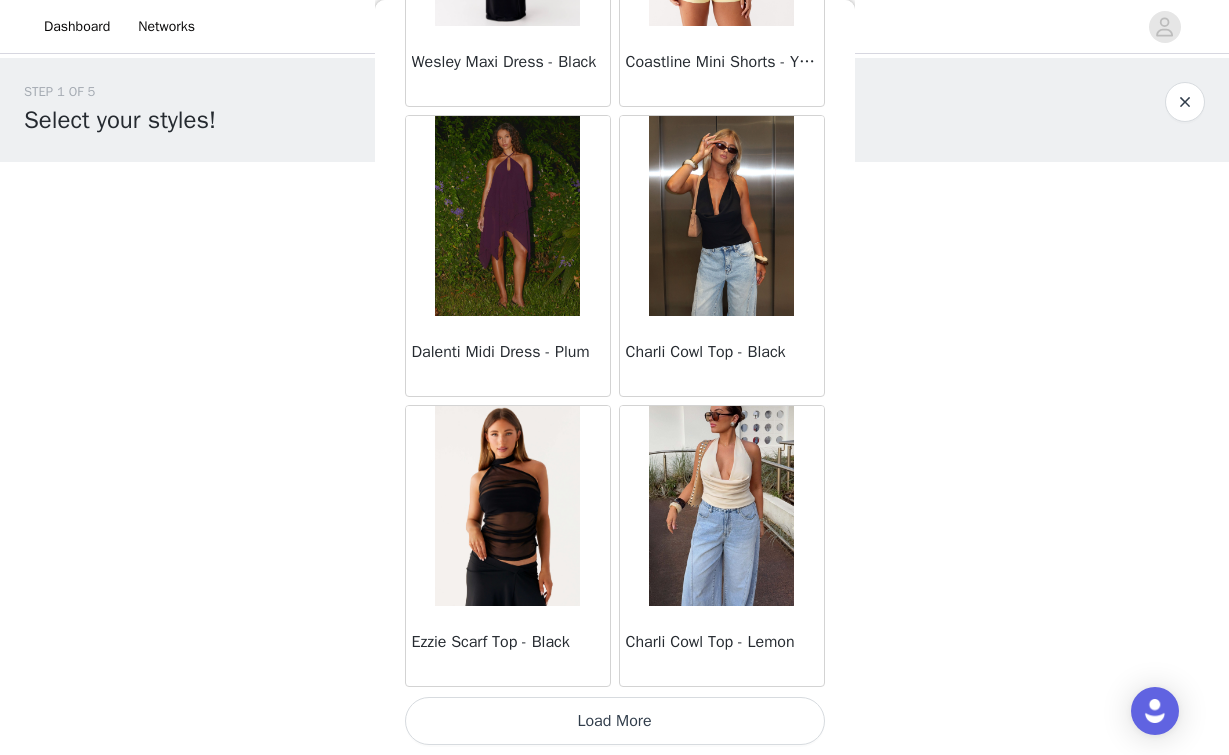 click on "Load More" at bounding box center (615, 721) 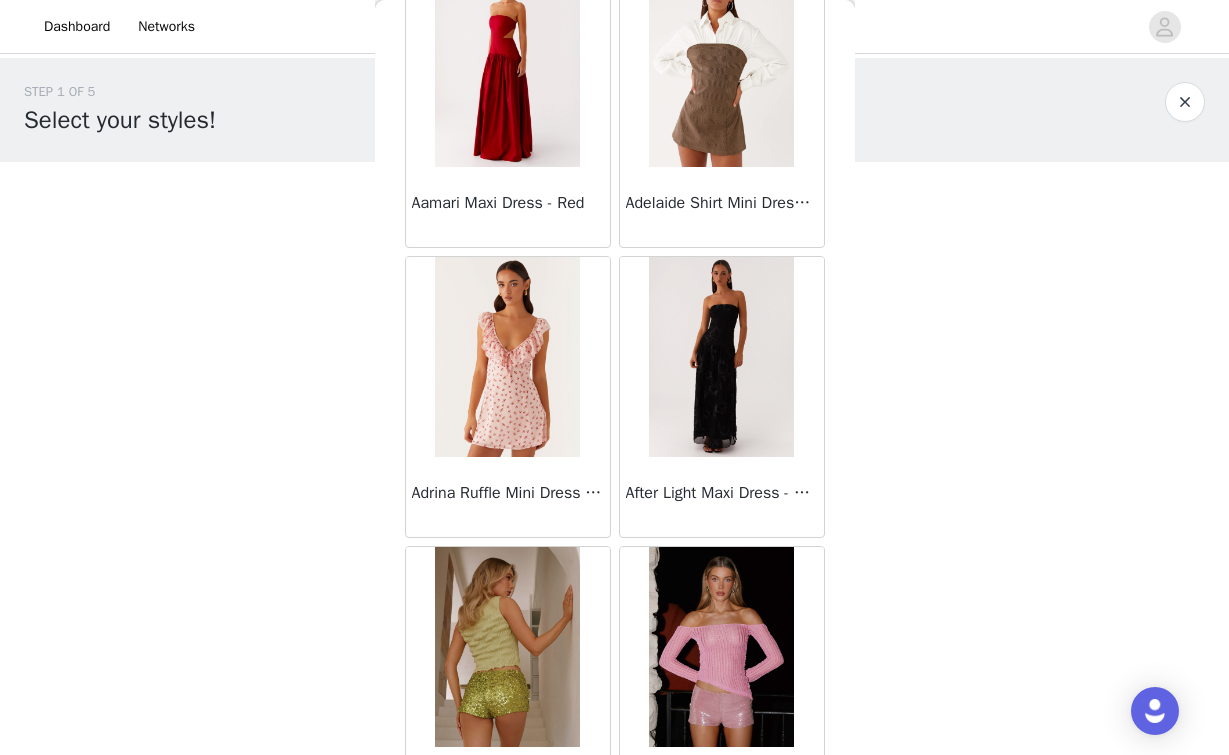 scroll, scrollTop: 77705, scrollLeft: 0, axis: vertical 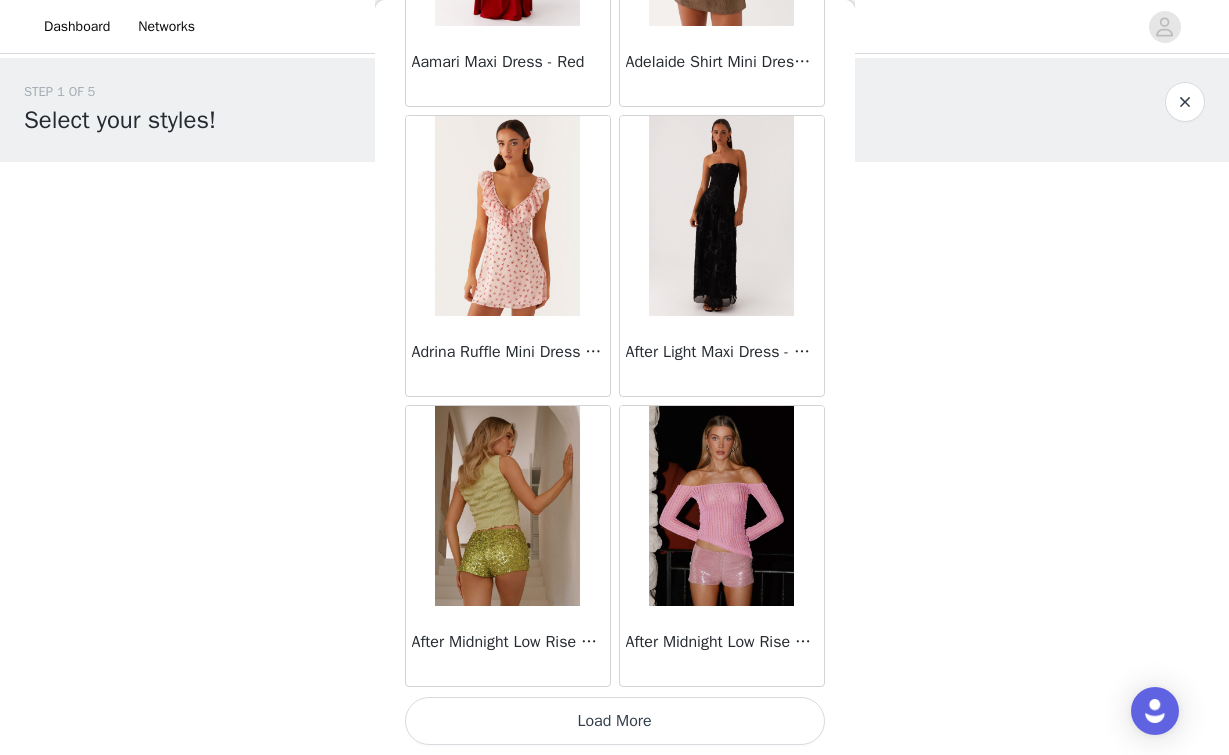 click on "Load More" at bounding box center [615, 721] 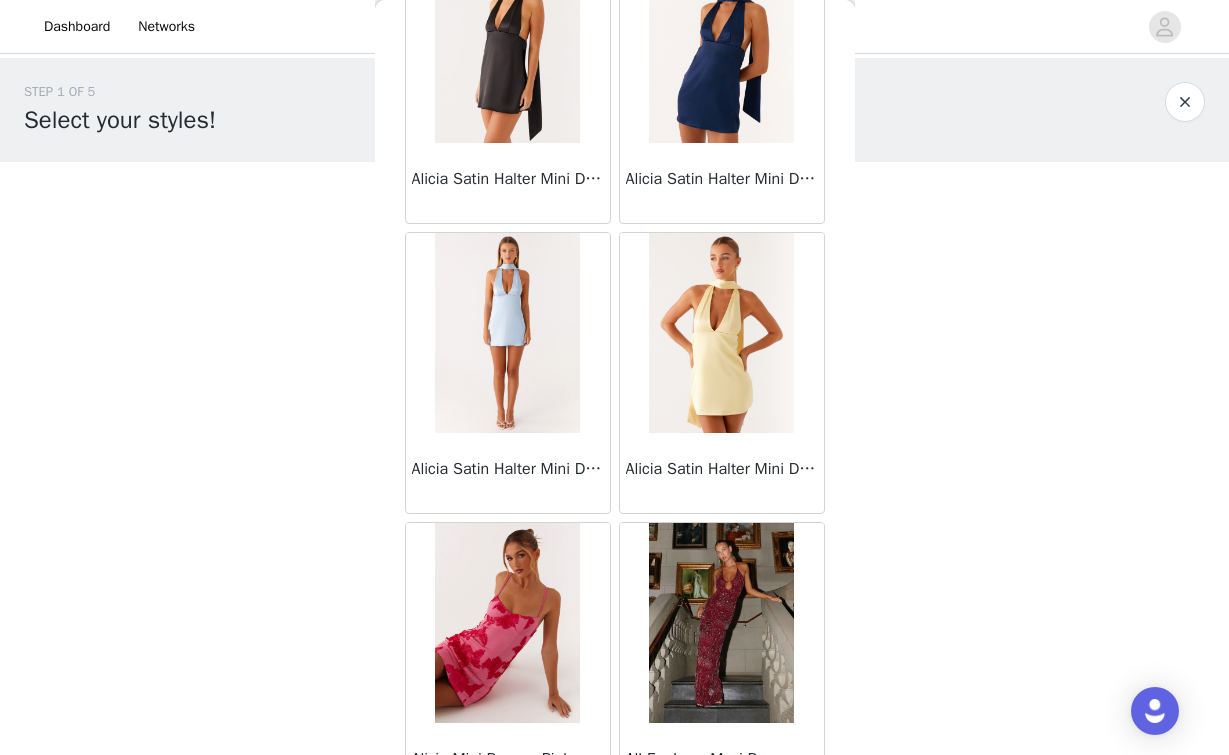scroll, scrollTop: 80605, scrollLeft: 0, axis: vertical 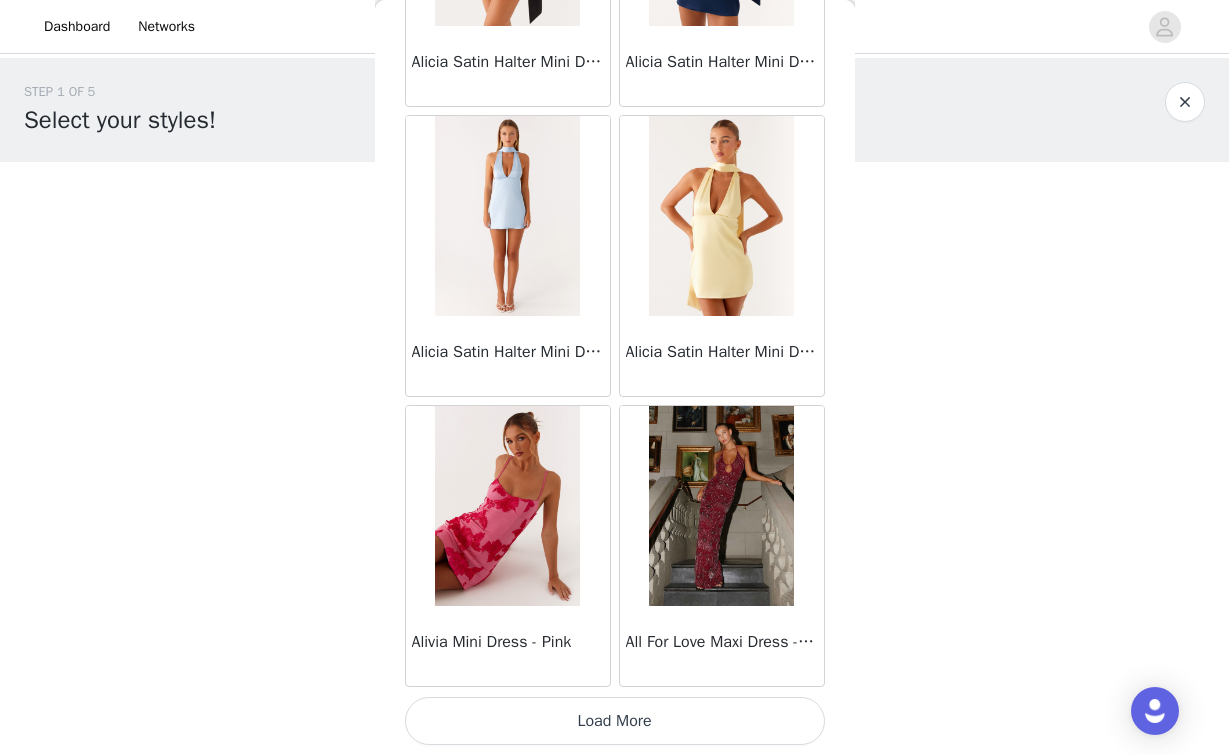 click on "Load More" at bounding box center (615, 721) 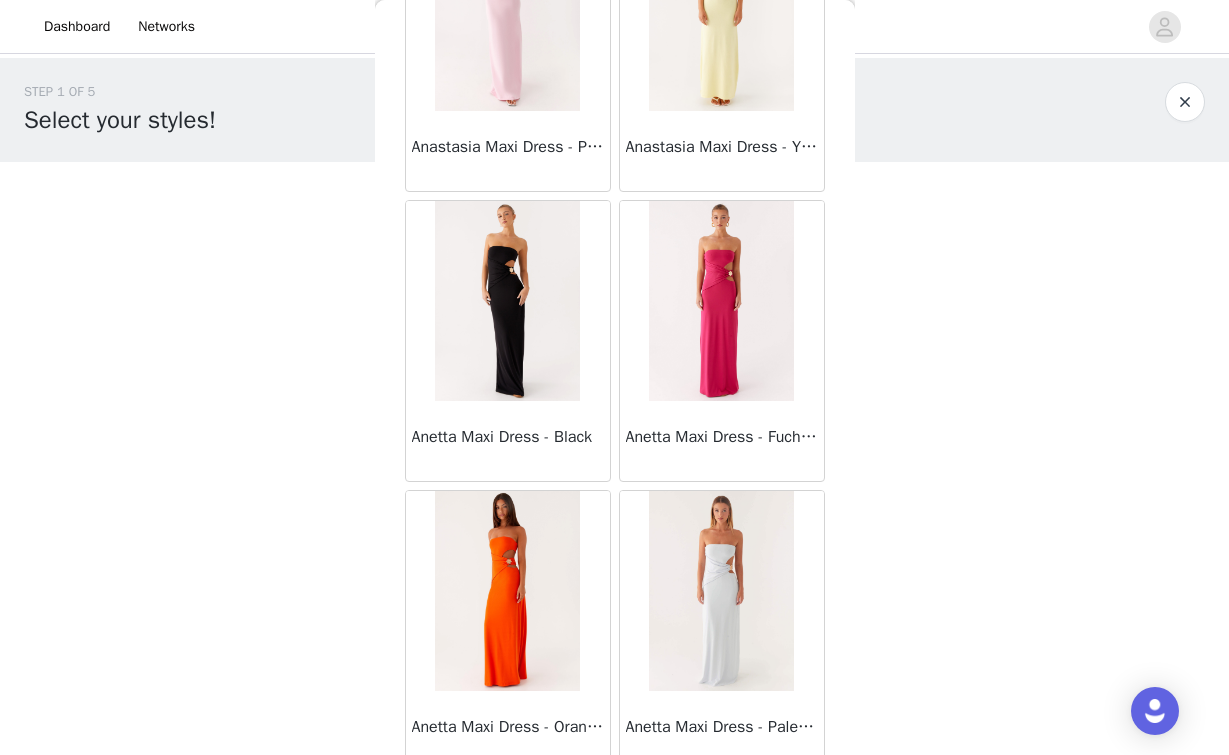 scroll, scrollTop: 83505, scrollLeft: 0, axis: vertical 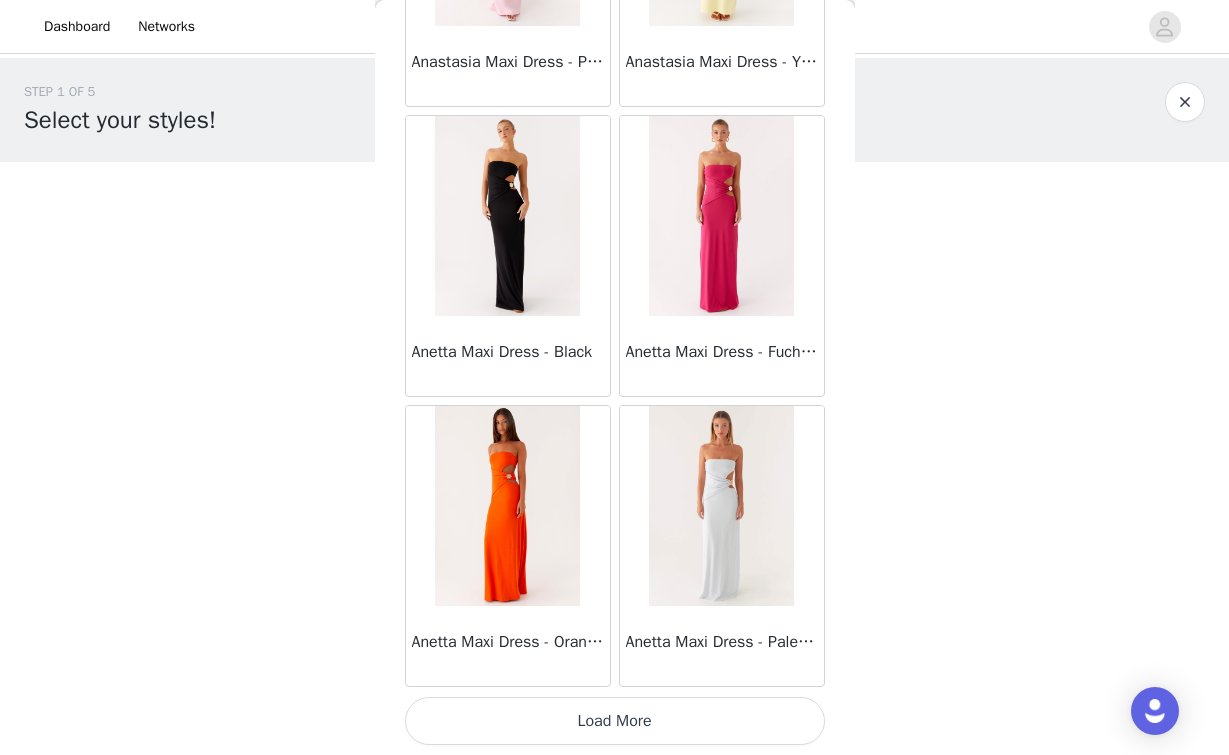 click on "Load More" at bounding box center (615, 721) 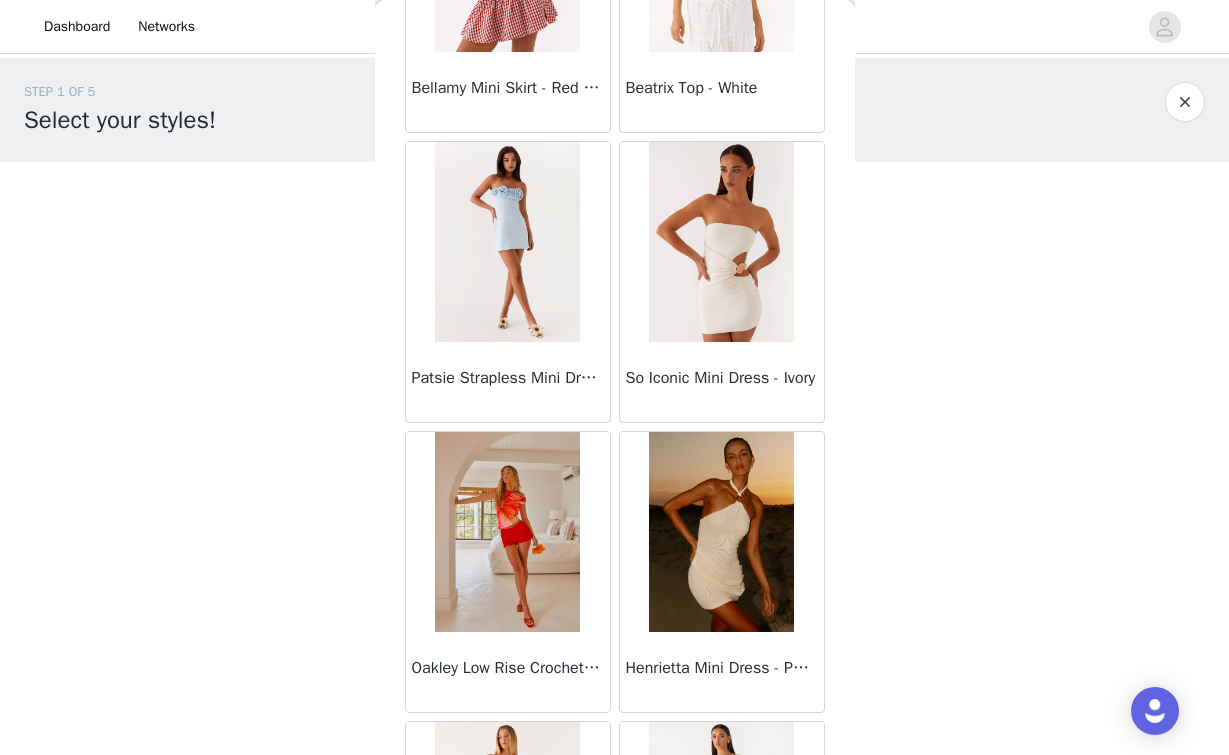 scroll, scrollTop: 35049, scrollLeft: 0, axis: vertical 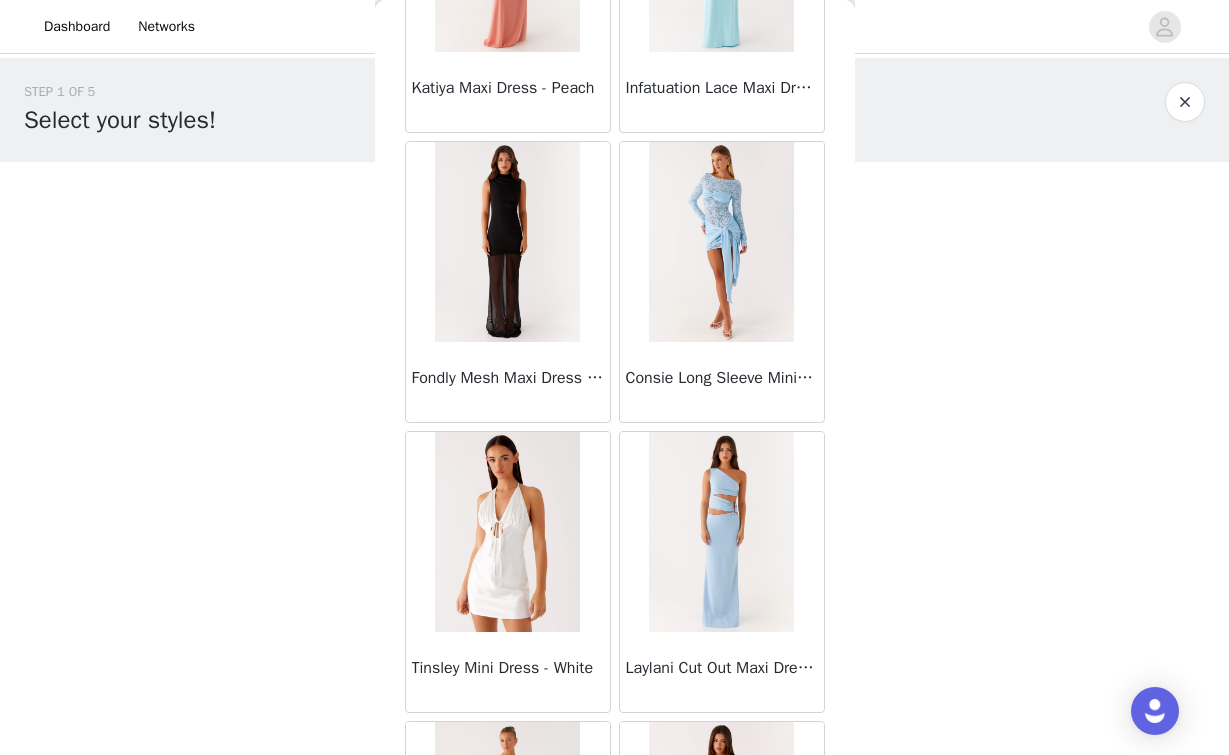 click on "Consie Long Sleeve Mini Dress - Pale Blue" at bounding box center (722, 378) 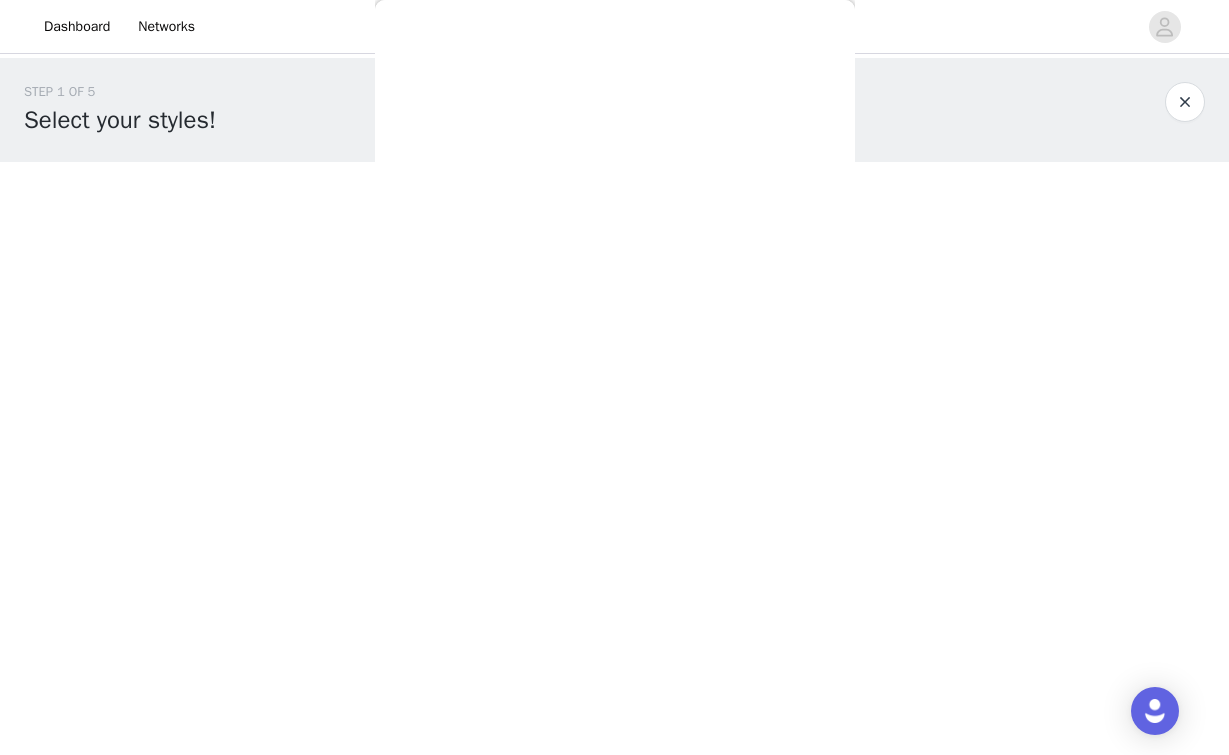 scroll, scrollTop: 305, scrollLeft: 0, axis: vertical 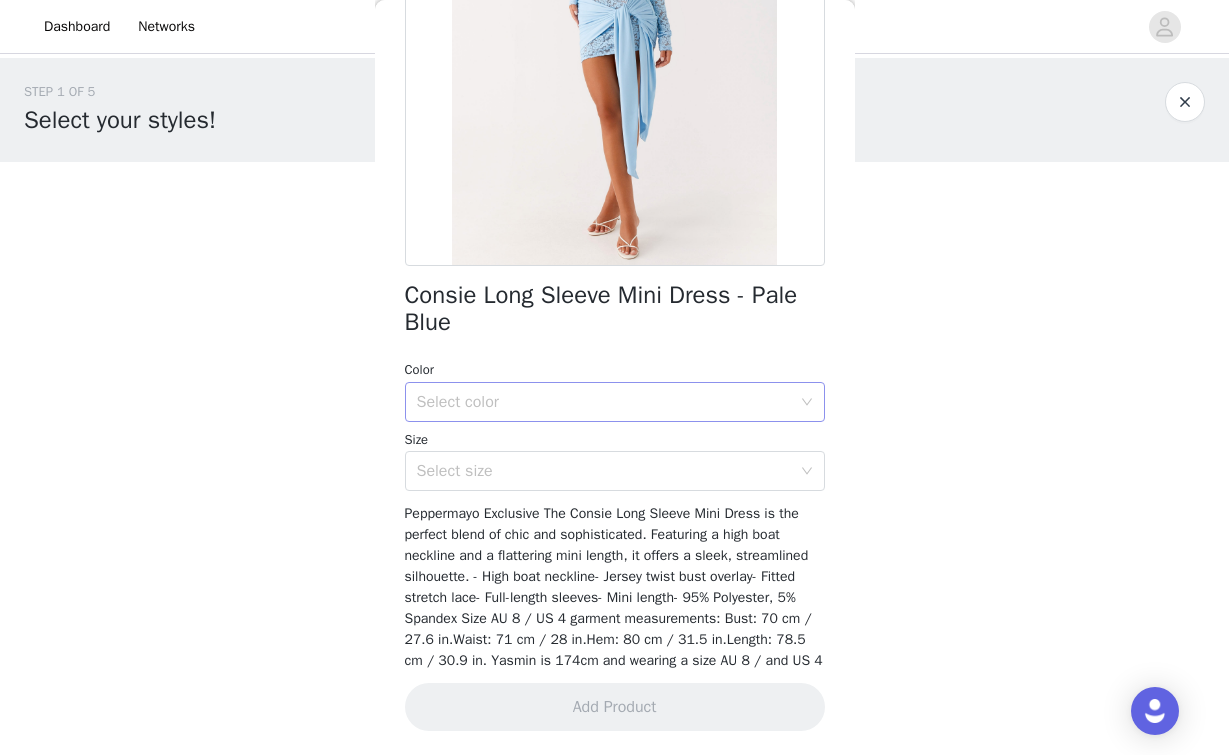 click on "Select color" at bounding box center (615, 402) 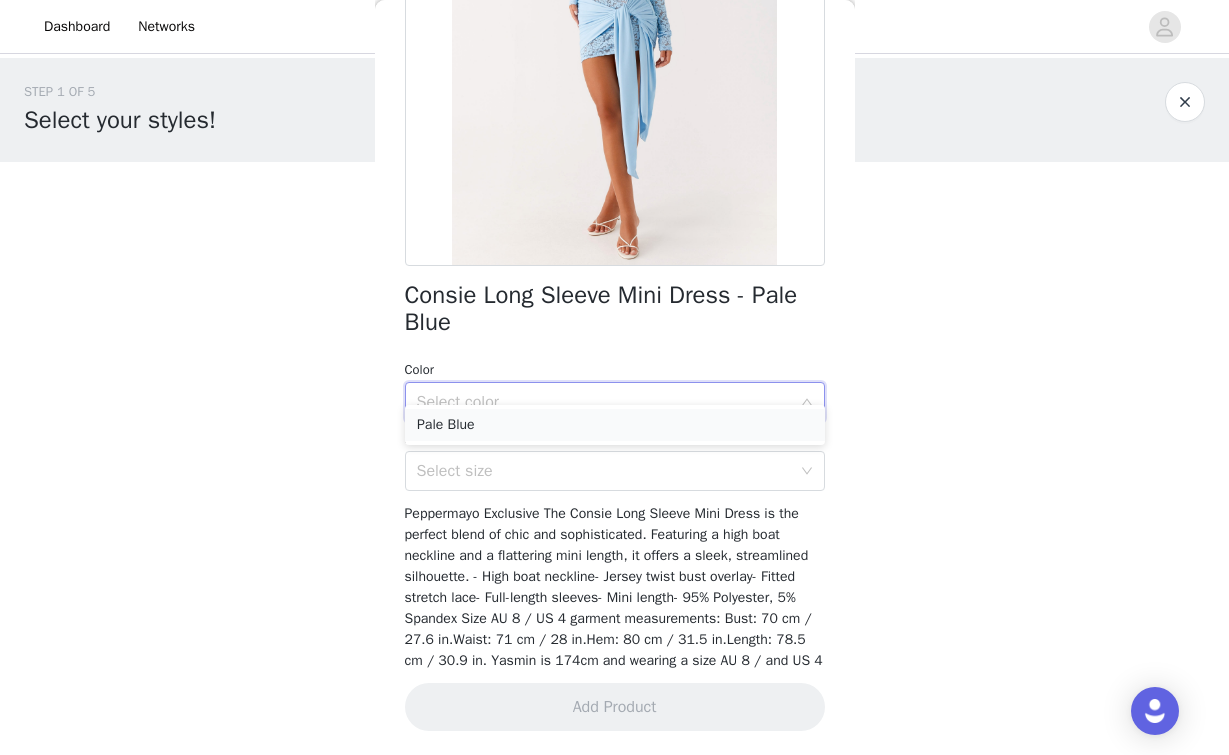click on "Pale Blue" at bounding box center [615, 425] 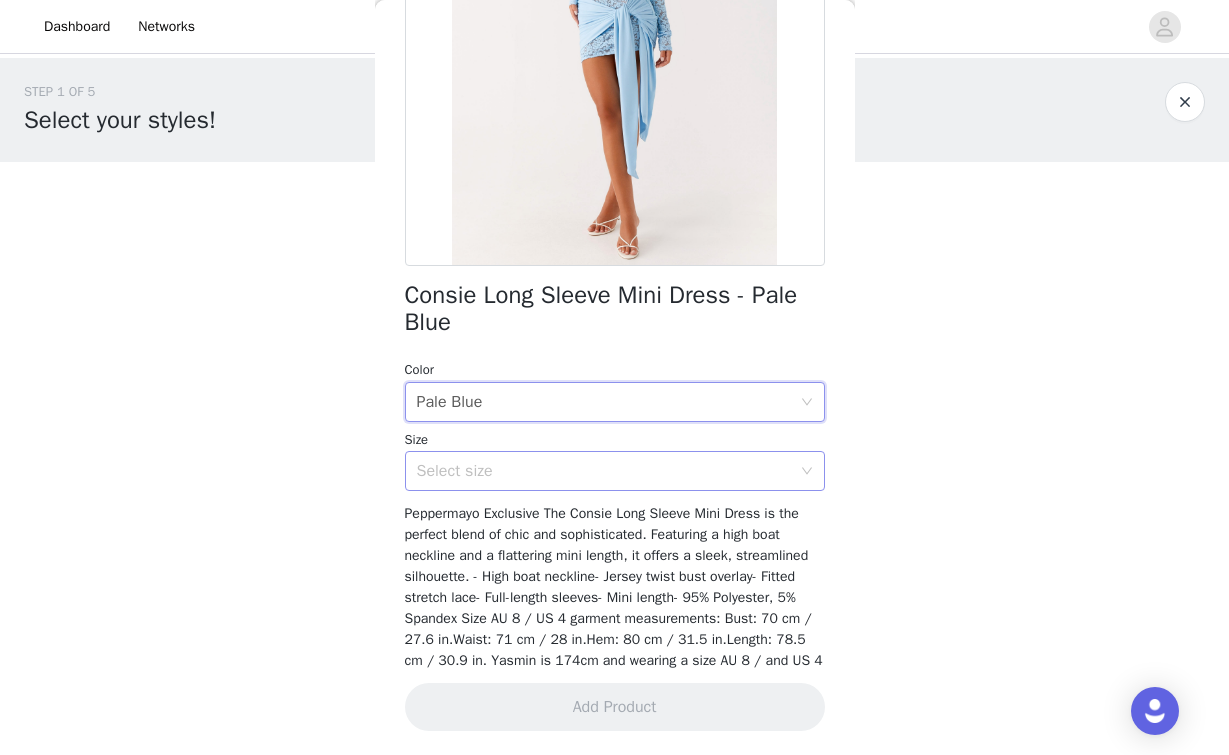 click on "Select size" at bounding box center [604, 471] 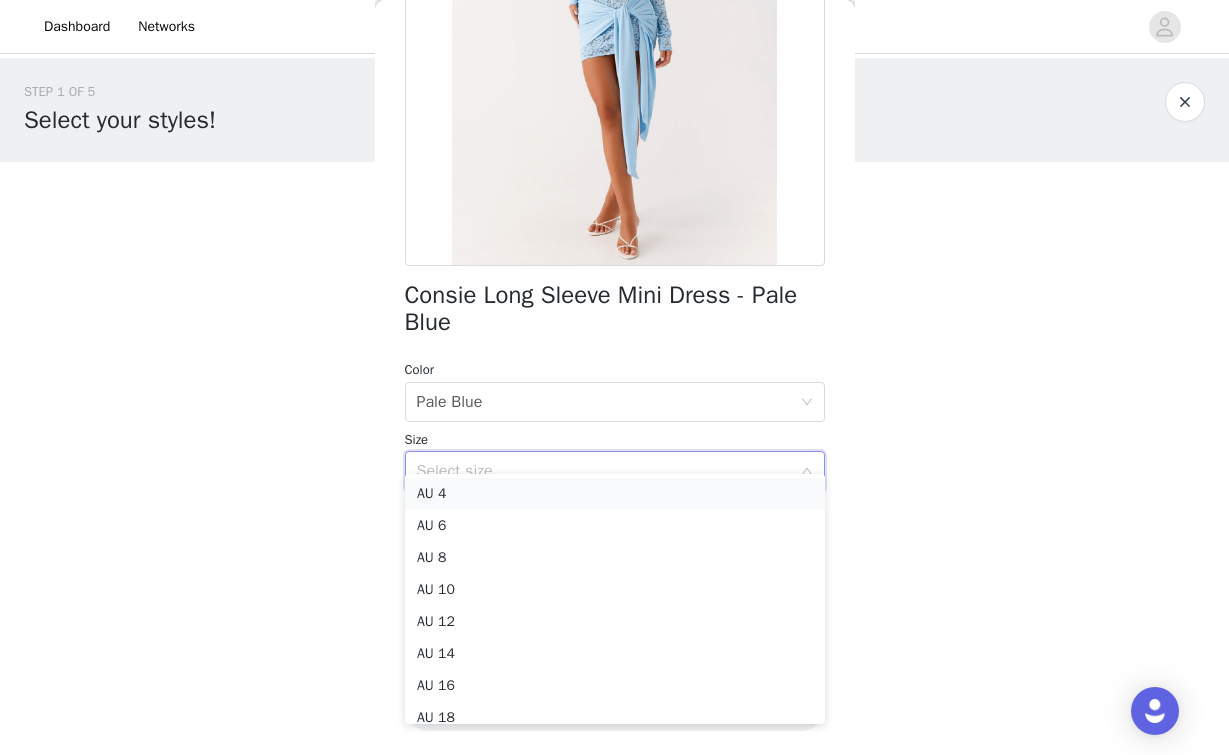 click on "AU 4" at bounding box center [615, 494] 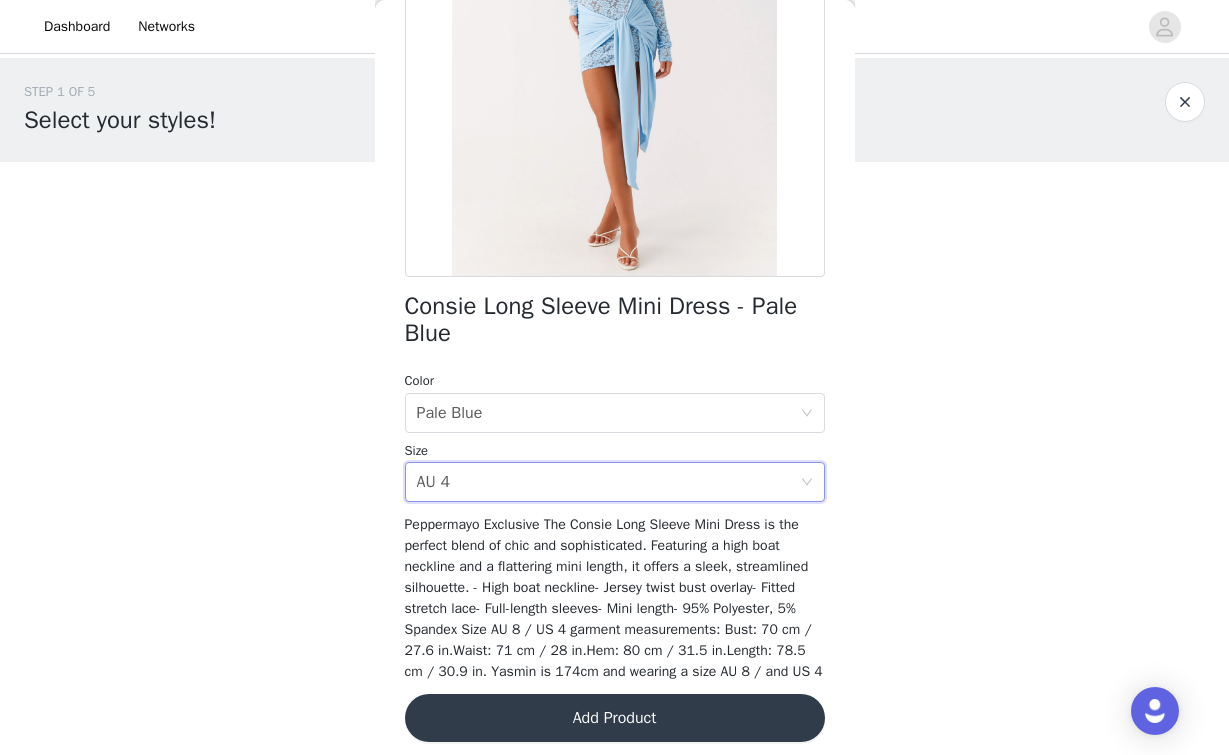 scroll, scrollTop: 305, scrollLeft: 0, axis: vertical 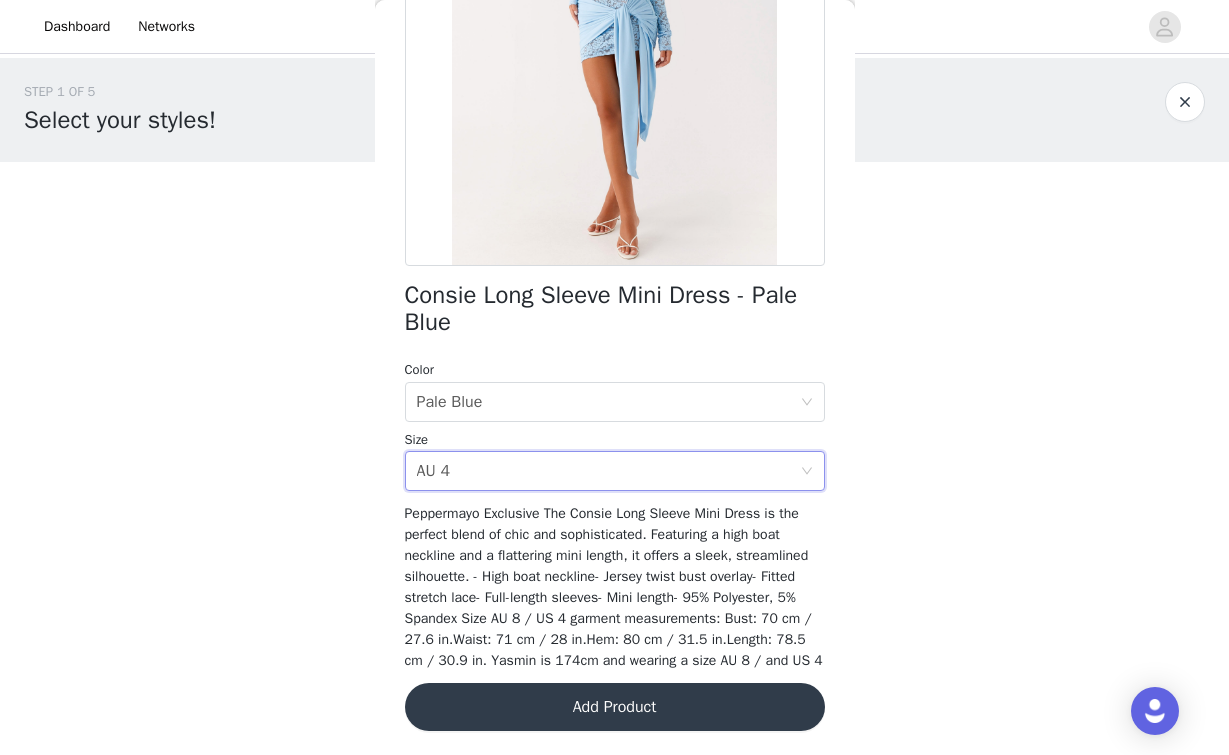 click on "Add Product" at bounding box center (615, 707) 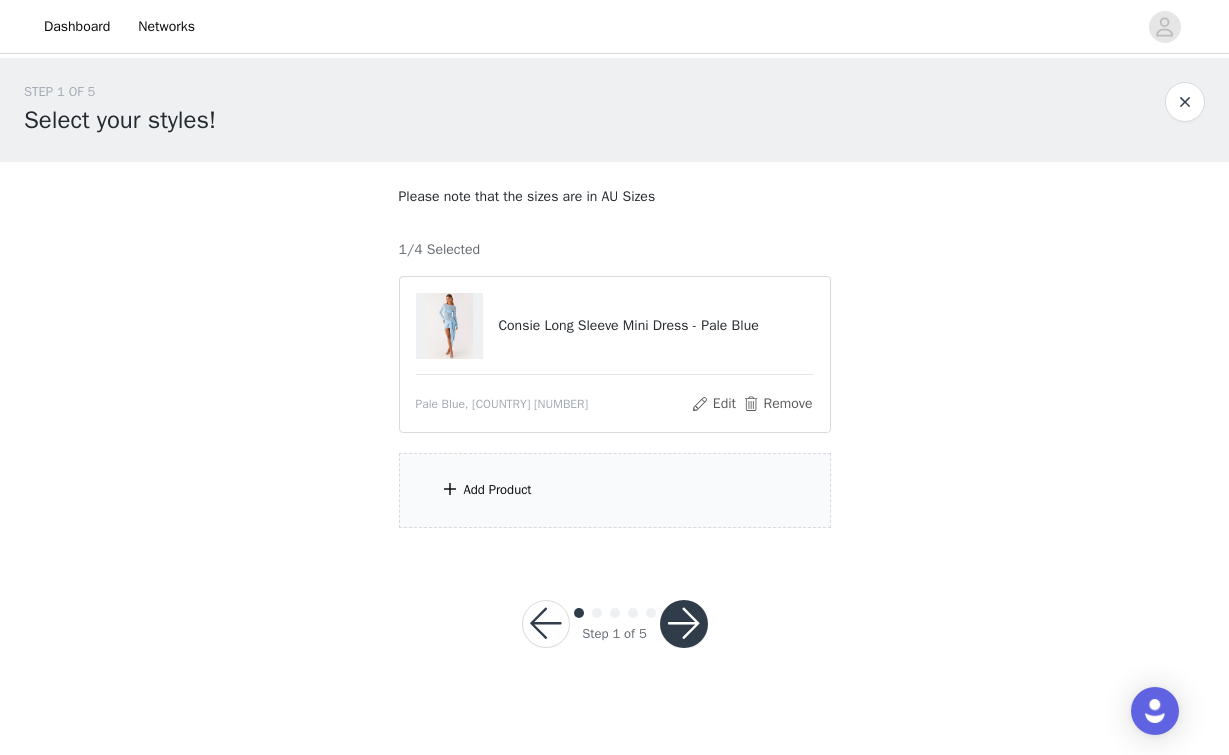 click on "Add Product" at bounding box center [615, 490] 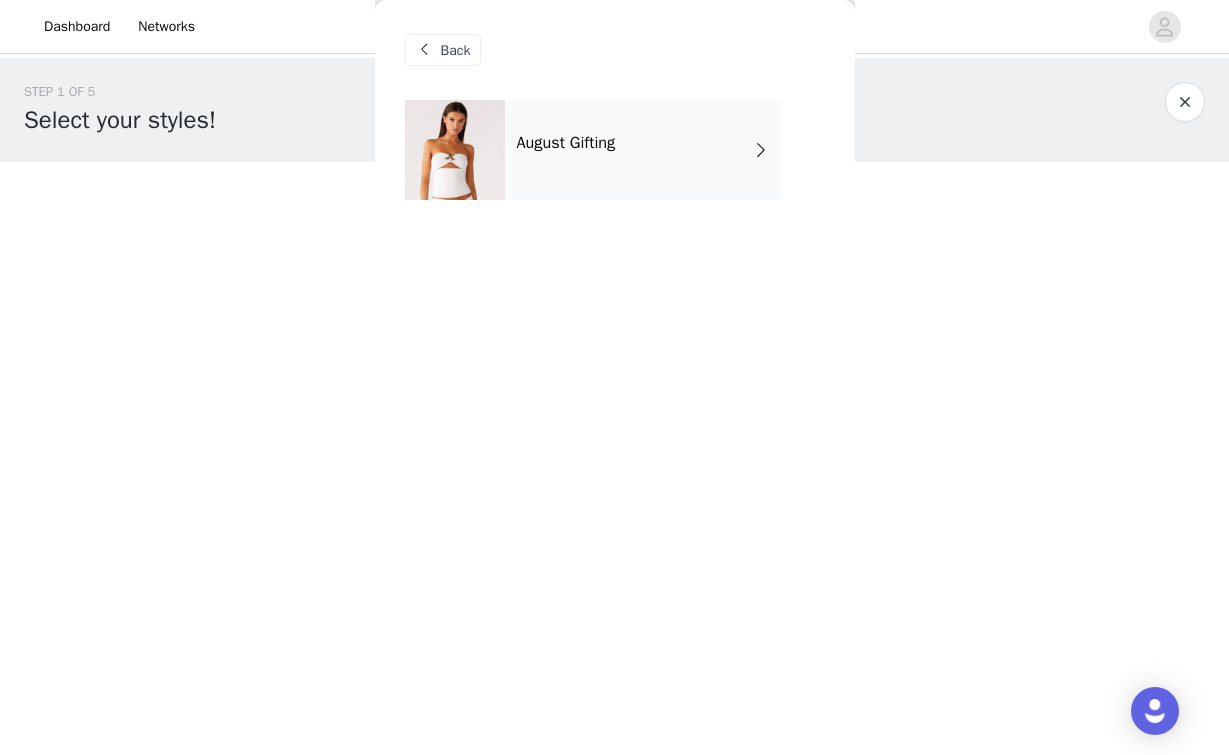 click on "August Gifting" at bounding box center (644, 150) 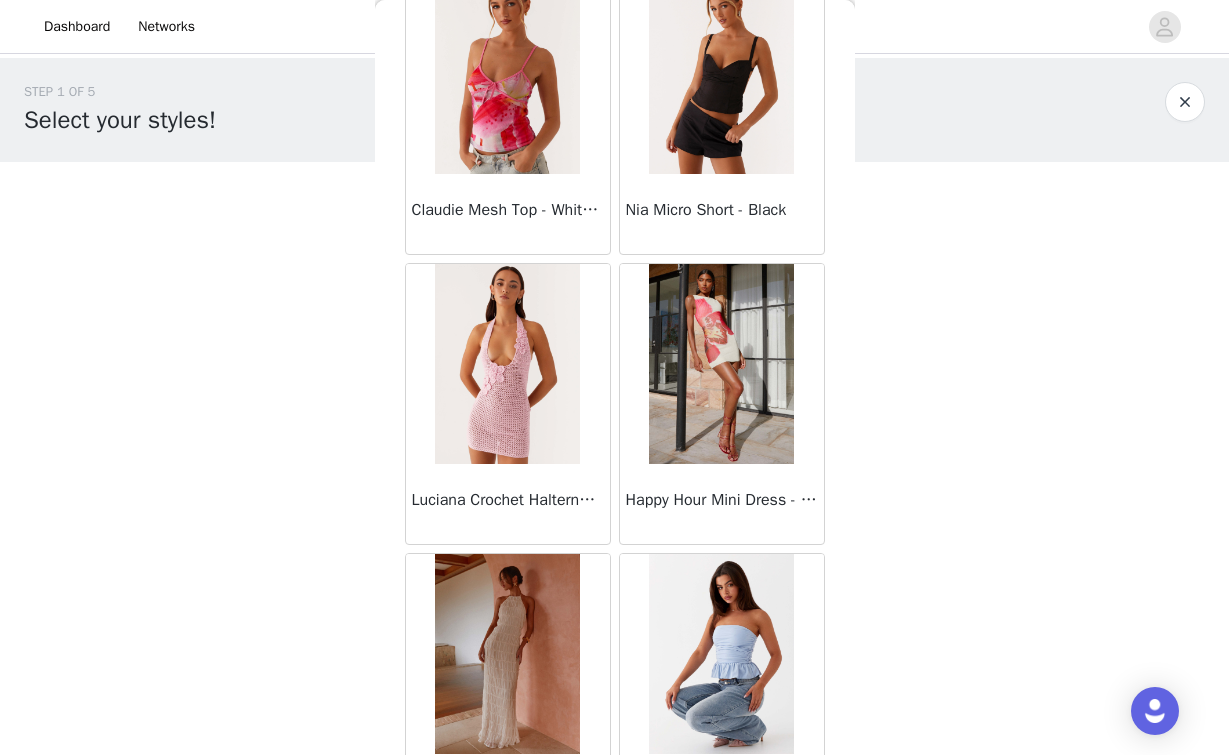 scroll, scrollTop: 2305, scrollLeft: 0, axis: vertical 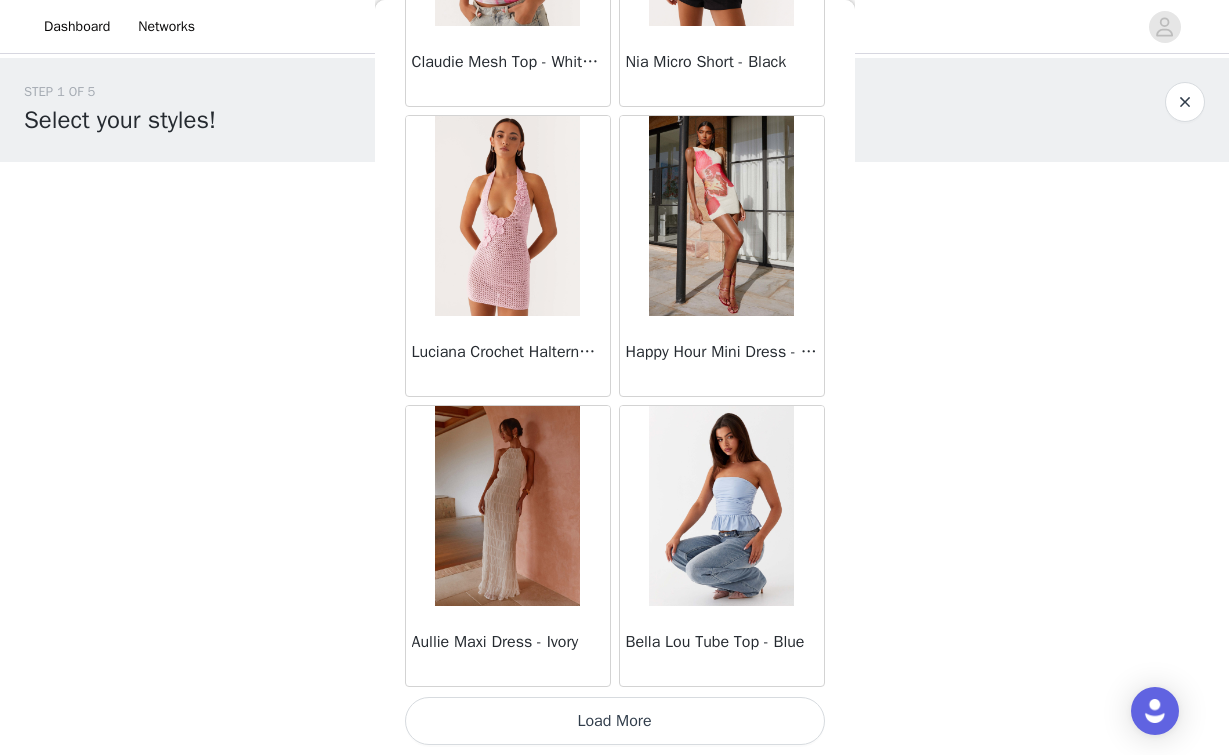 click on "Load More" at bounding box center (615, 721) 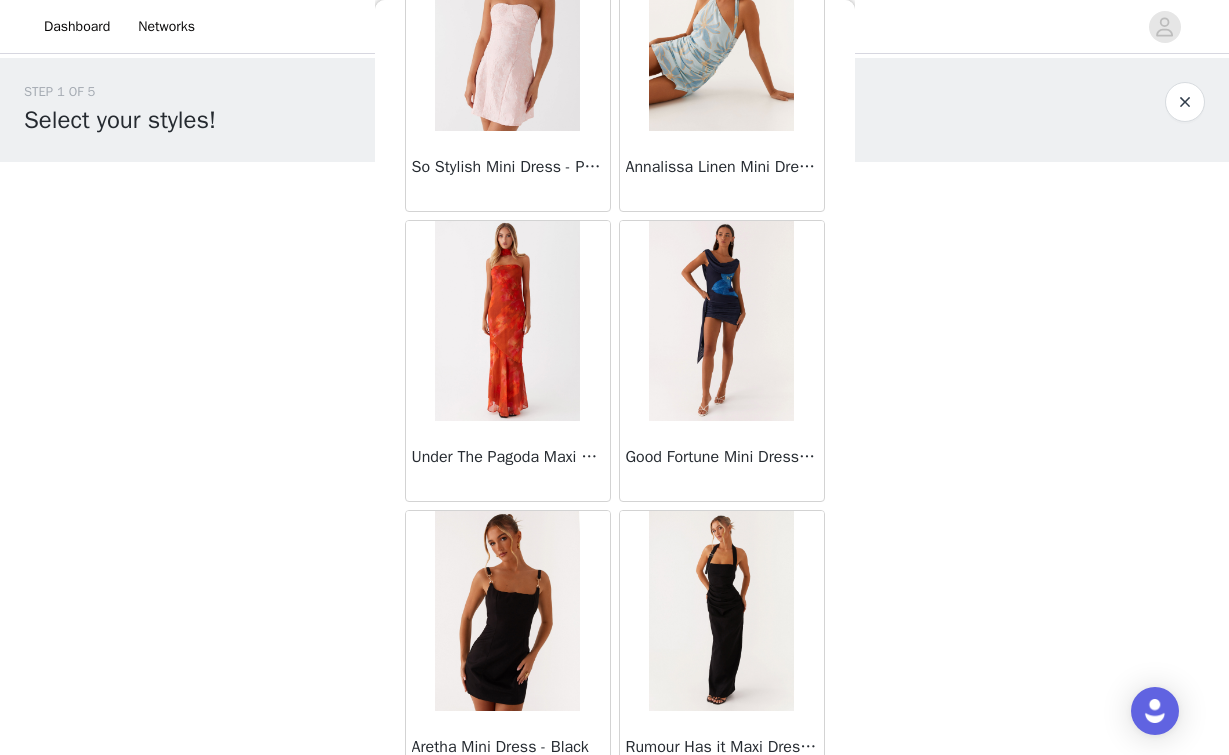 scroll, scrollTop: 5205, scrollLeft: 0, axis: vertical 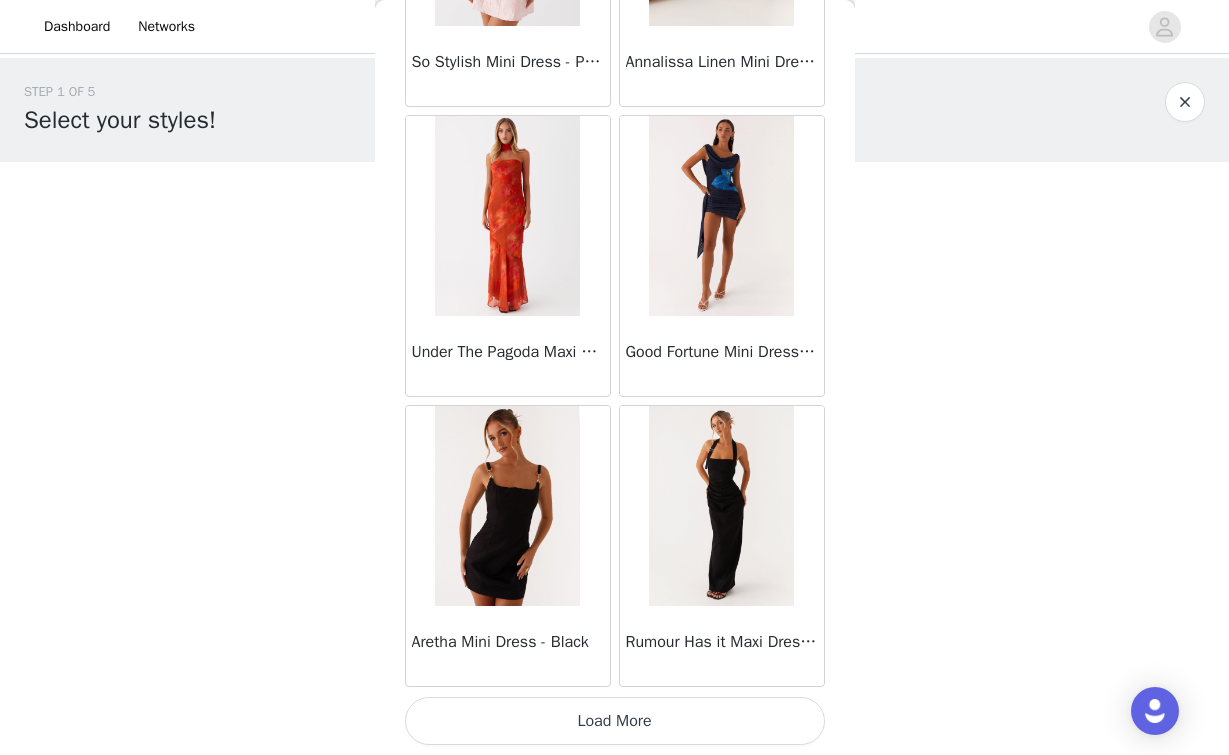 click on "Load More" at bounding box center (615, 721) 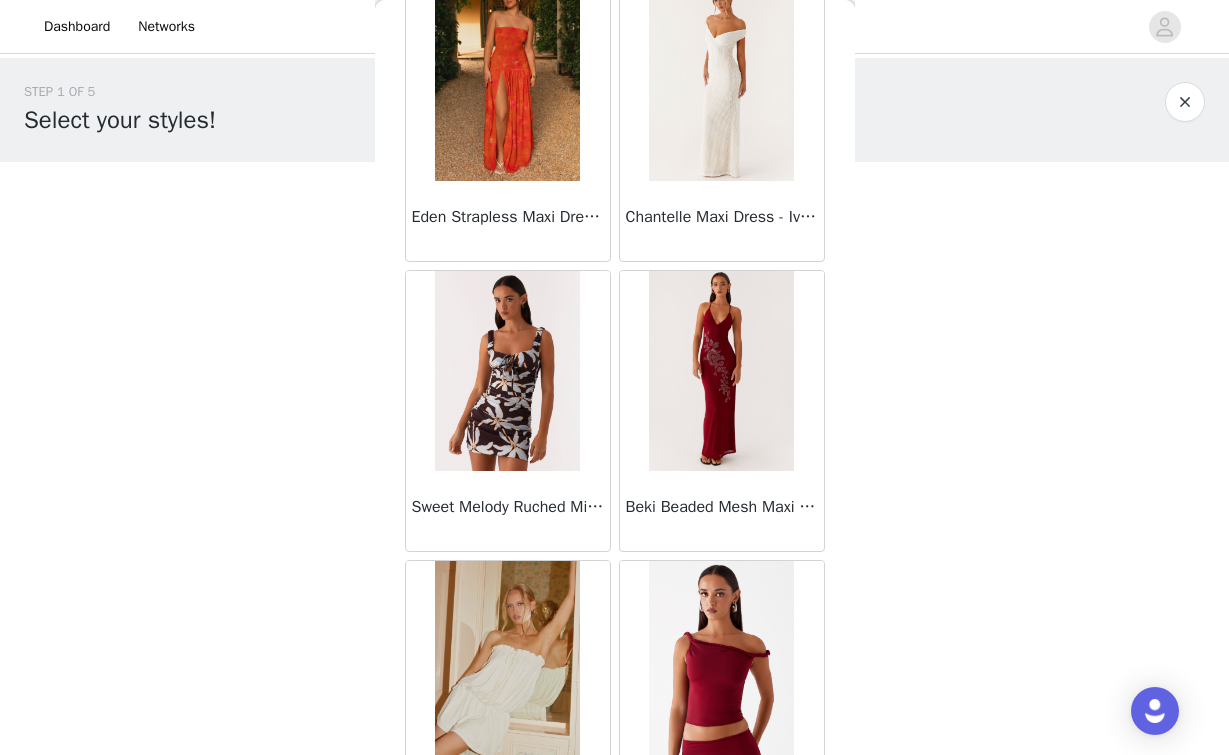 scroll, scrollTop: 8105, scrollLeft: 0, axis: vertical 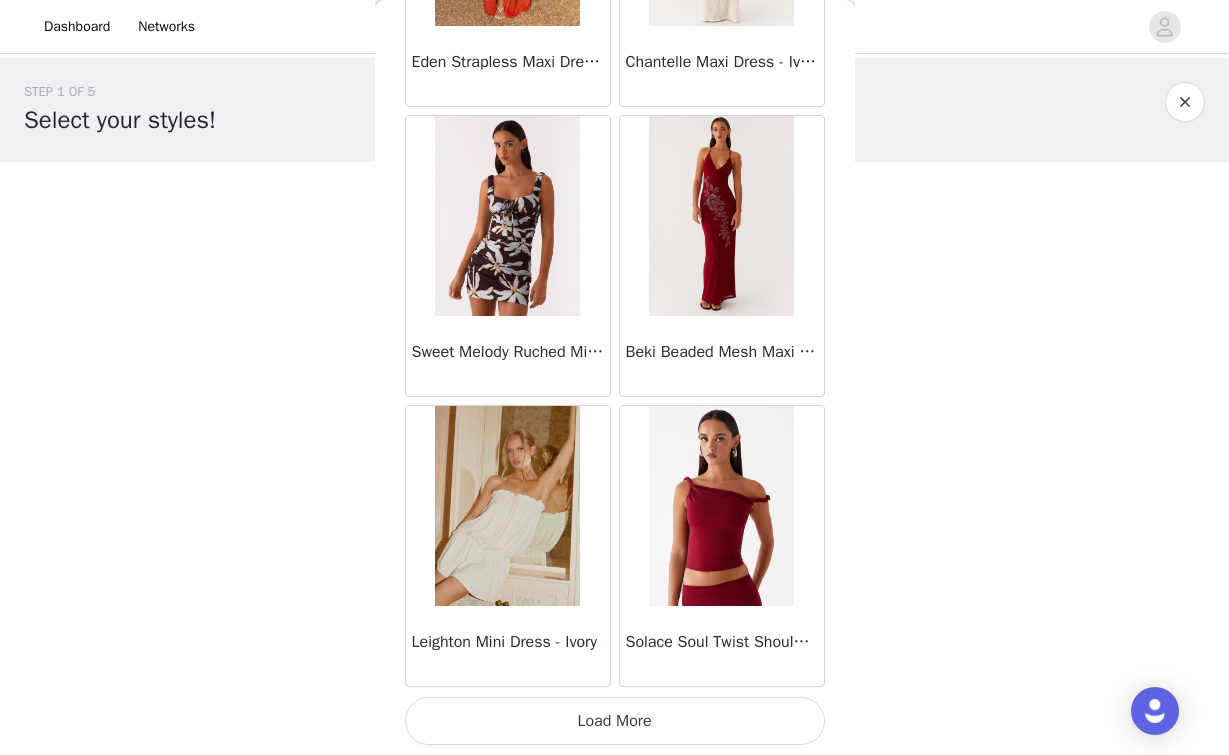 click on "Load More" at bounding box center [615, 721] 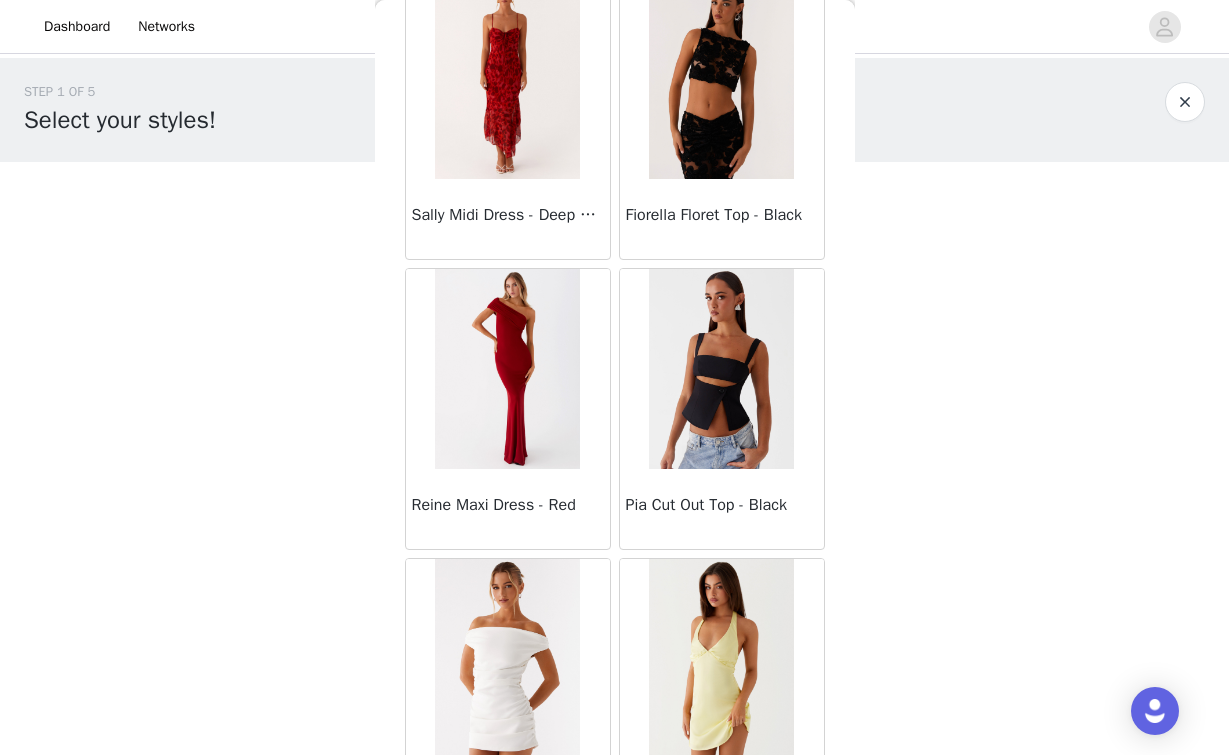scroll, scrollTop: 11005, scrollLeft: 0, axis: vertical 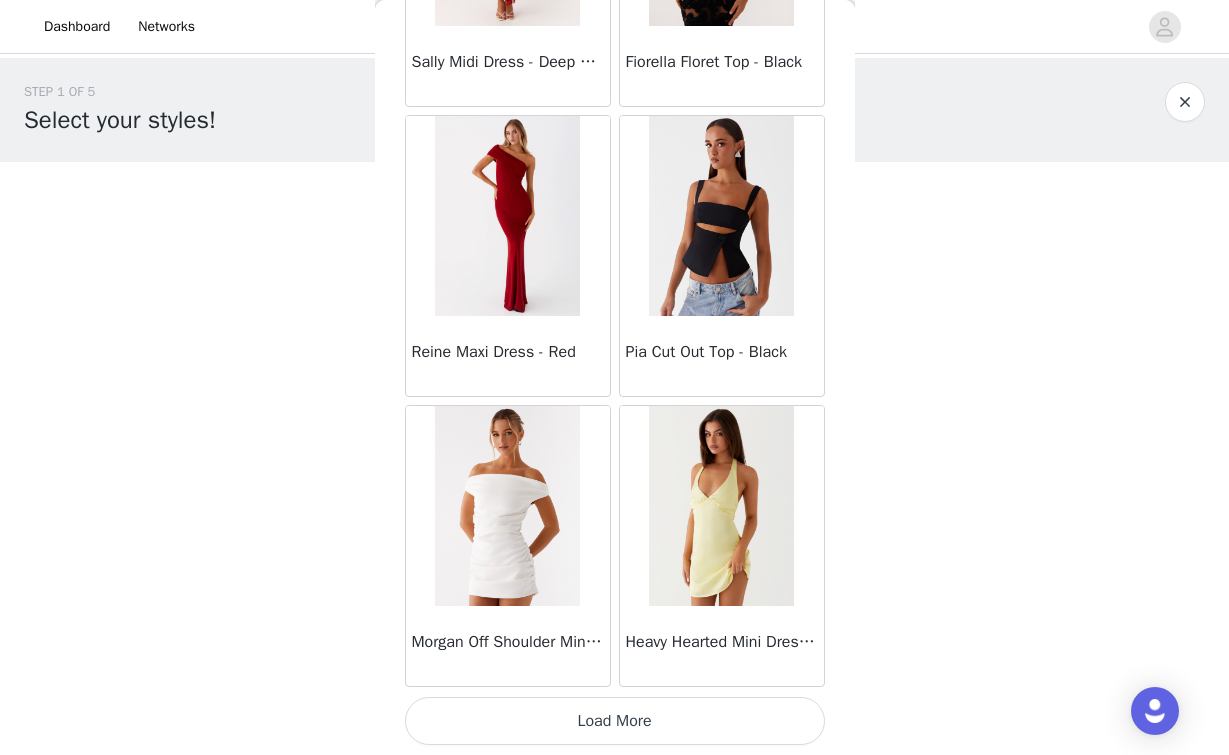 click on "Load More" at bounding box center [615, 721] 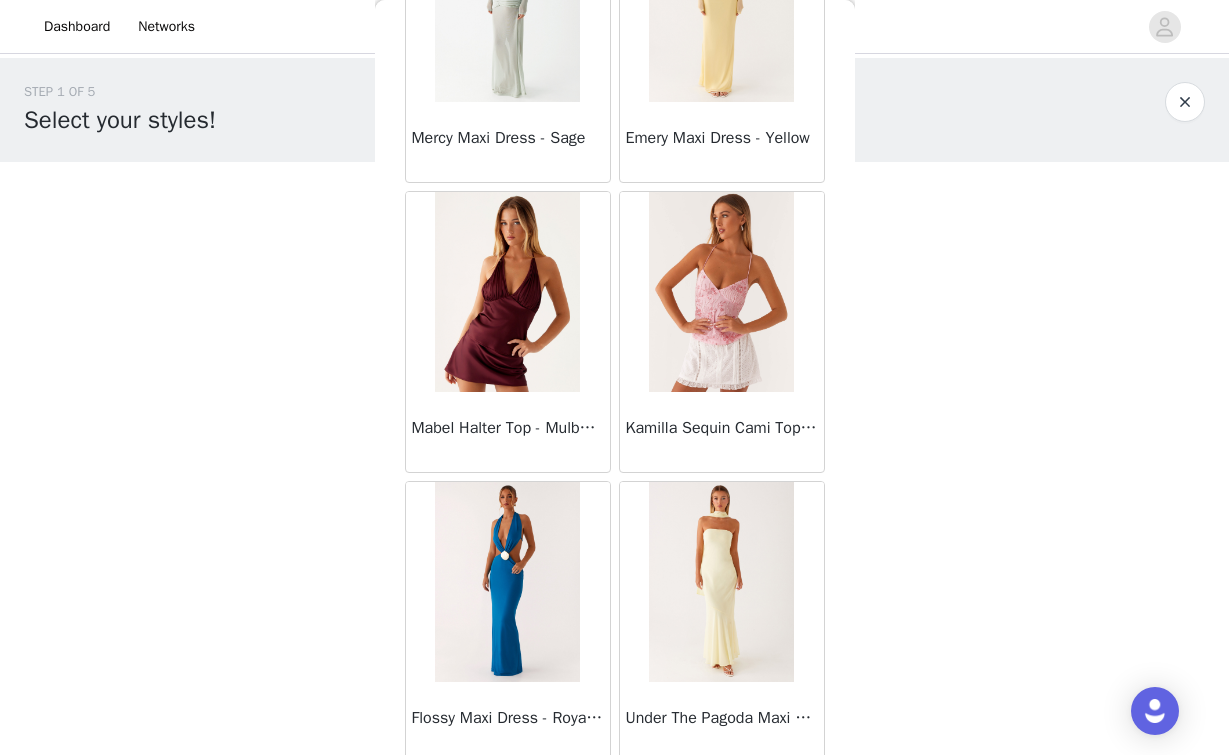 scroll, scrollTop: 13905, scrollLeft: 0, axis: vertical 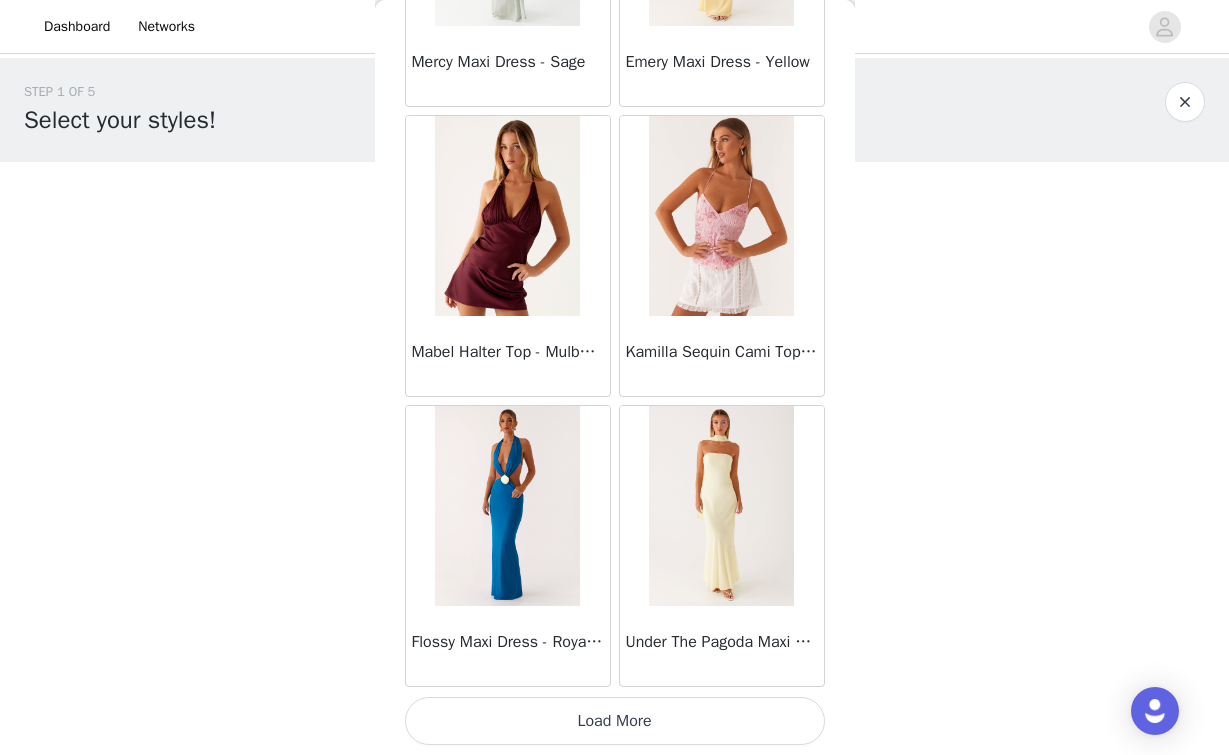 click on "Load More" at bounding box center (615, 721) 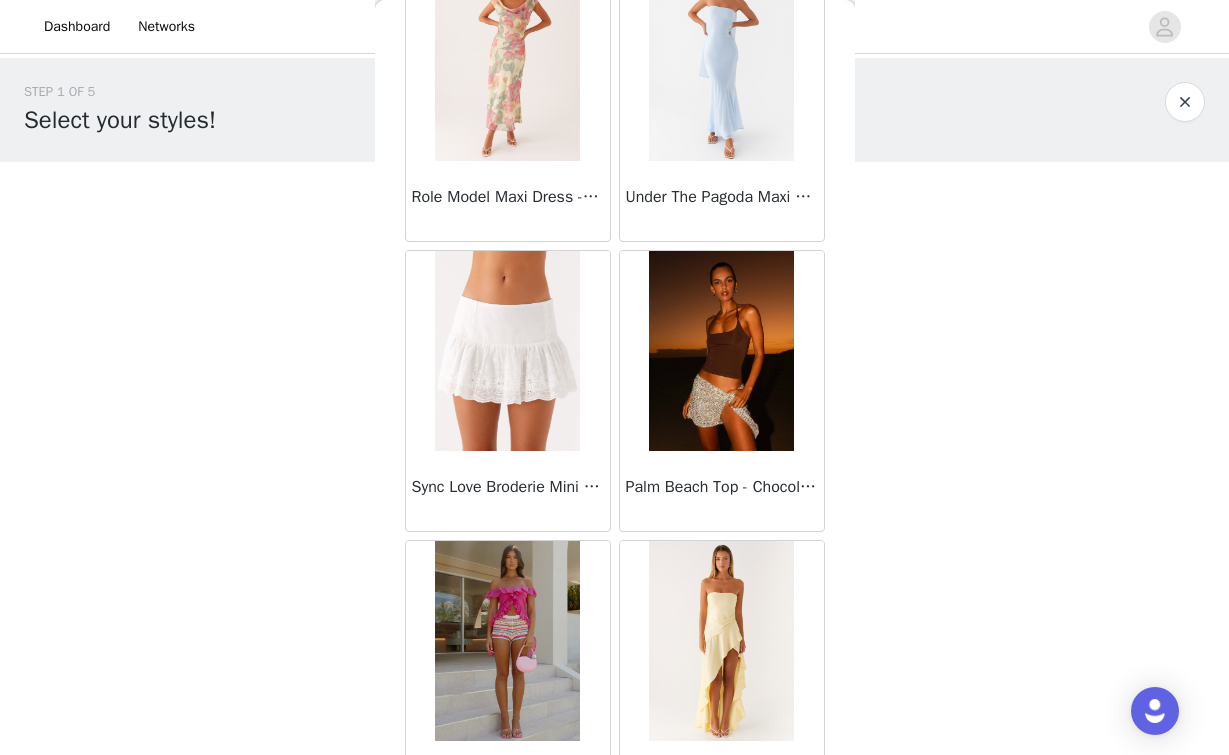 scroll, scrollTop: 16805, scrollLeft: 0, axis: vertical 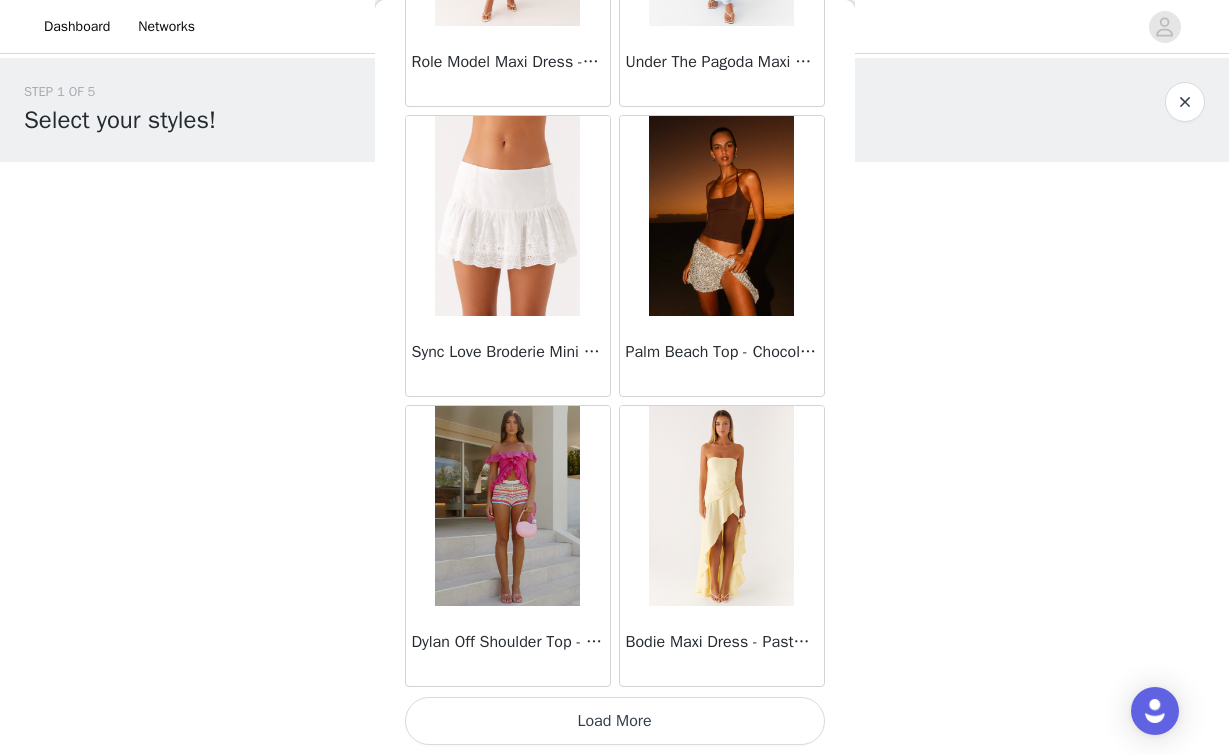 click on "Load More" at bounding box center [615, 721] 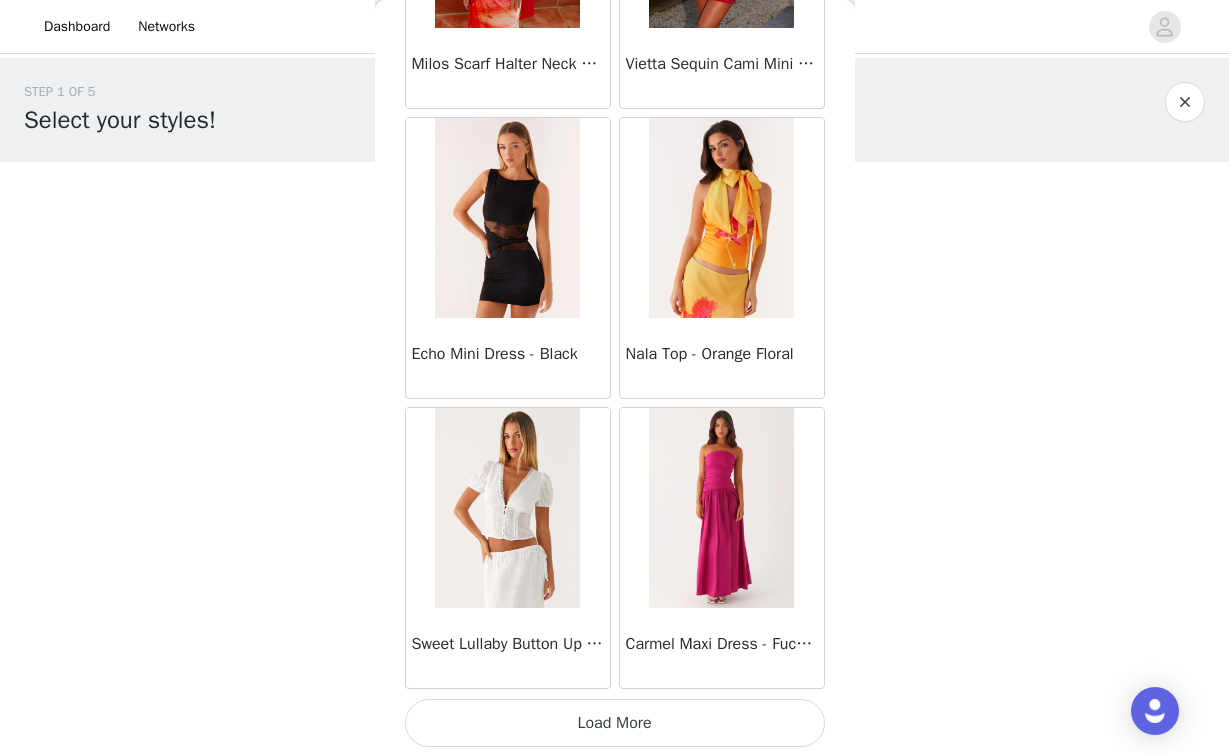 scroll, scrollTop: 19705, scrollLeft: 0, axis: vertical 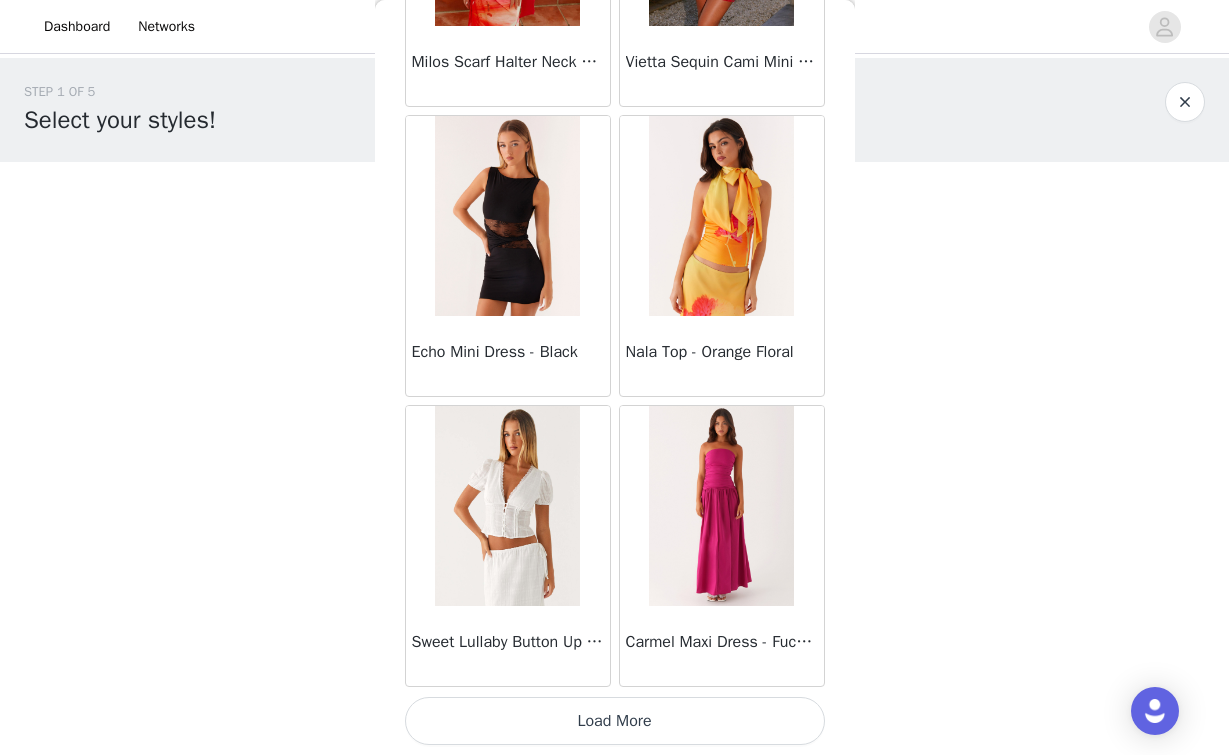 click on "Load More" at bounding box center [615, 721] 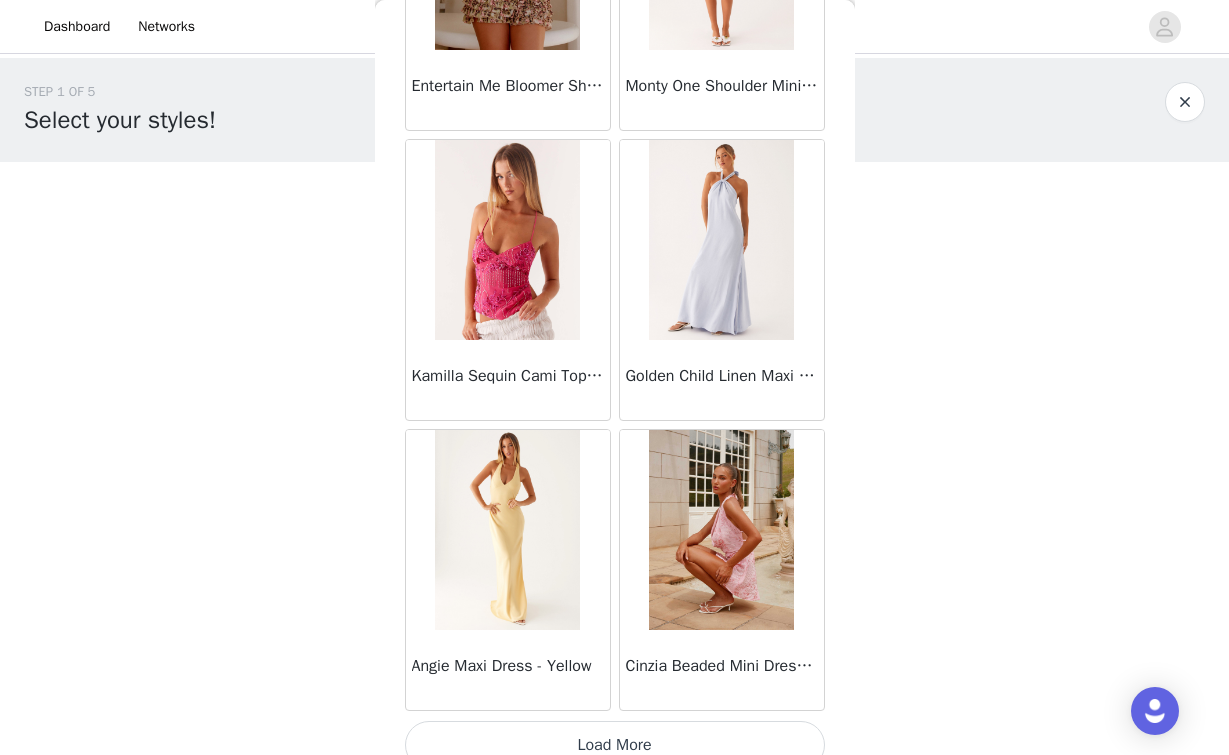 scroll, scrollTop: 22605, scrollLeft: 0, axis: vertical 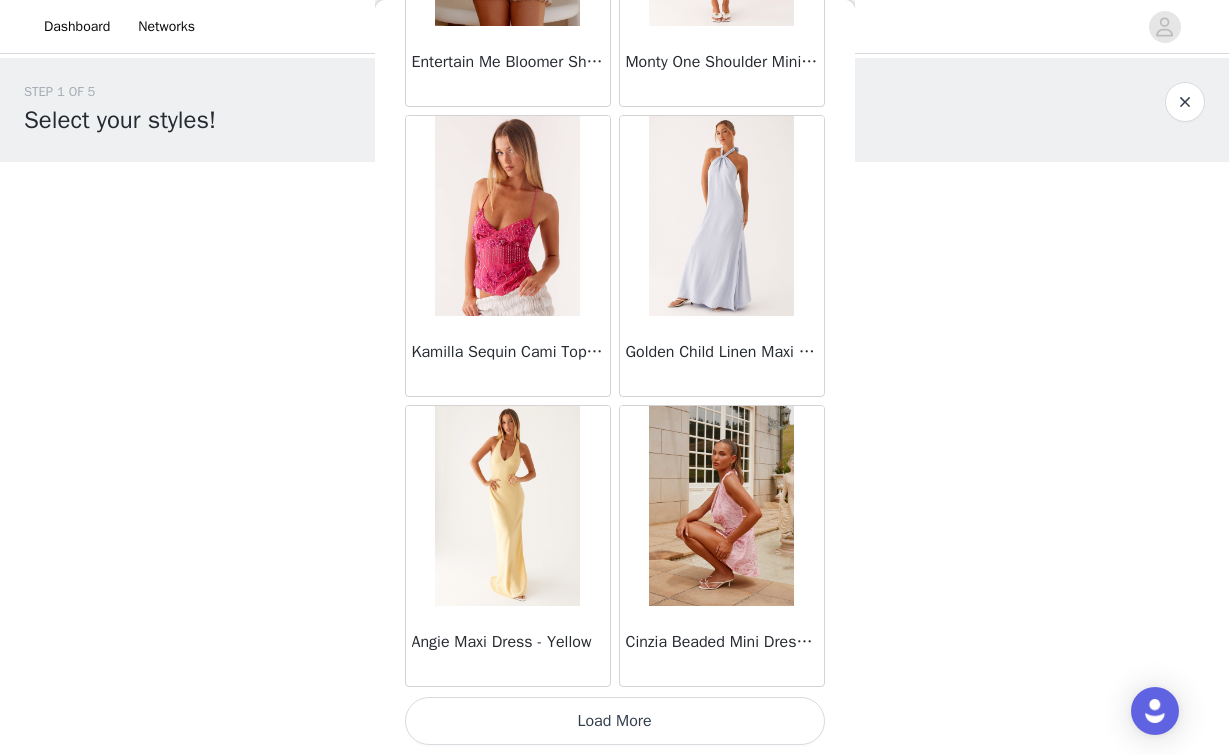 click on "Load More" at bounding box center [615, 721] 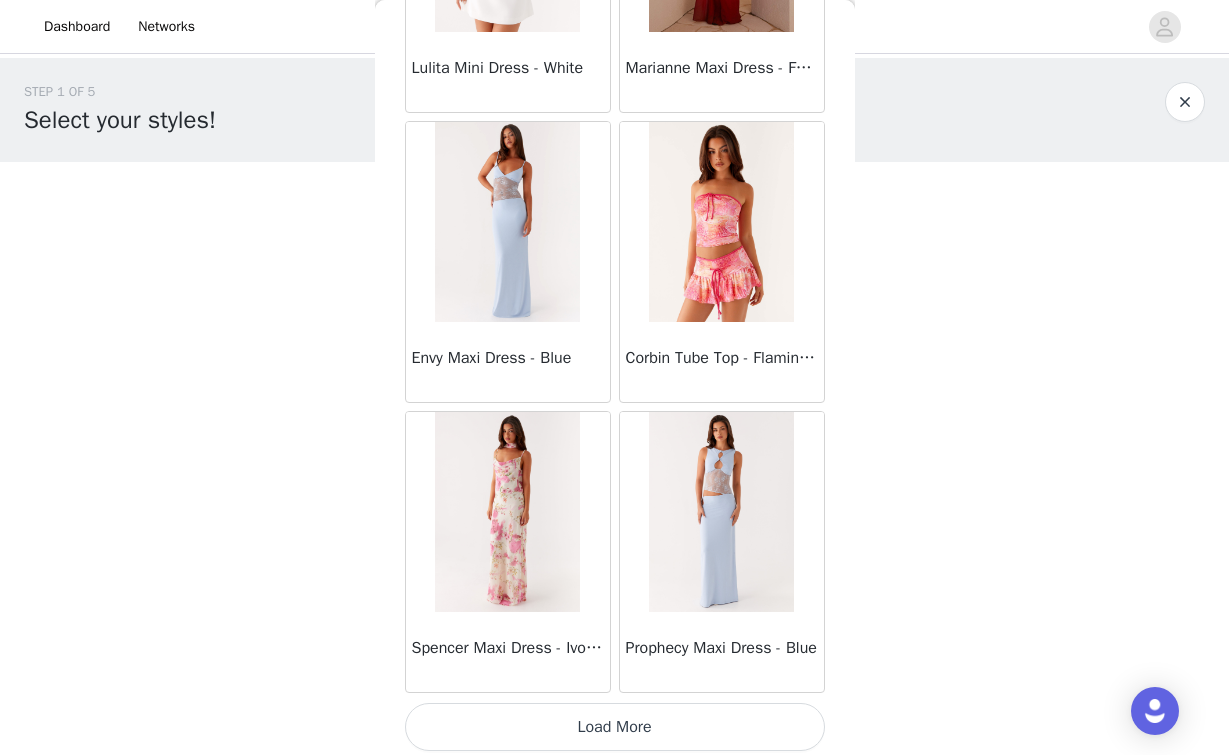 scroll, scrollTop: 25505, scrollLeft: 0, axis: vertical 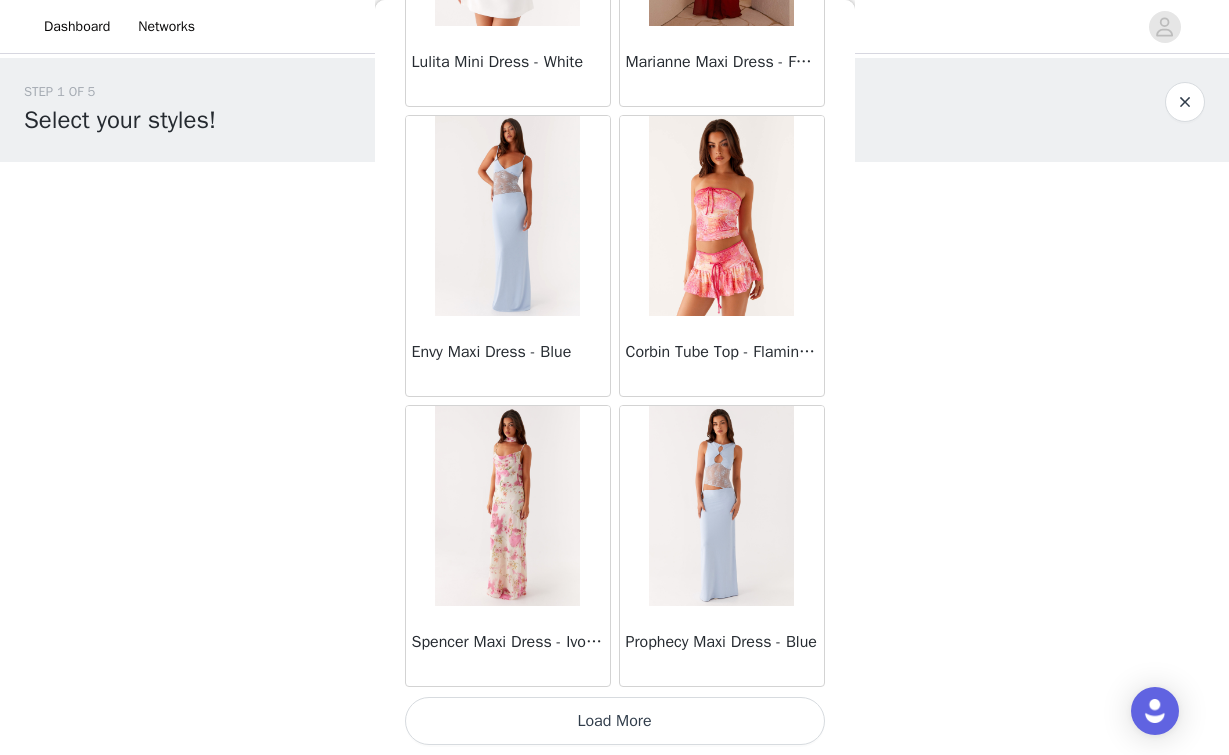 click on "Load More" at bounding box center (615, 721) 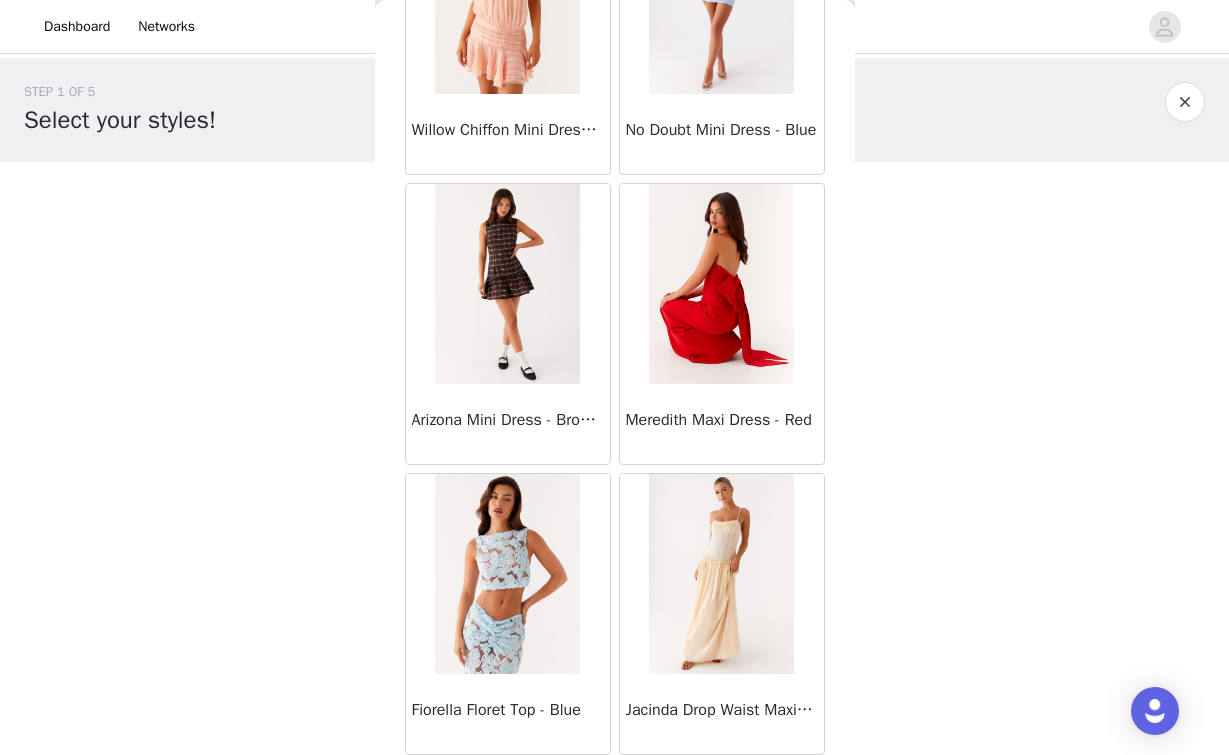 scroll, scrollTop: 28405, scrollLeft: 0, axis: vertical 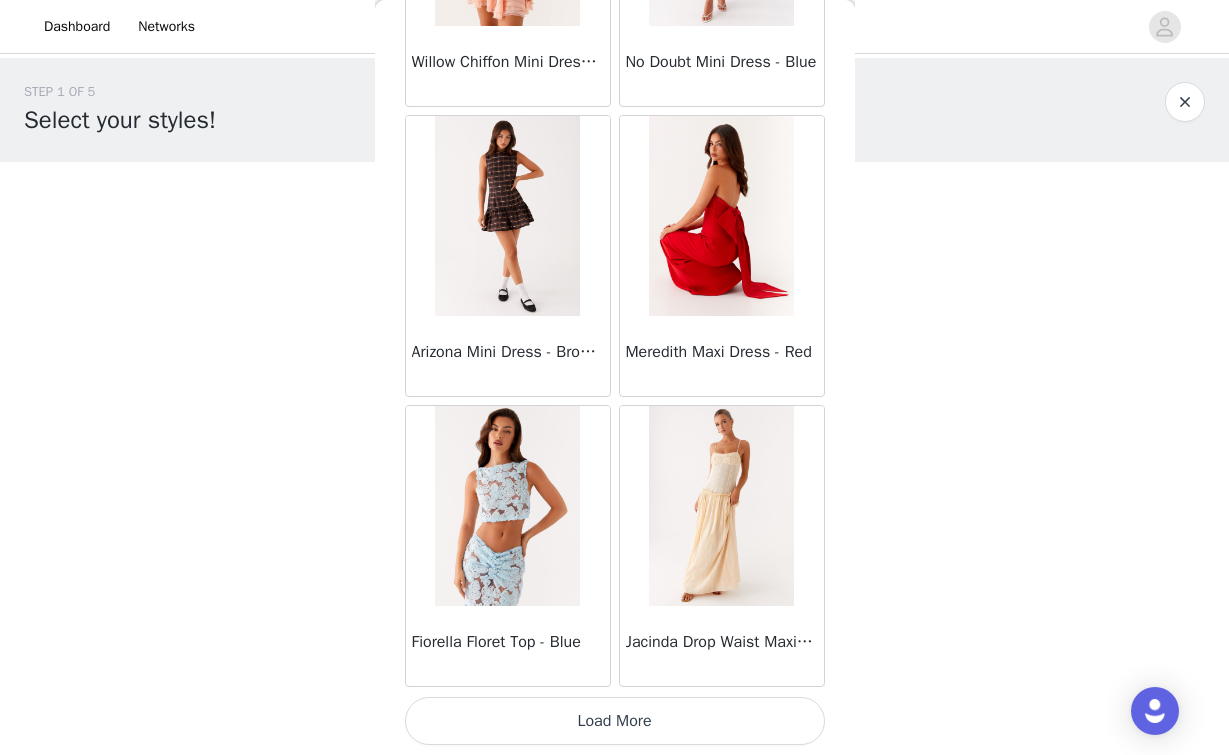 click on "Load More" at bounding box center (615, 721) 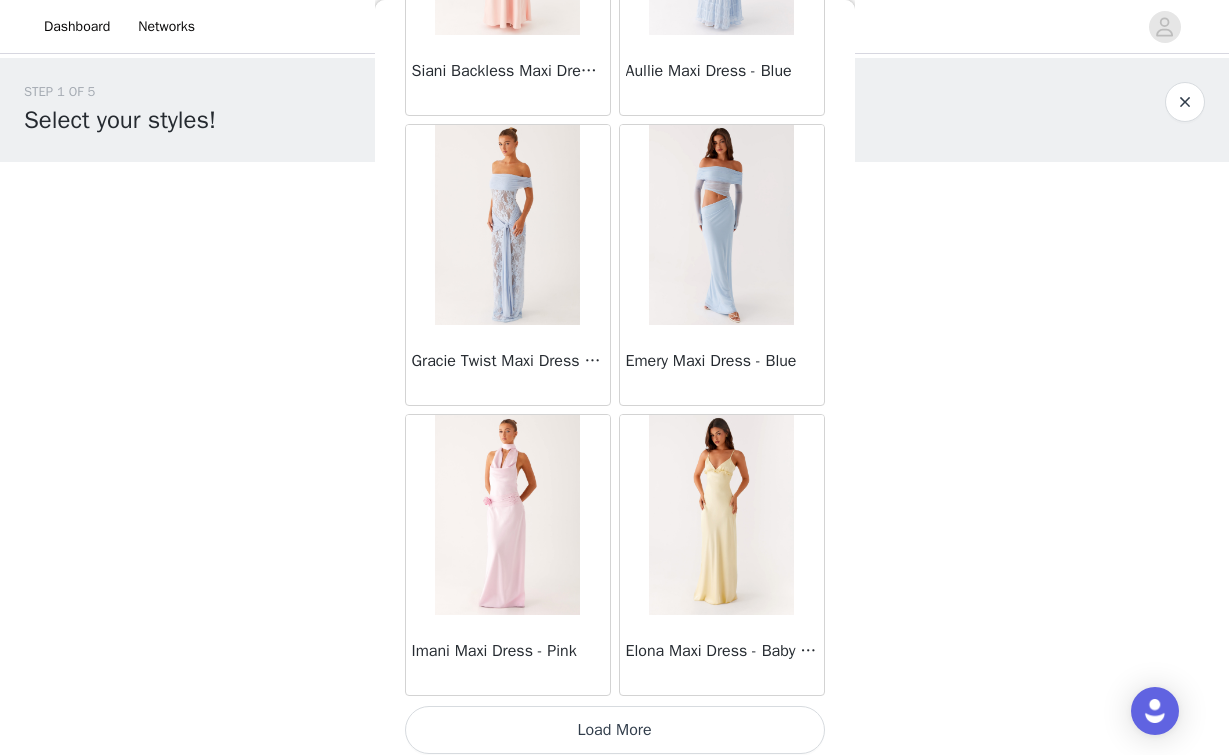 scroll, scrollTop: 31305, scrollLeft: 0, axis: vertical 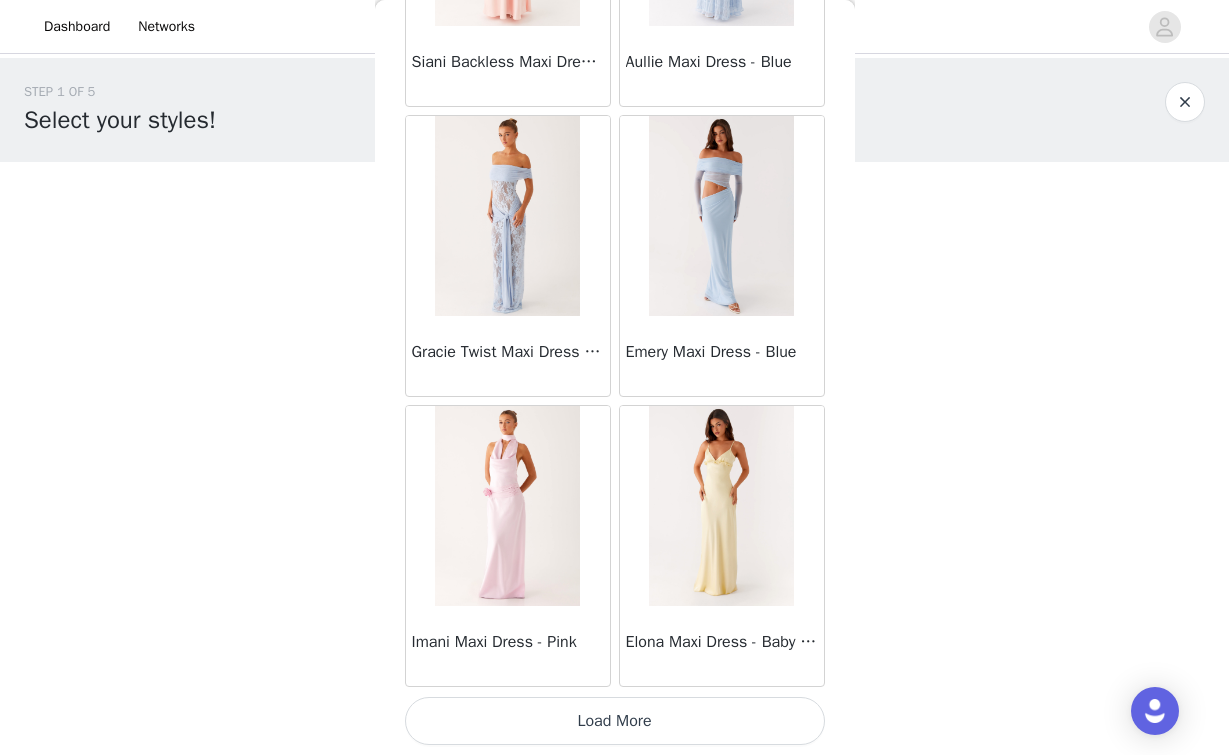 click on "Load More" at bounding box center [615, 721] 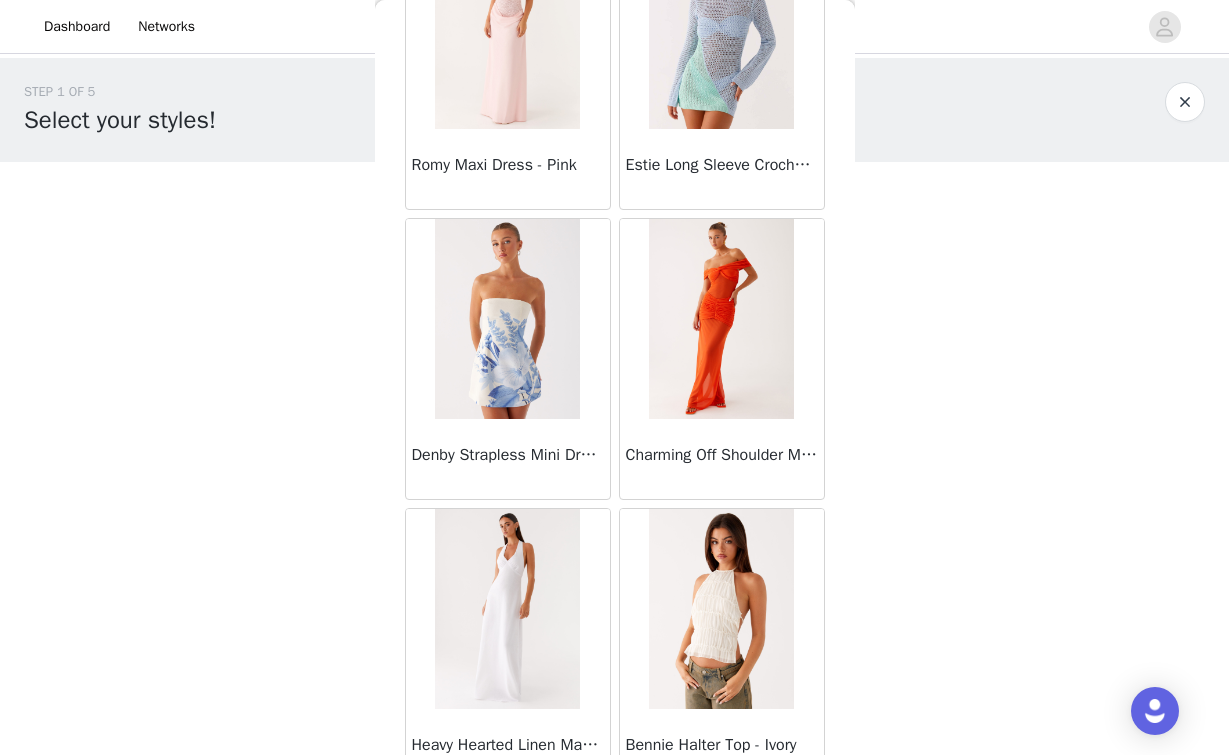 scroll, scrollTop: 34205, scrollLeft: 0, axis: vertical 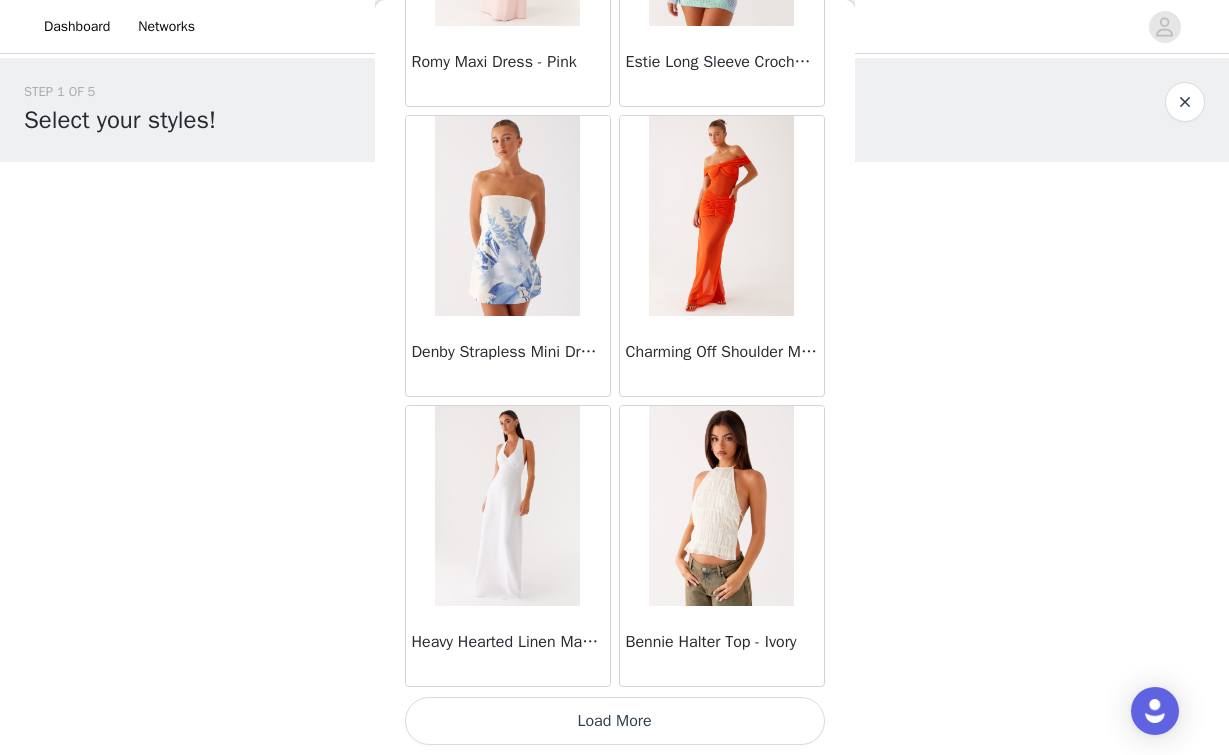 click on "Load More" at bounding box center [615, 721] 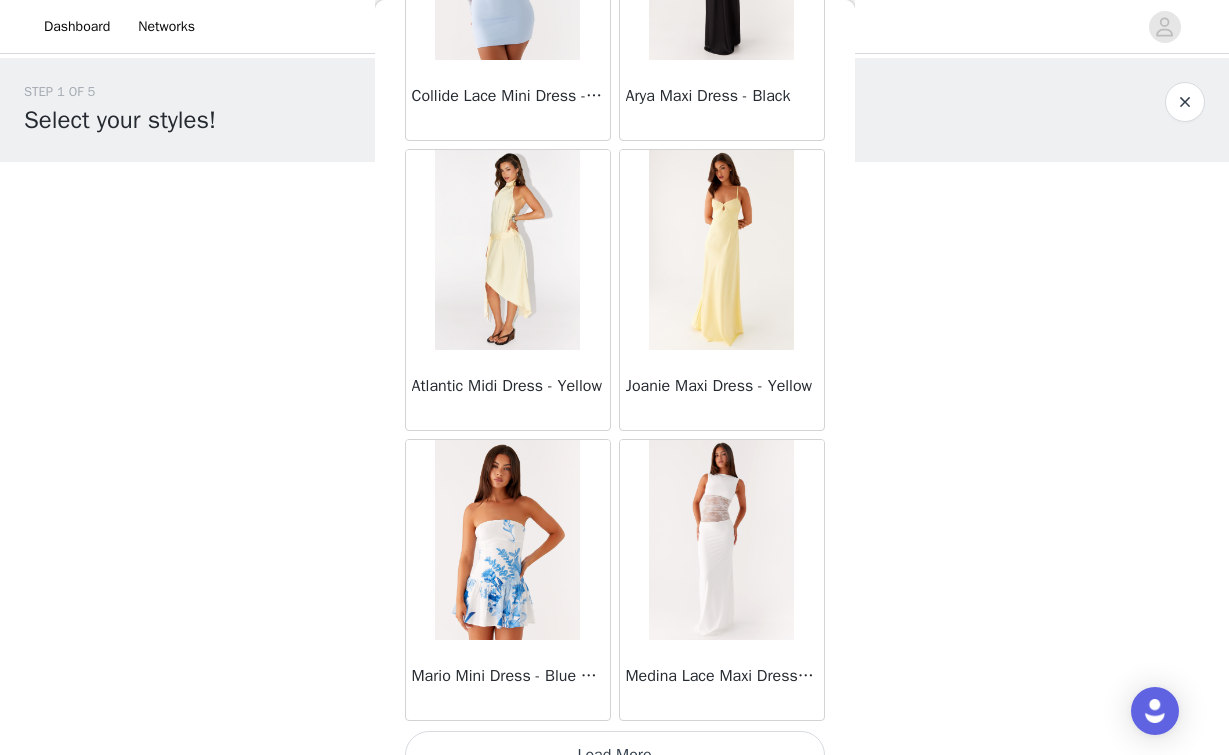 scroll, scrollTop: 37105, scrollLeft: 0, axis: vertical 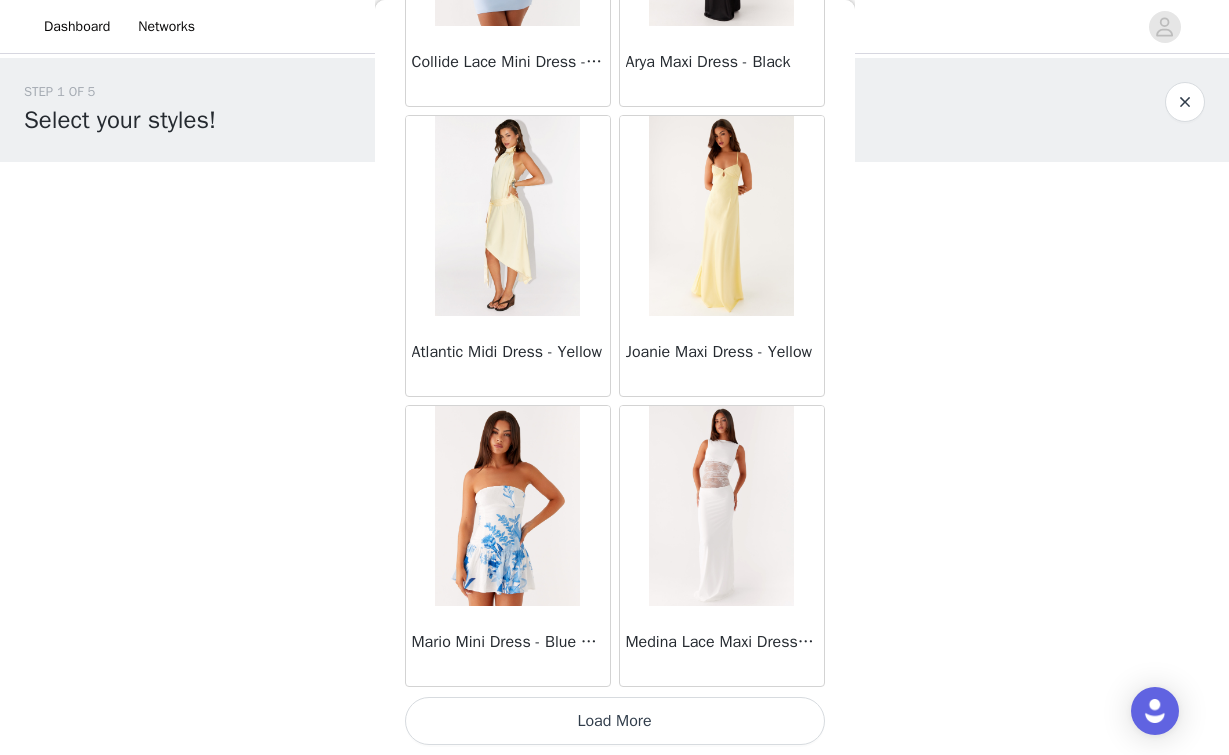 click on "Load More" at bounding box center (615, 721) 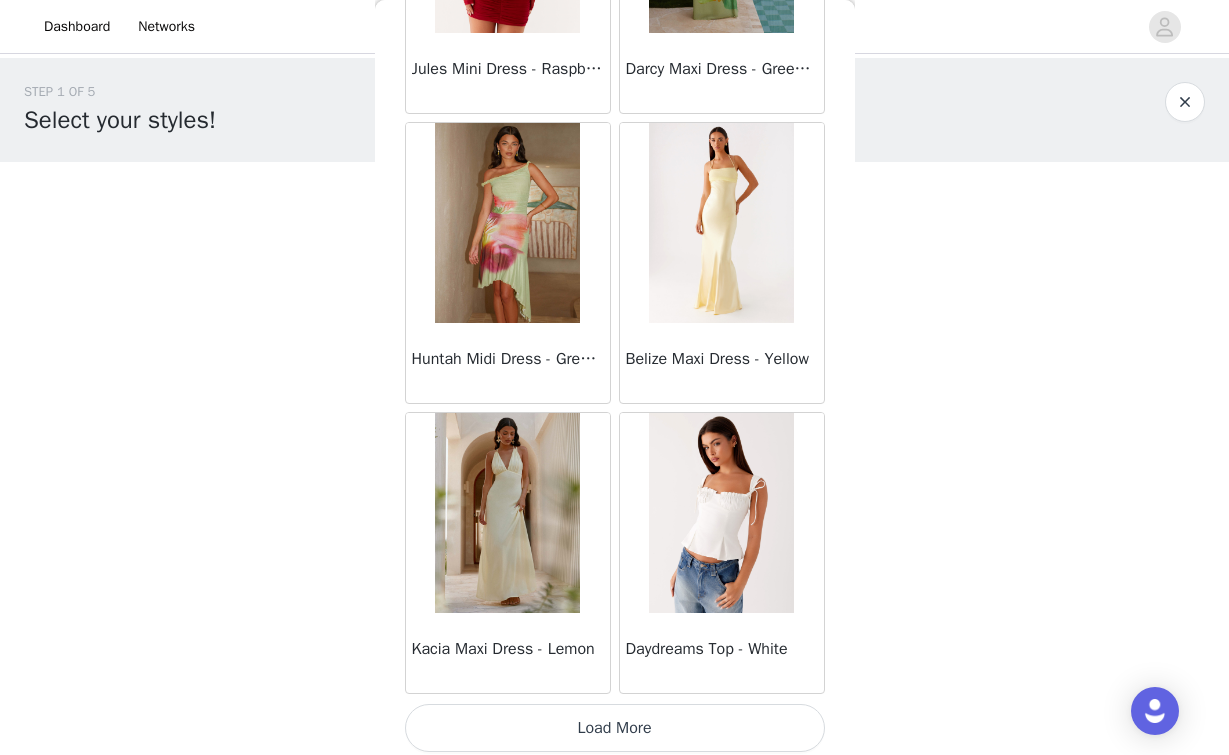 scroll, scrollTop: 40005, scrollLeft: 0, axis: vertical 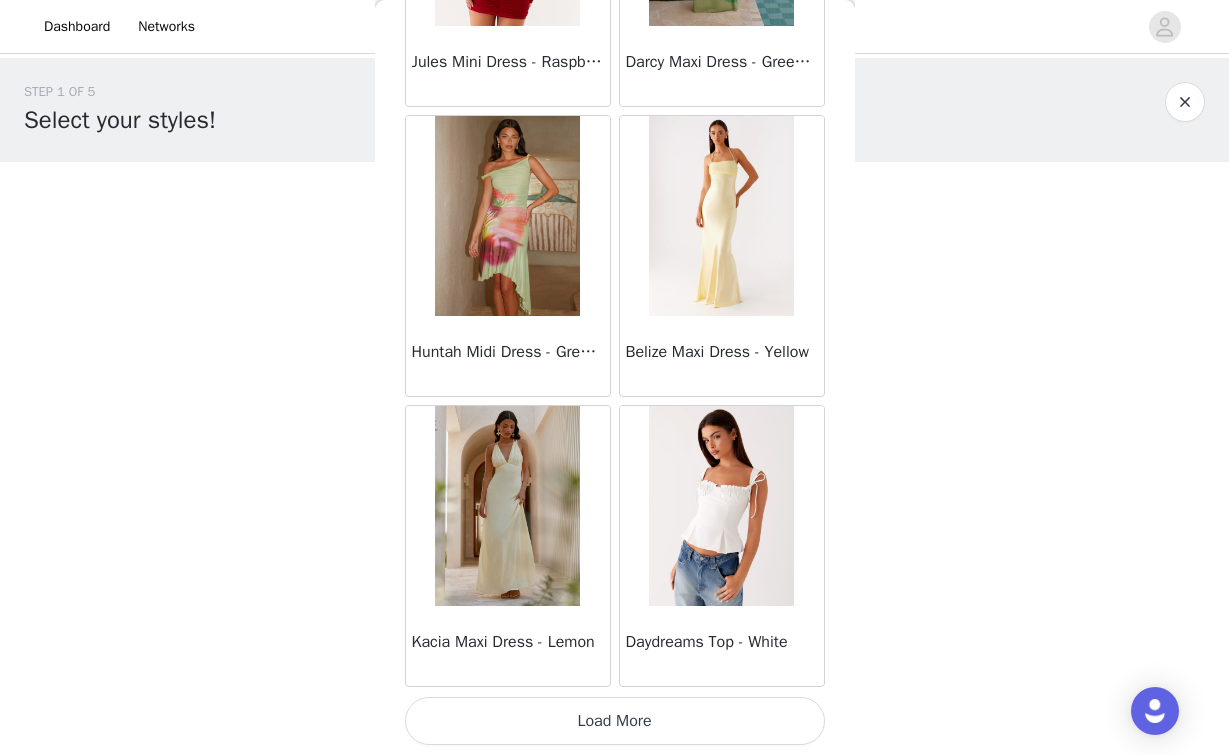 click on "Load More" at bounding box center (615, 721) 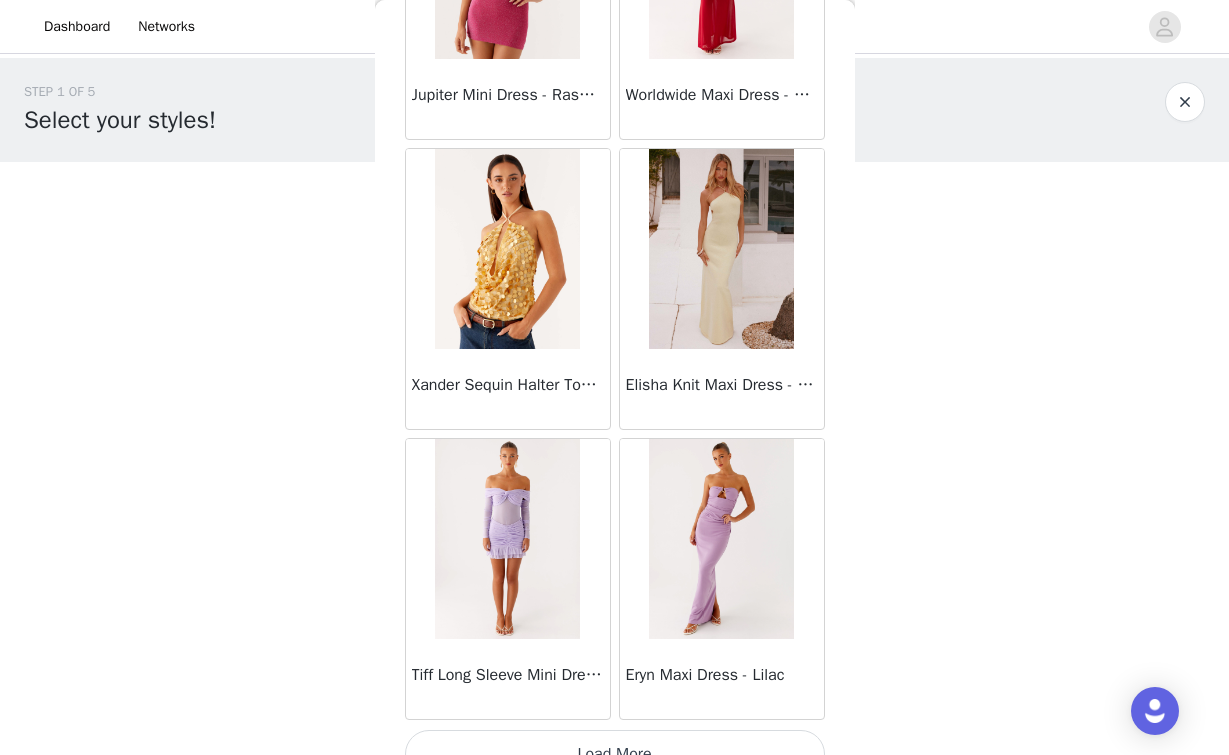 scroll, scrollTop: 42905, scrollLeft: 0, axis: vertical 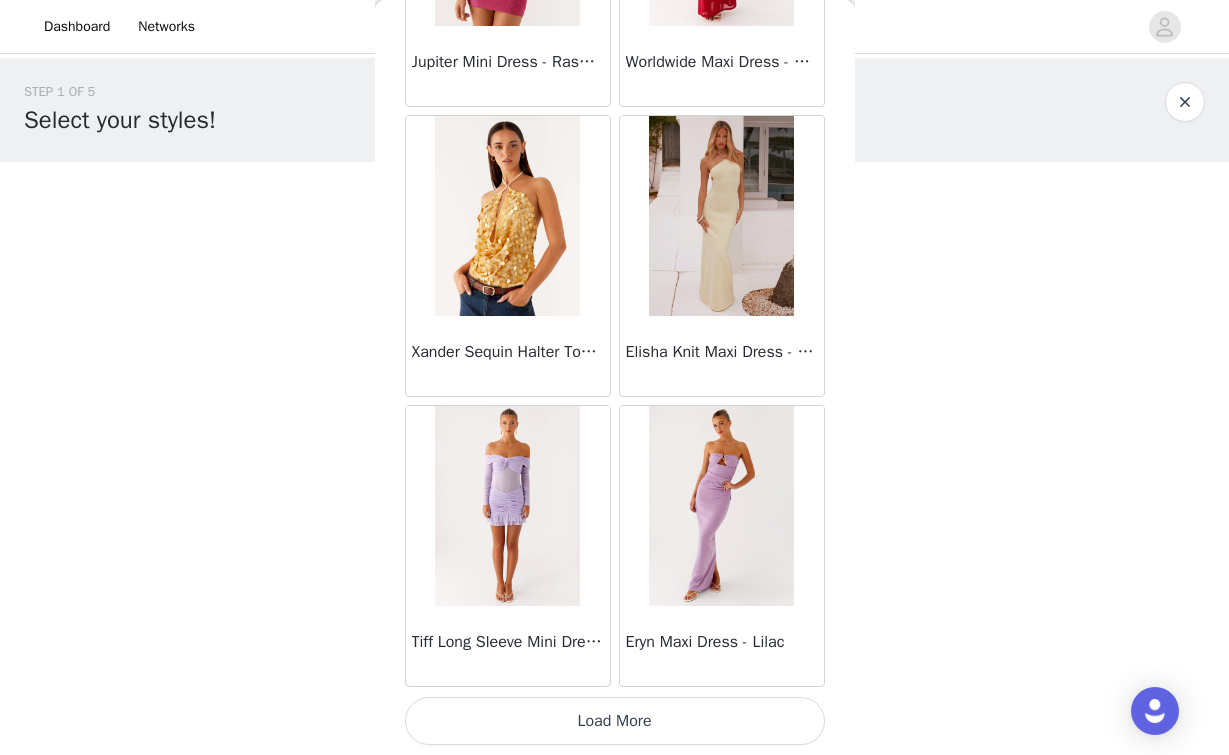 click on "Load More" at bounding box center [615, 721] 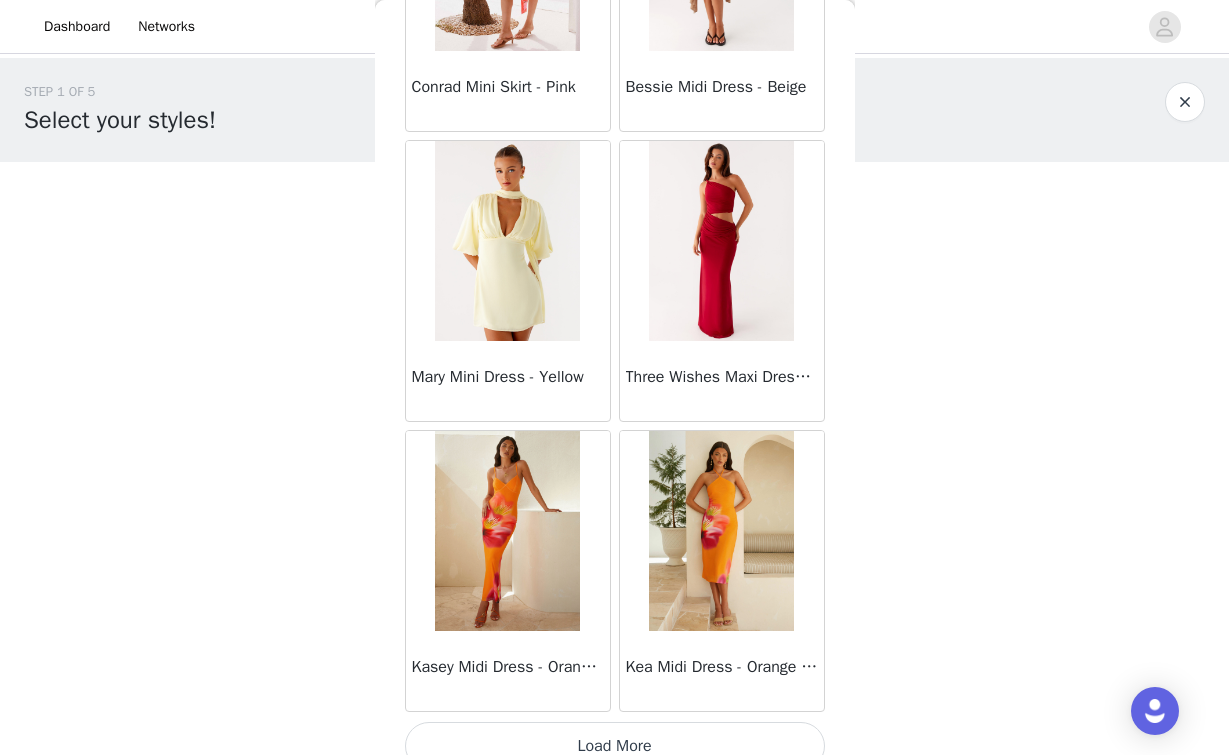 scroll, scrollTop: 45805, scrollLeft: 0, axis: vertical 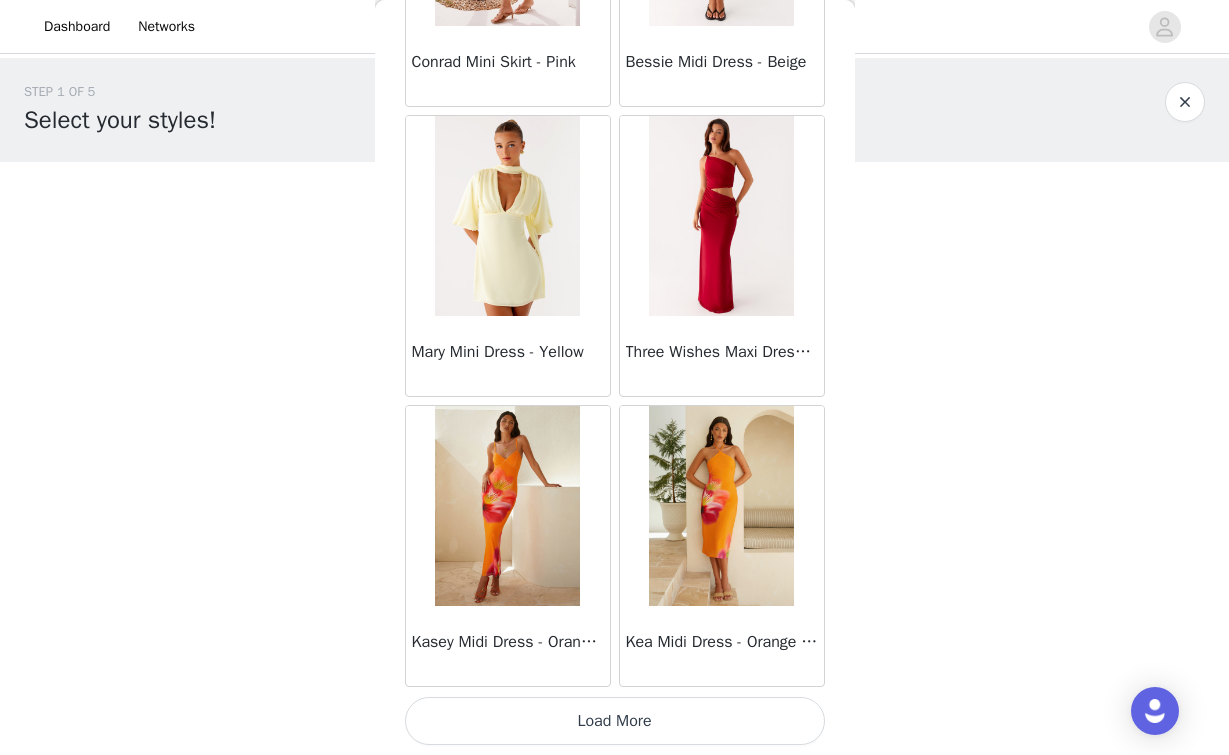 click on "Load More" at bounding box center (615, 721) 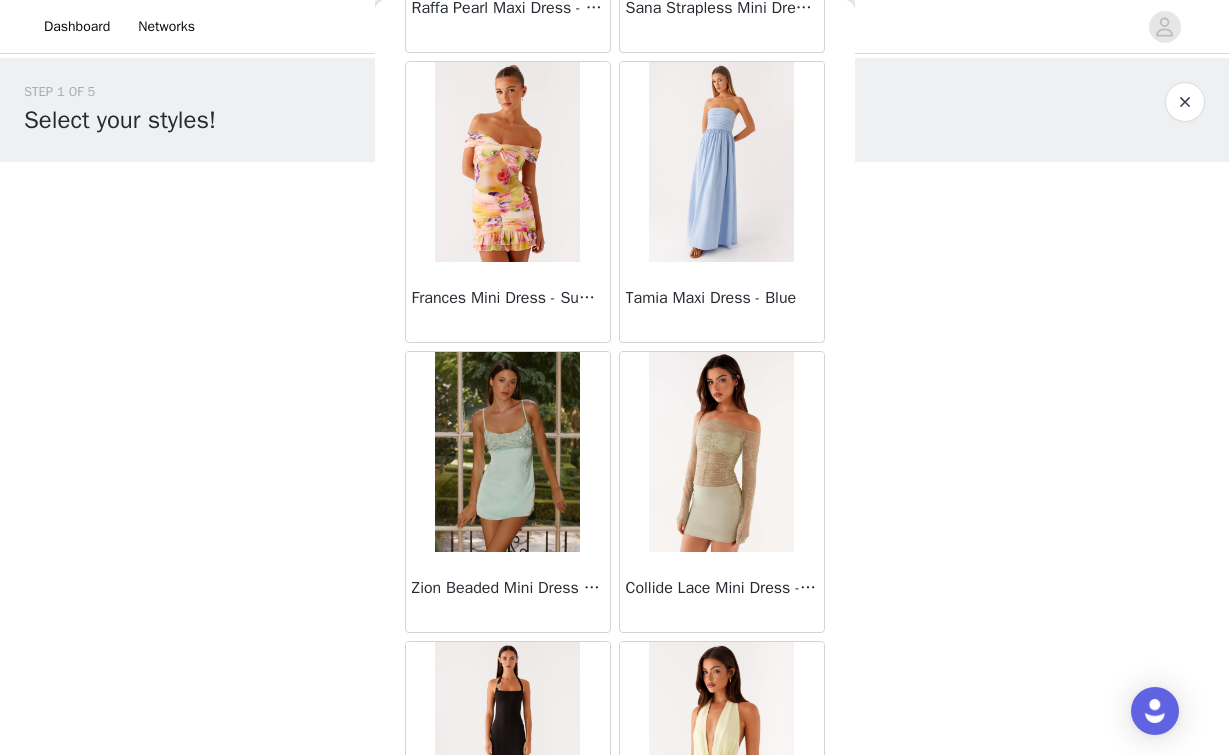 scroll, scrollTop: 48705, scrollLeft: 0, axis: vertical 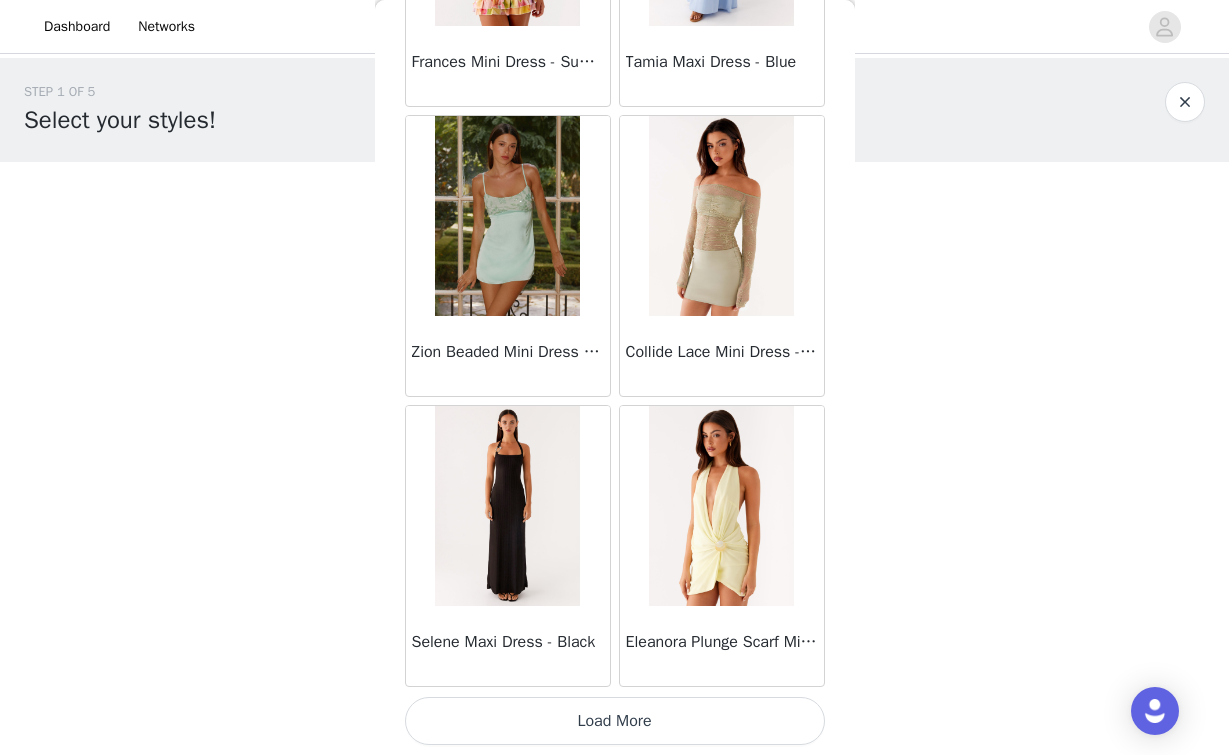 click on "Load More" at bounding box center [615, 721] 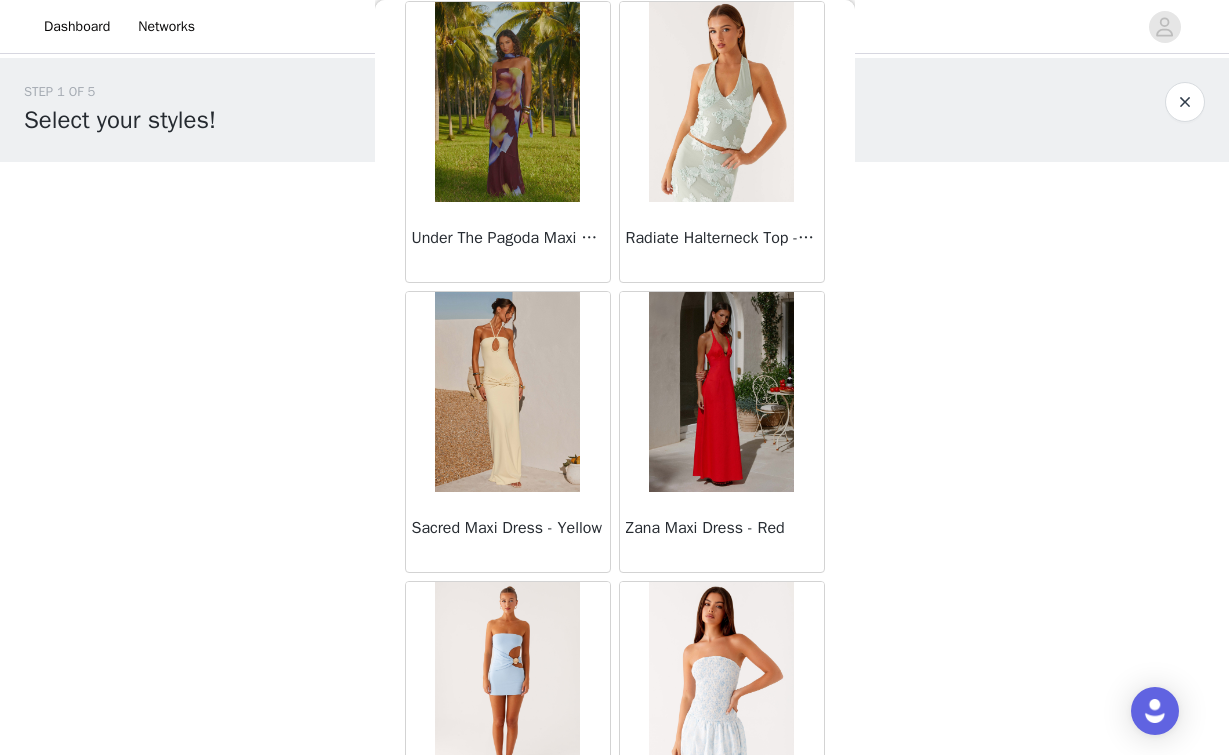 scroll, scrollTop: 51605, scrollLeft: 0, axis: vertical 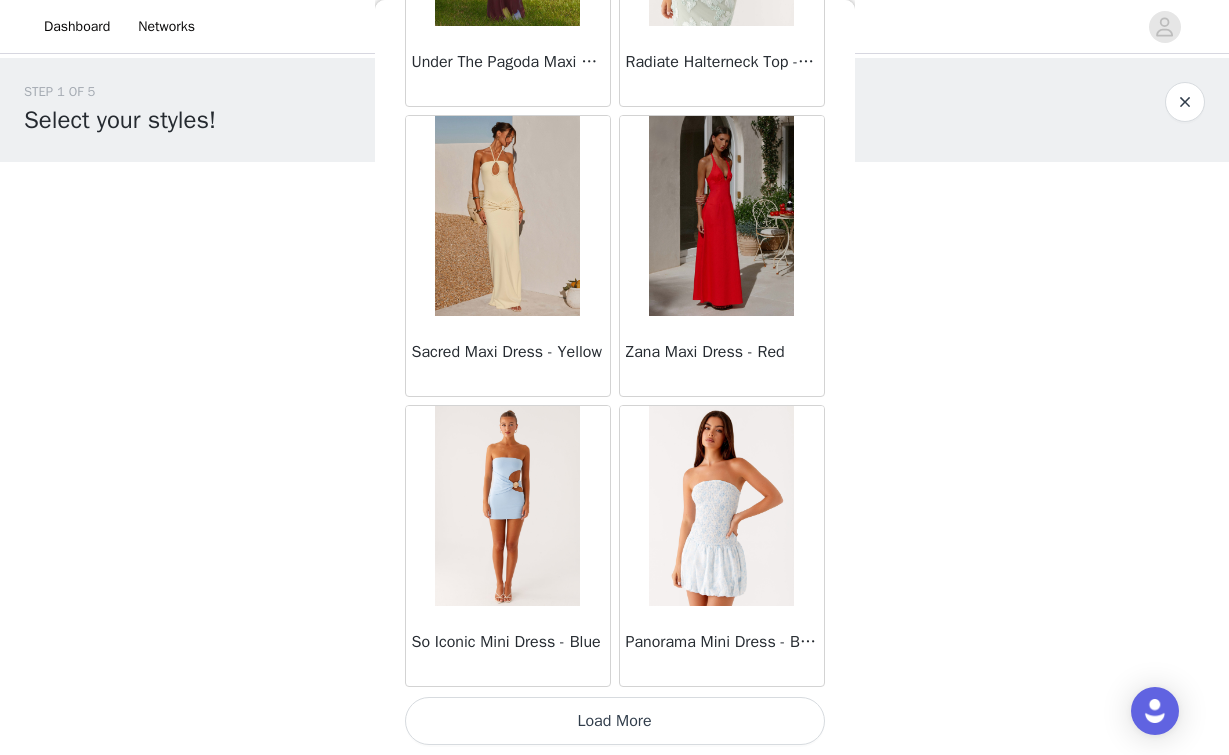click on "Load More" at bounding box center (615, 721) 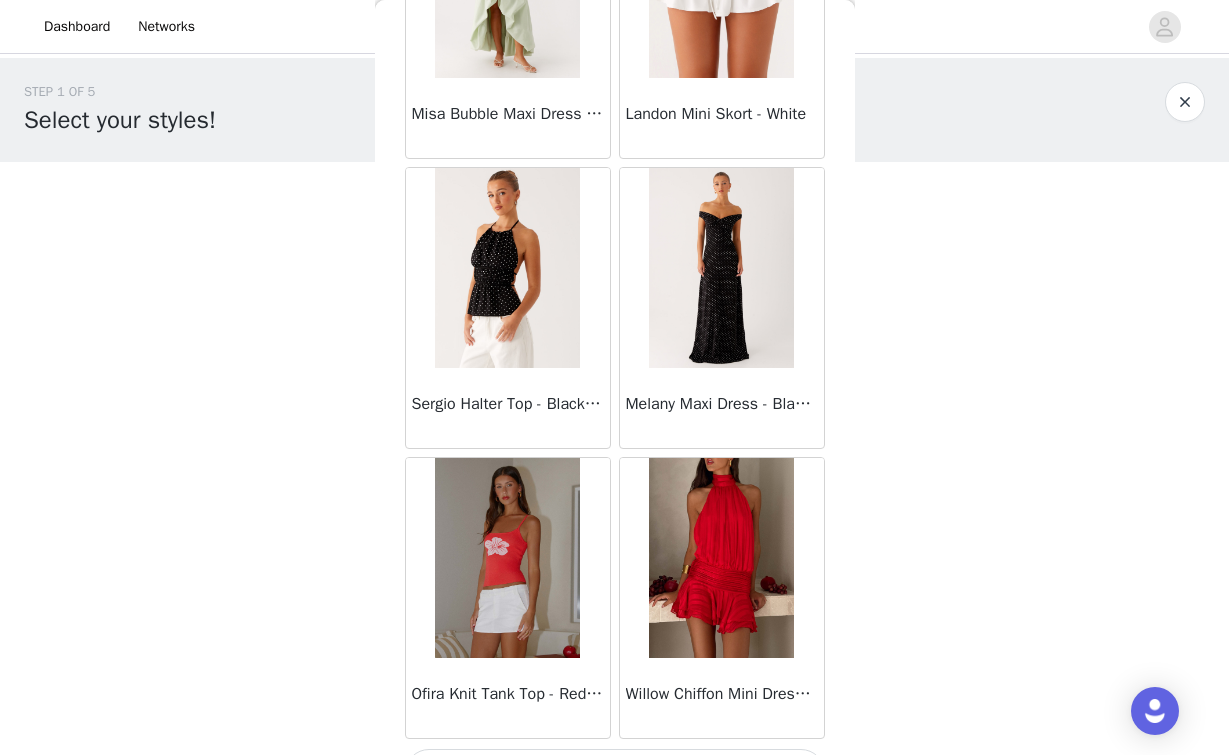 scroll, scrollTop: 54505, scrollLeft: 0, axis: vertical 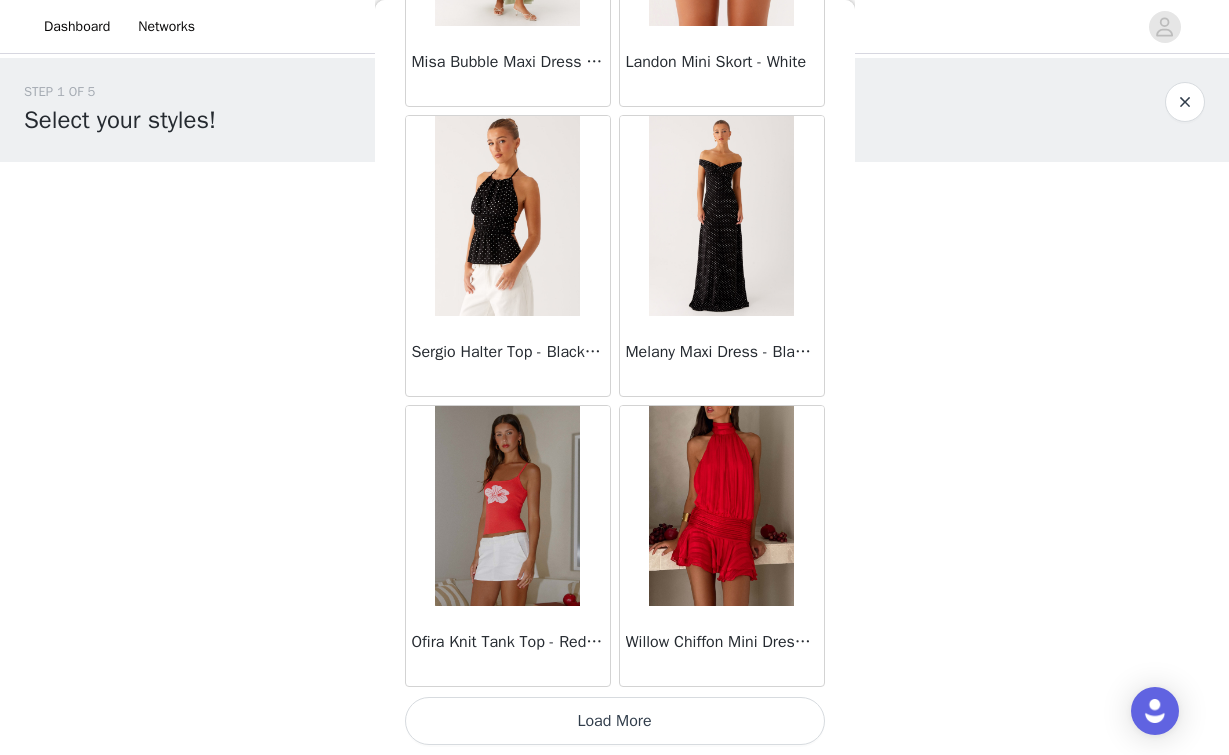 click on "Load More" at bounding box center (615, 721) 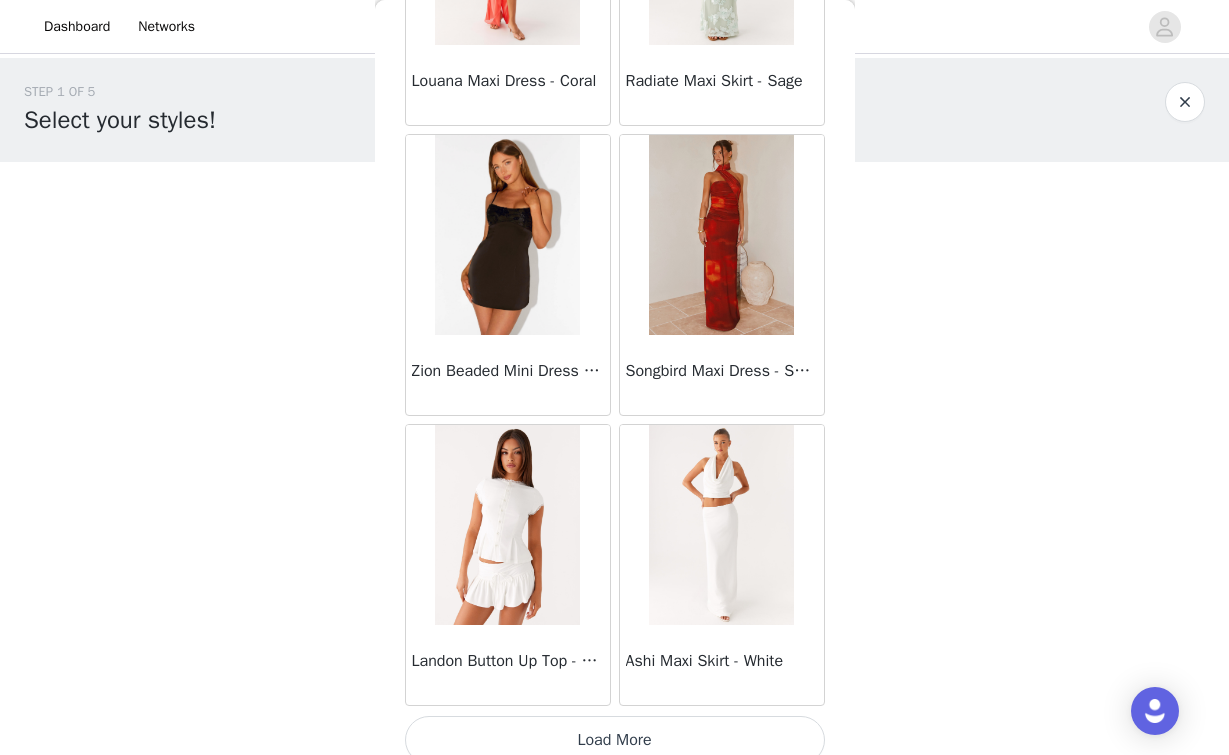 scroll, scrollTop: 57405, scrollLeft: 0, axis: vertical 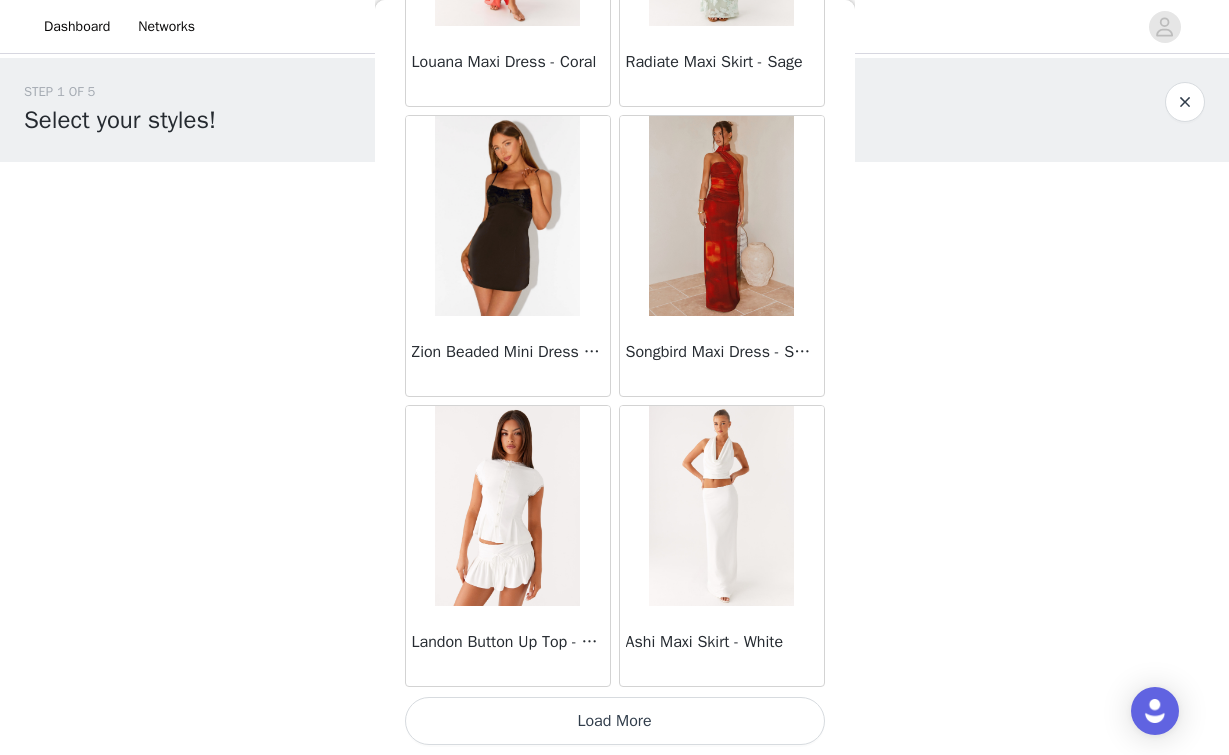 click on "Load More" at bounding box center (615, 721) 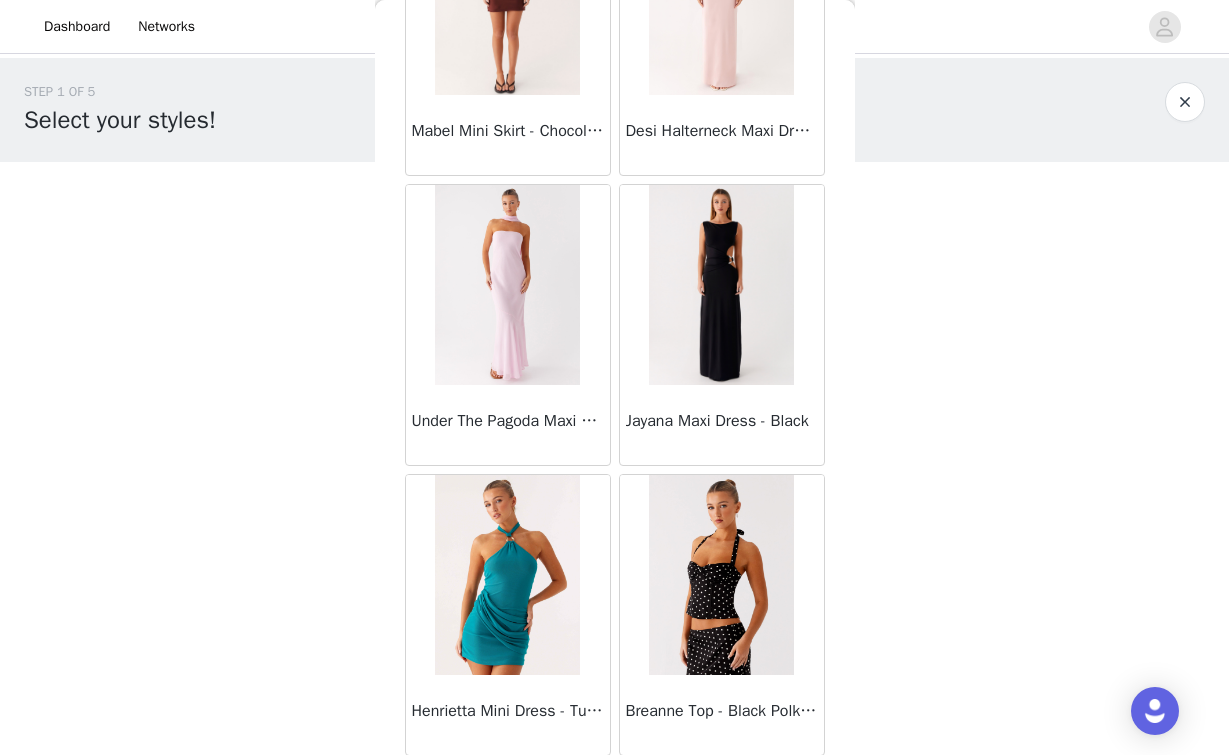 scroll, scrollTop: 60305, scrollLeft: 0, axis: vertical 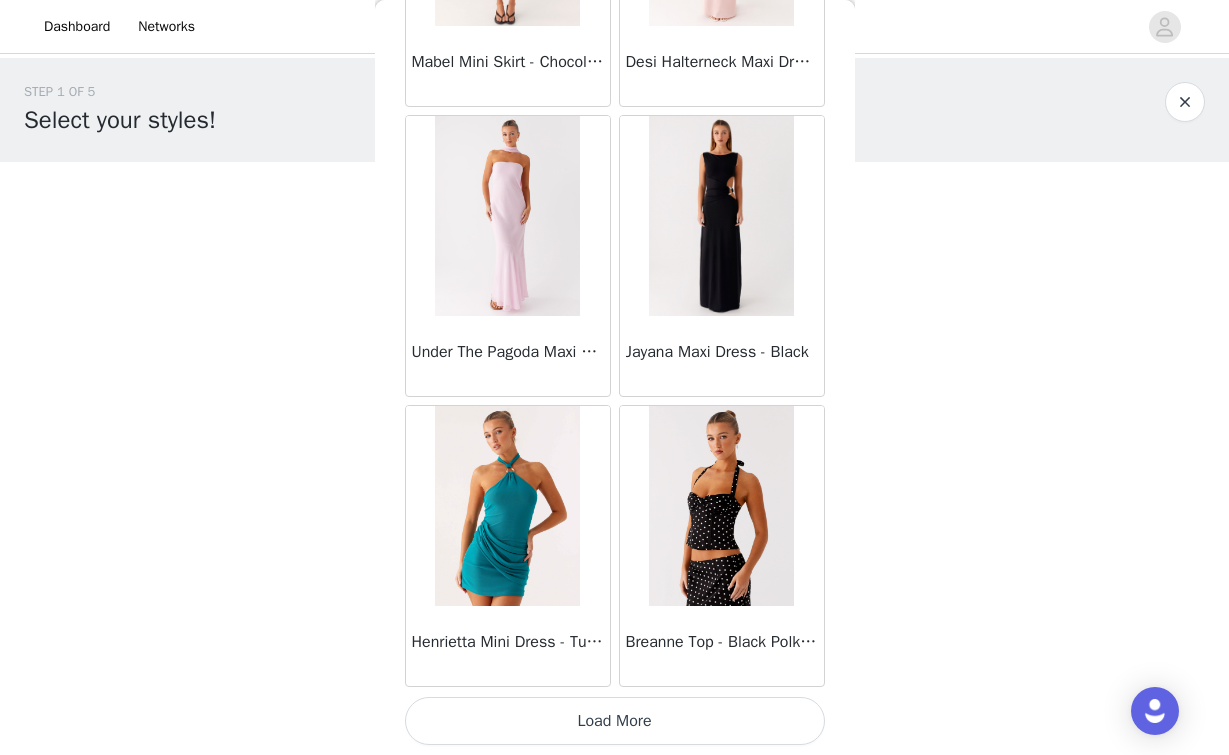 click on "Load More" at bounding box center [615, 721] 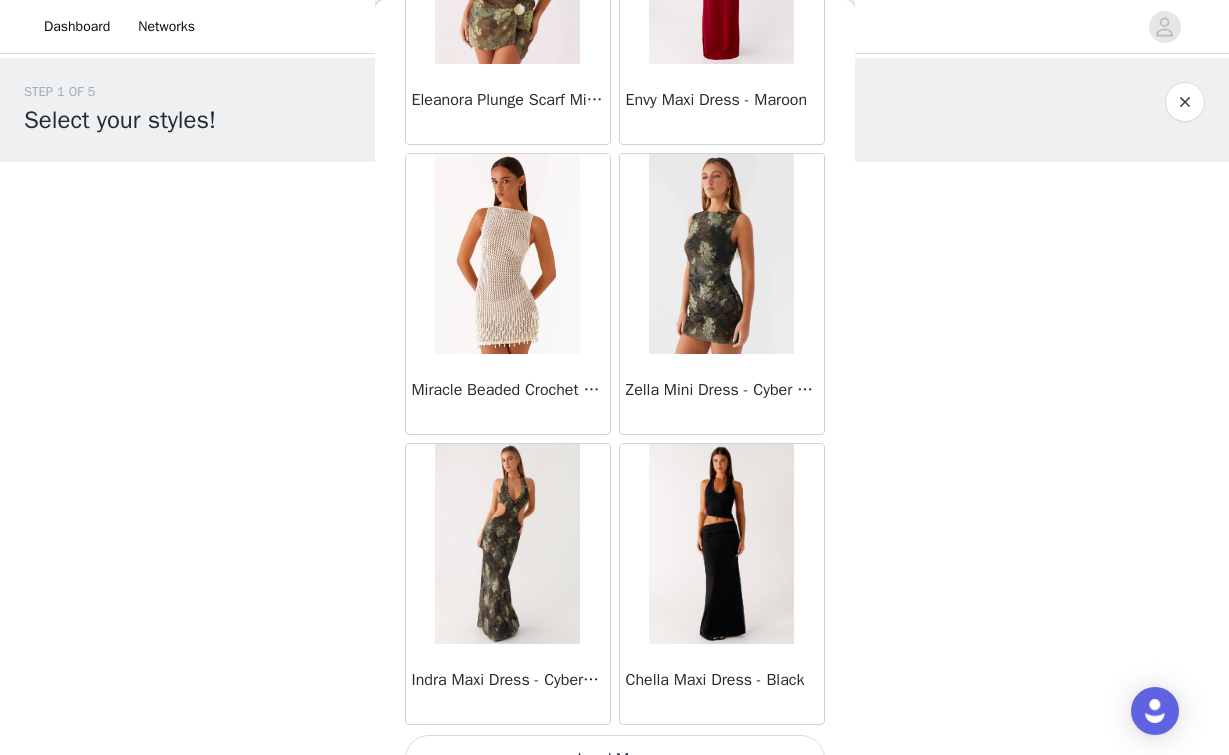 scroll, scrollTop: 63205, scrollLeft: 0, axis: vertical 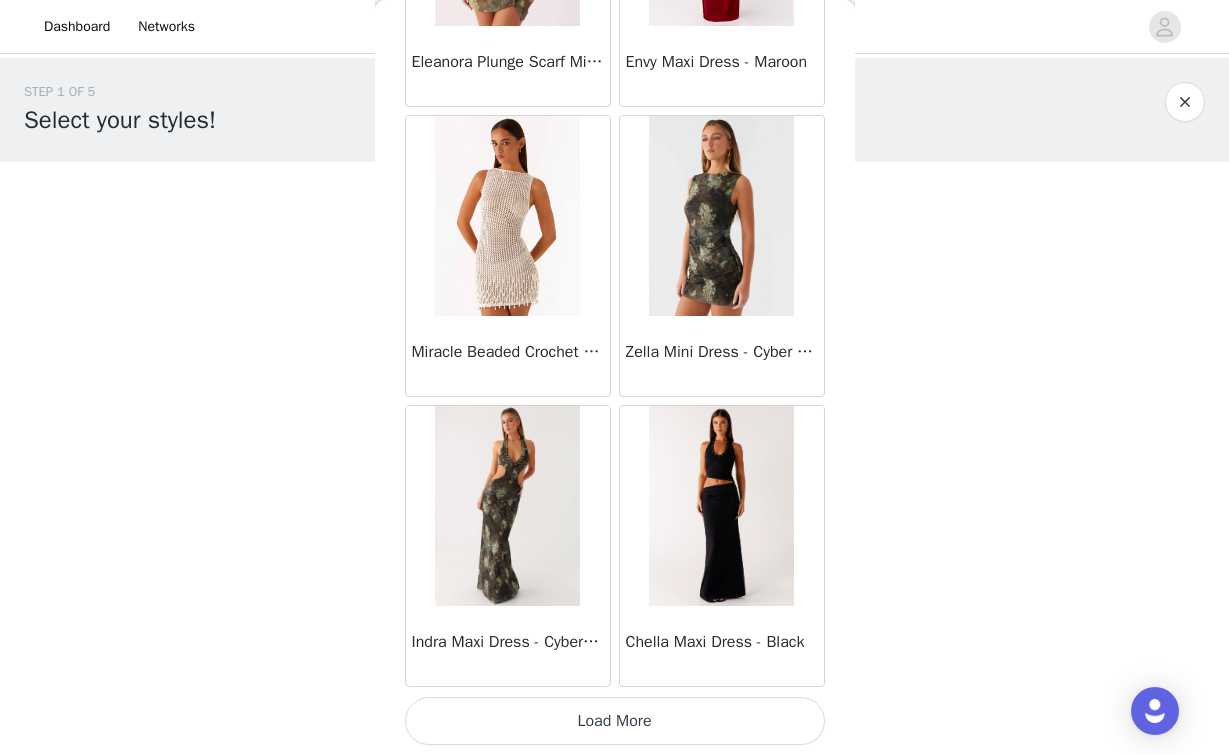 click on "Load More" at bounding box center (615, 721) 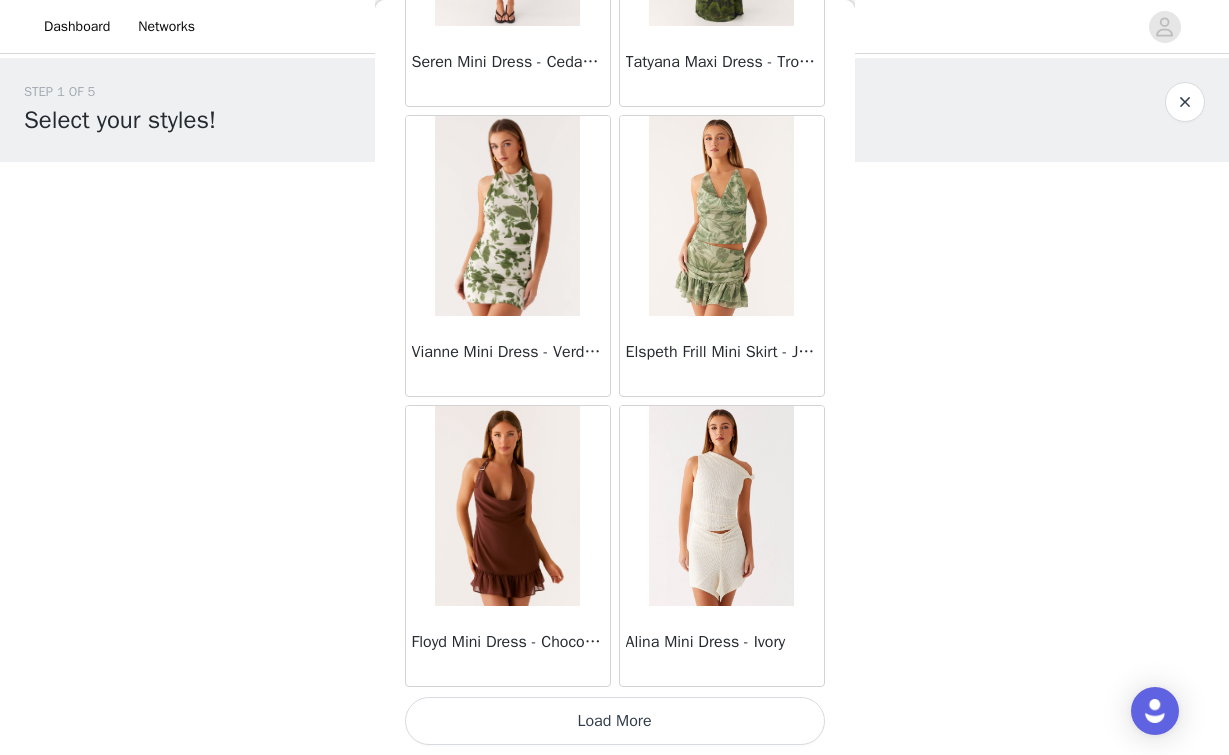 scroll, scrollTop: 66103, scrollLeft: 0, axis: vertical 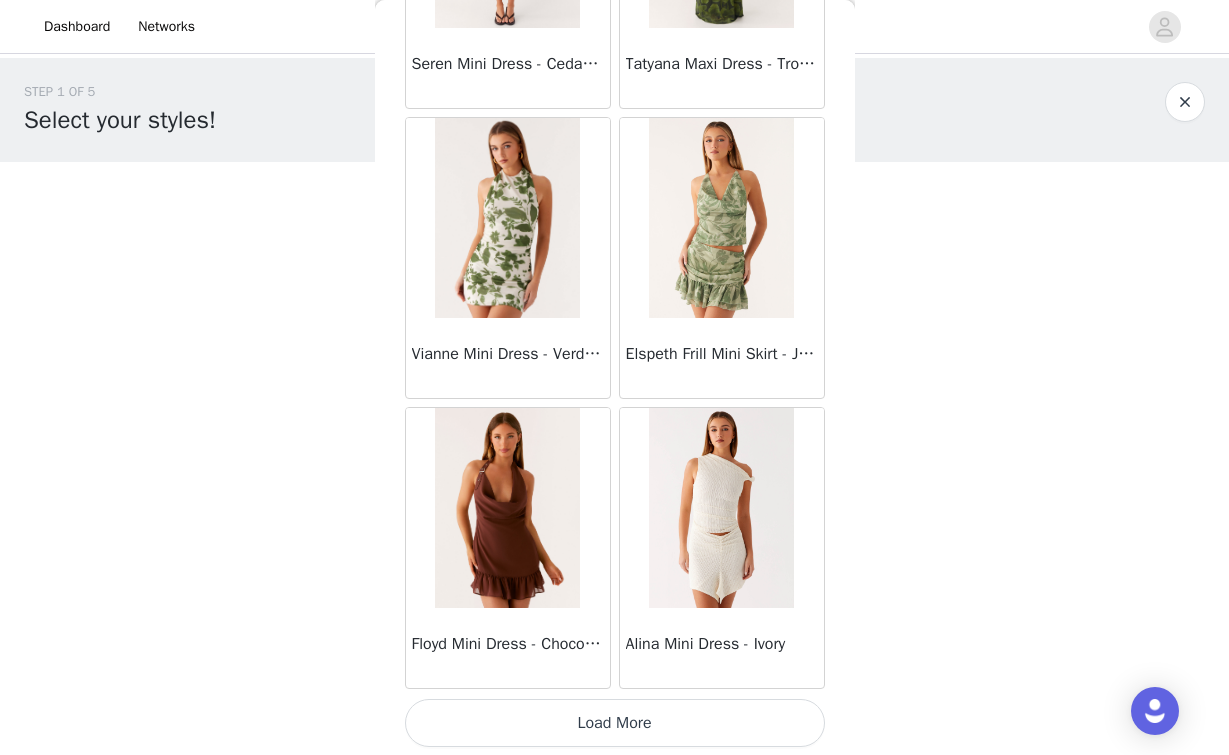 click on "Load More" at bounding box center (615, 723) 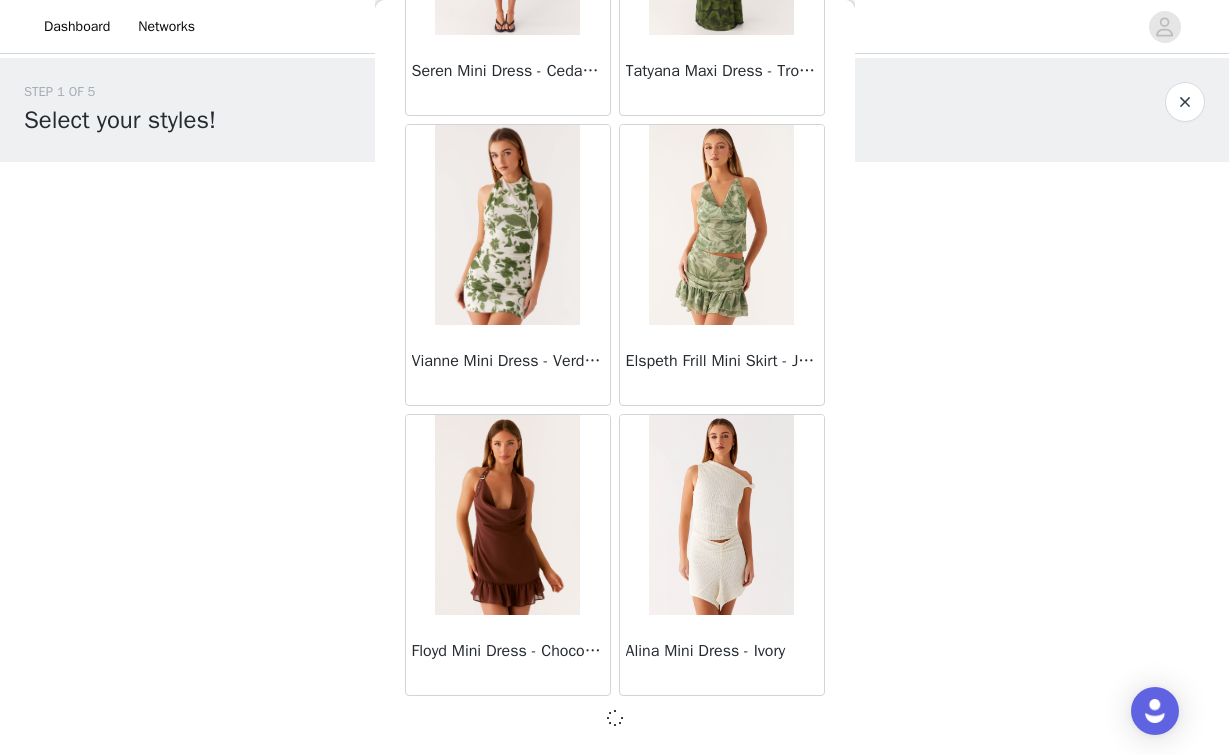 scroll, scrollTop: 66096, scrollLeft: 0, axis: vertical 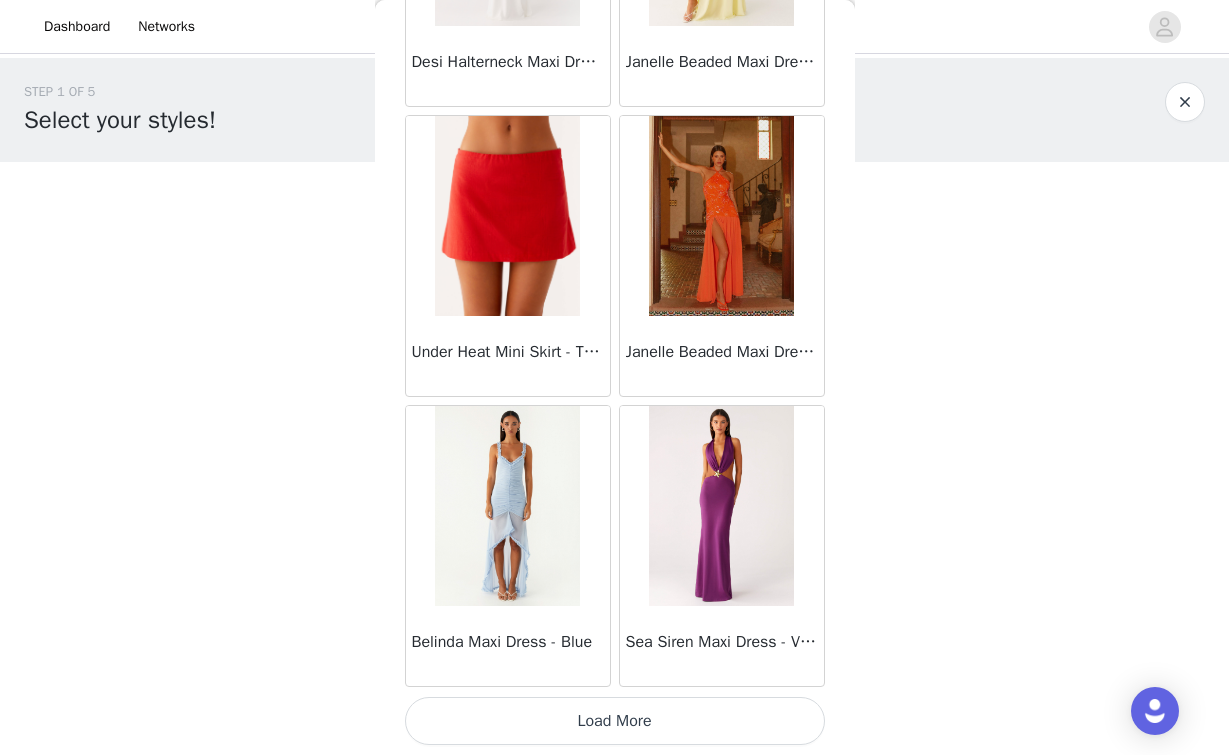 click on "Load More" at bounding box center [615, 721] 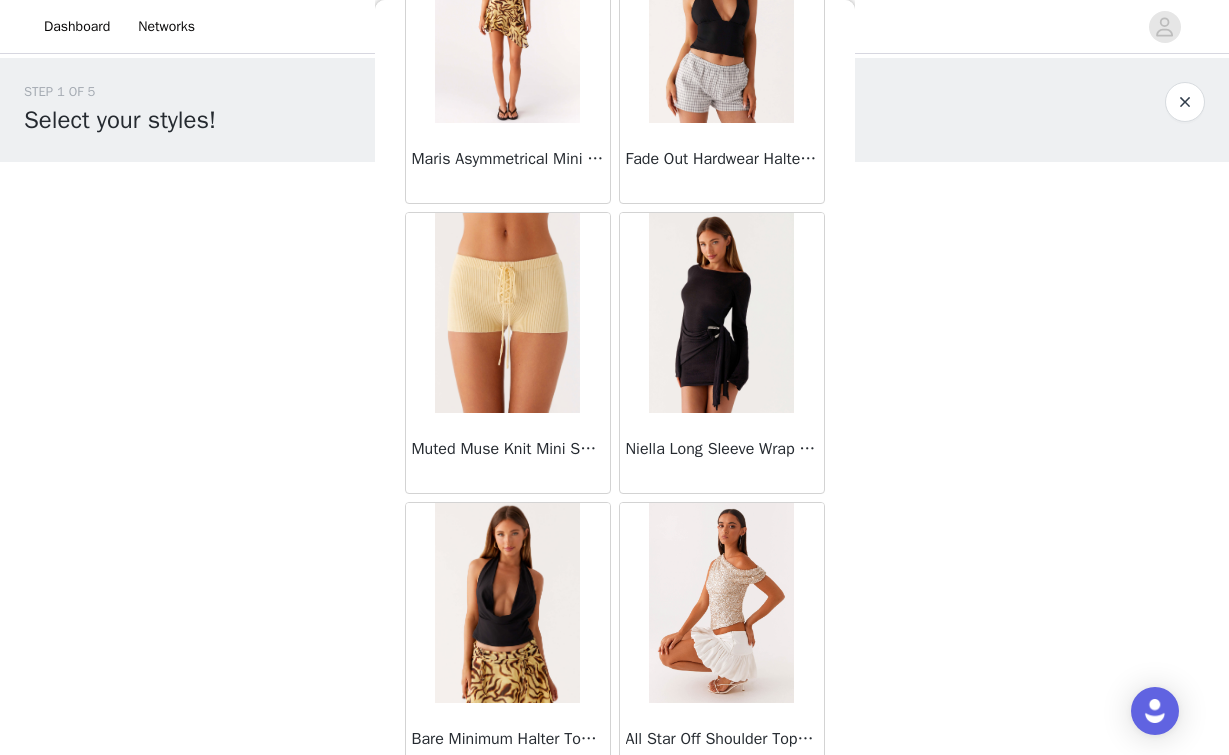 scroll, scrollTop: 71905, scrollLeft: 0, axis: vertical 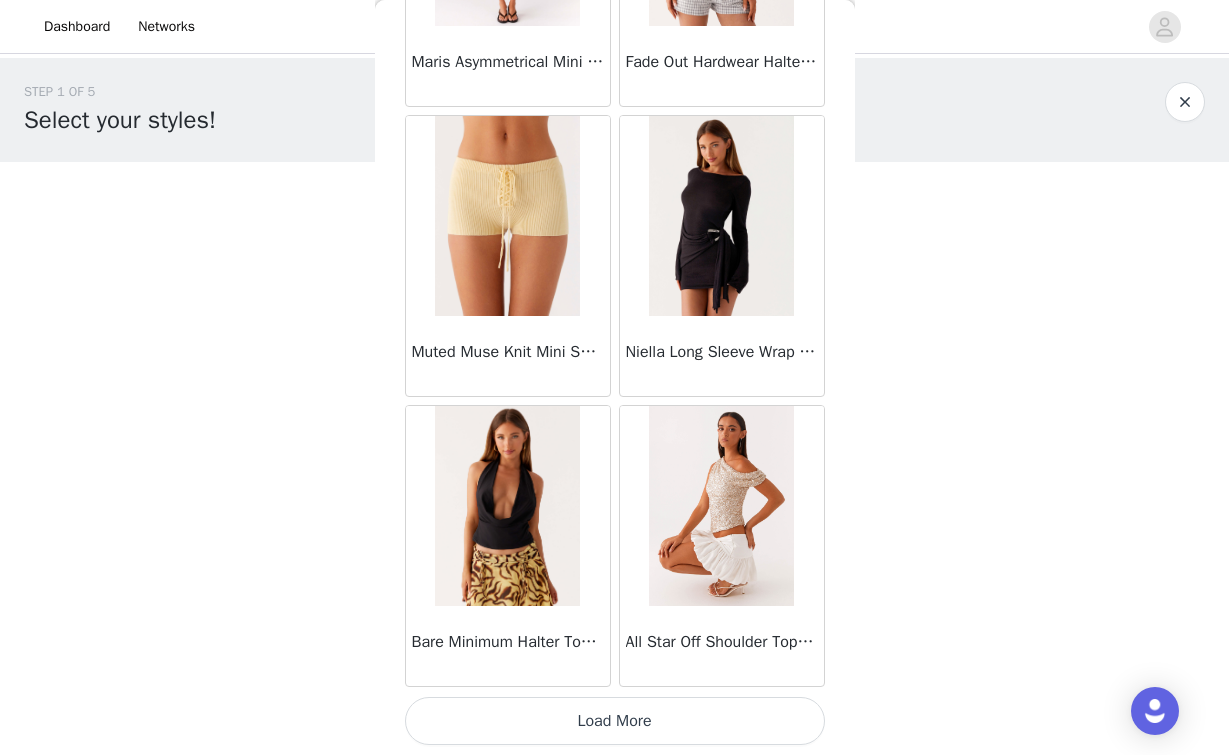 click on "Load More" at bounding box center [615, 721] 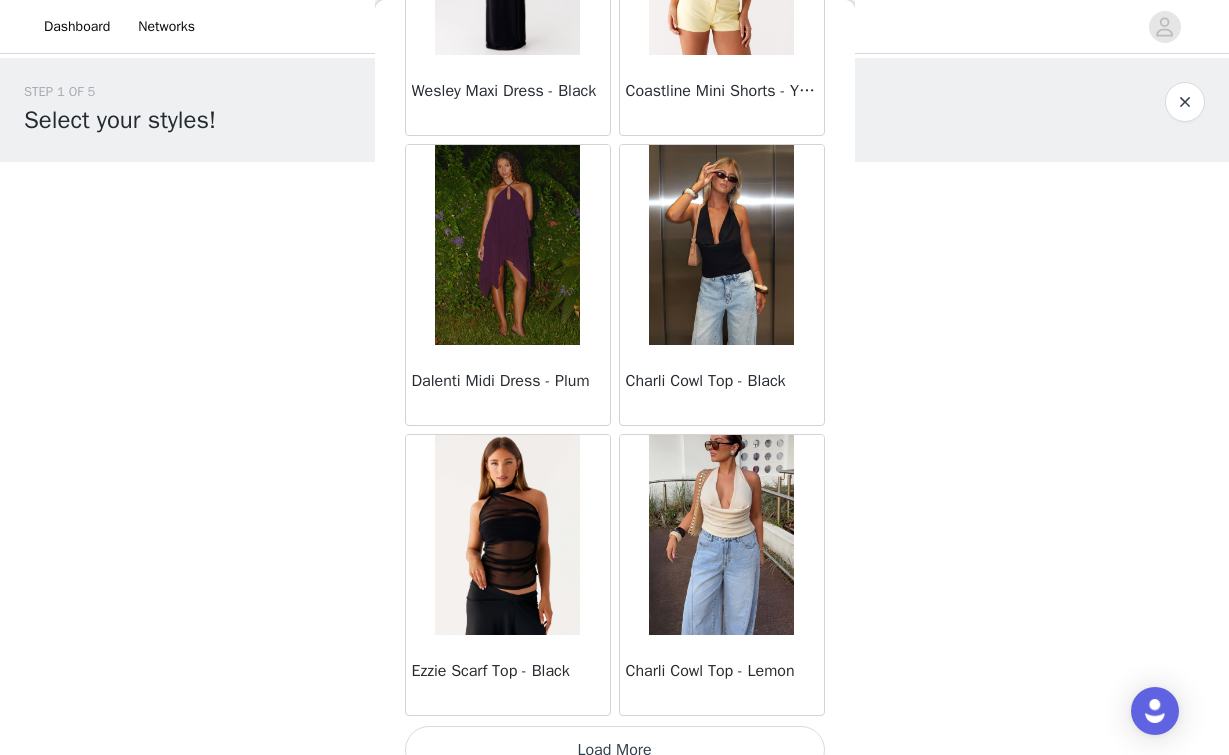scroll, scrollTop: 74805, scrollLeft: 0, axis: vertical 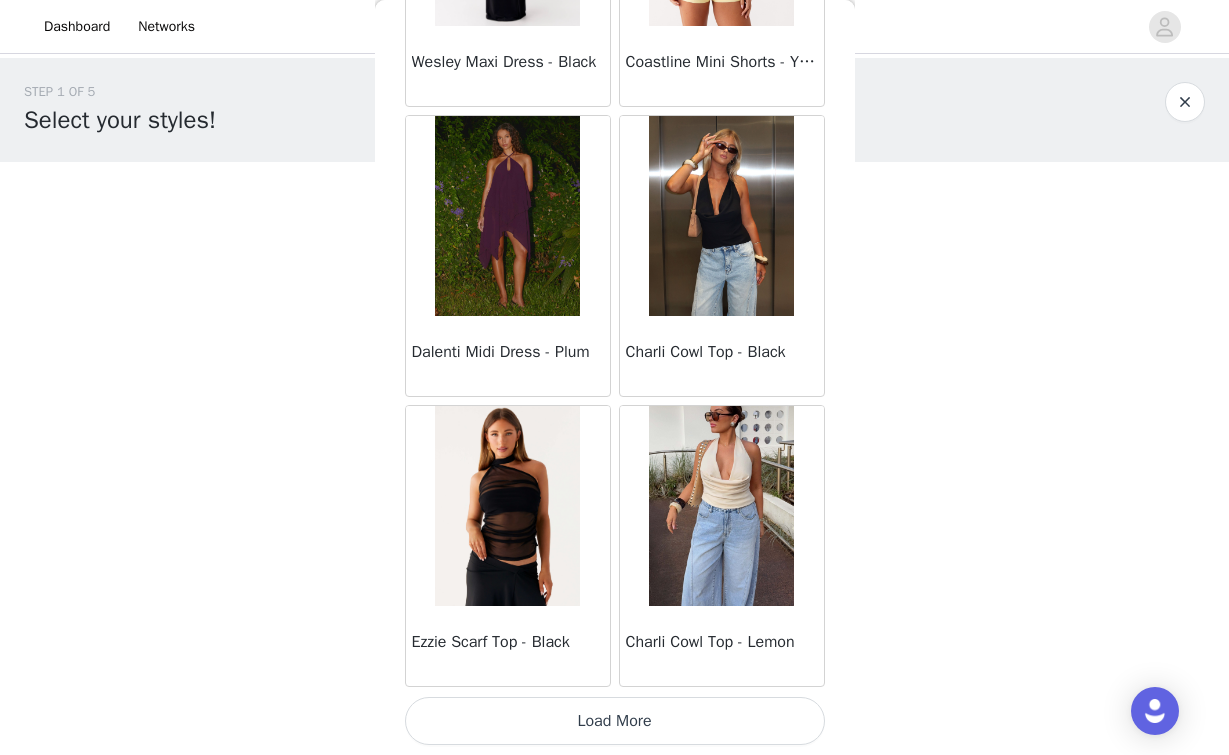 click on "Load More" at bounding box center (615, 721) 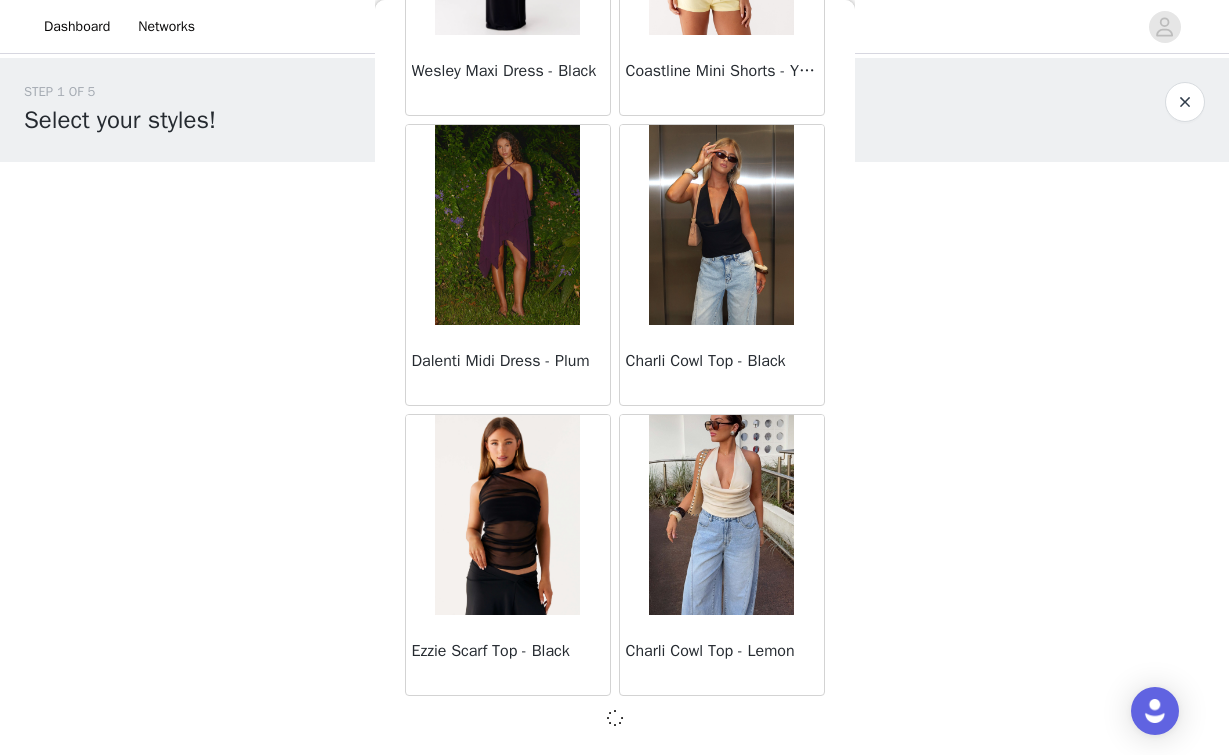 scroll, scrollTop: 74796, scrollLeft: 0, axis: vertical 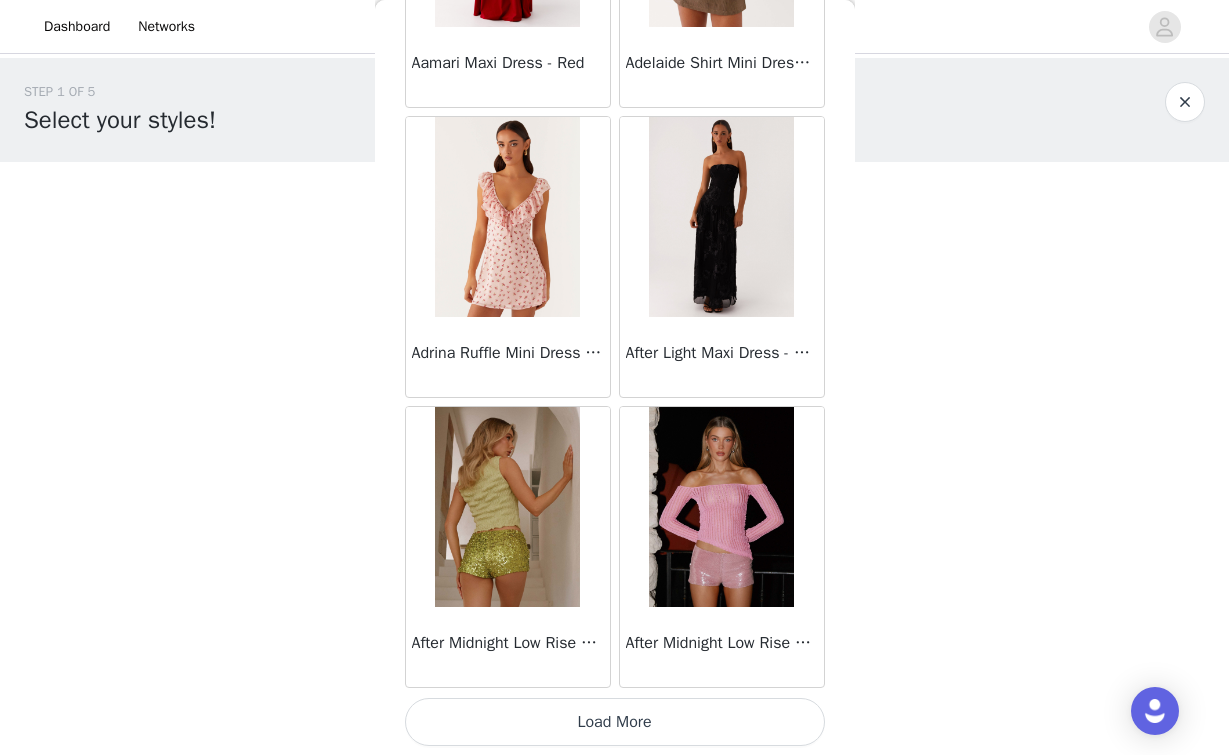 click on "Load More" at bounding box center (615, 722) 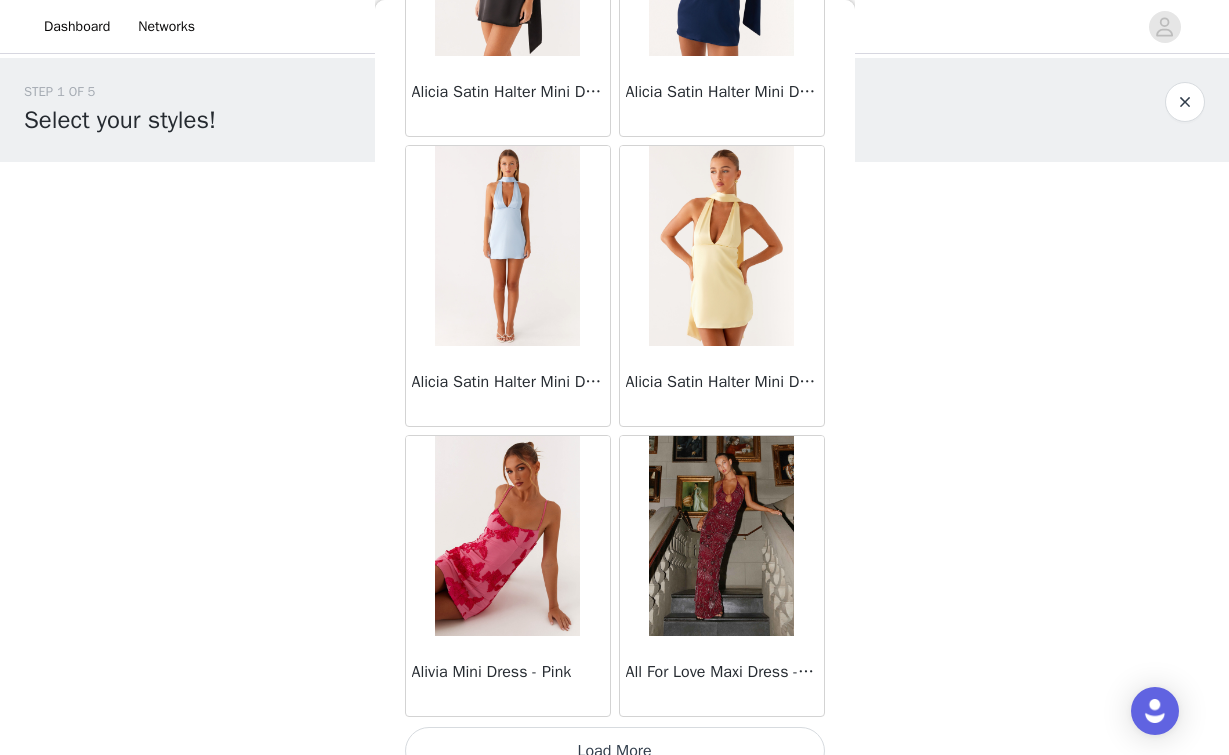 scroll, scrollTop: 80605, scrollLeft: 0, axis: vertical 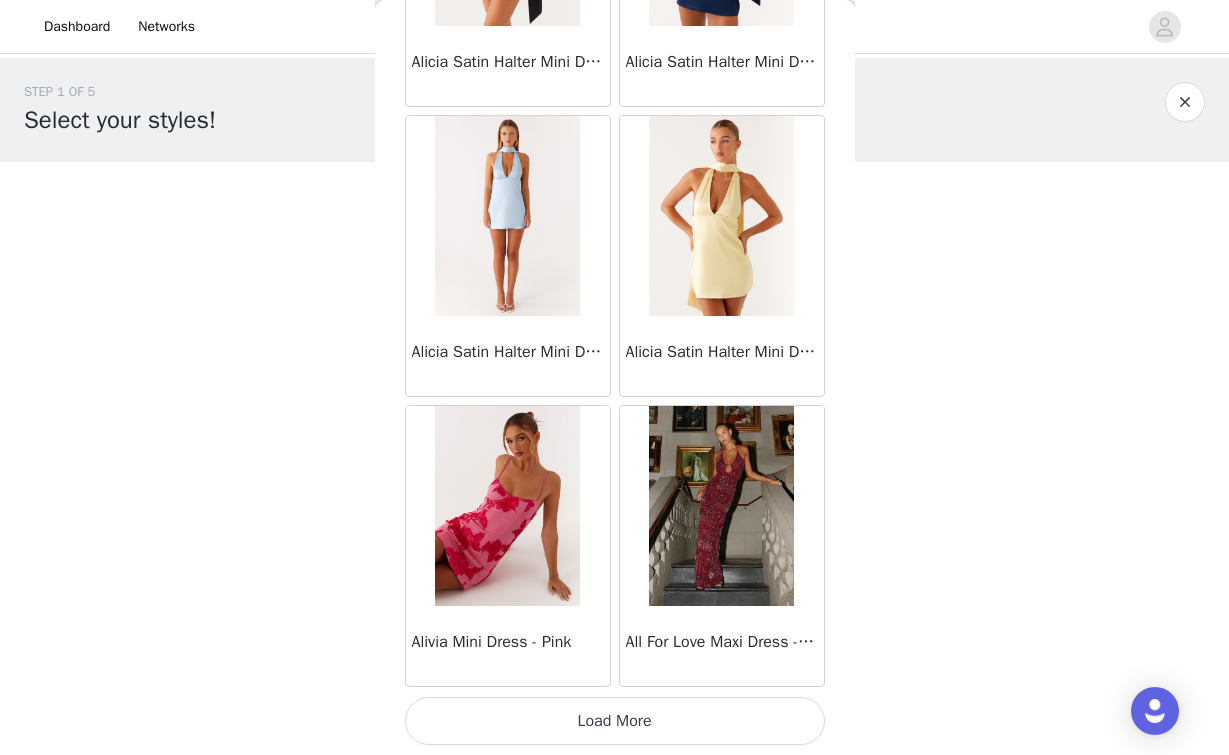 click on "Load More" at bounding box center (615, 721) 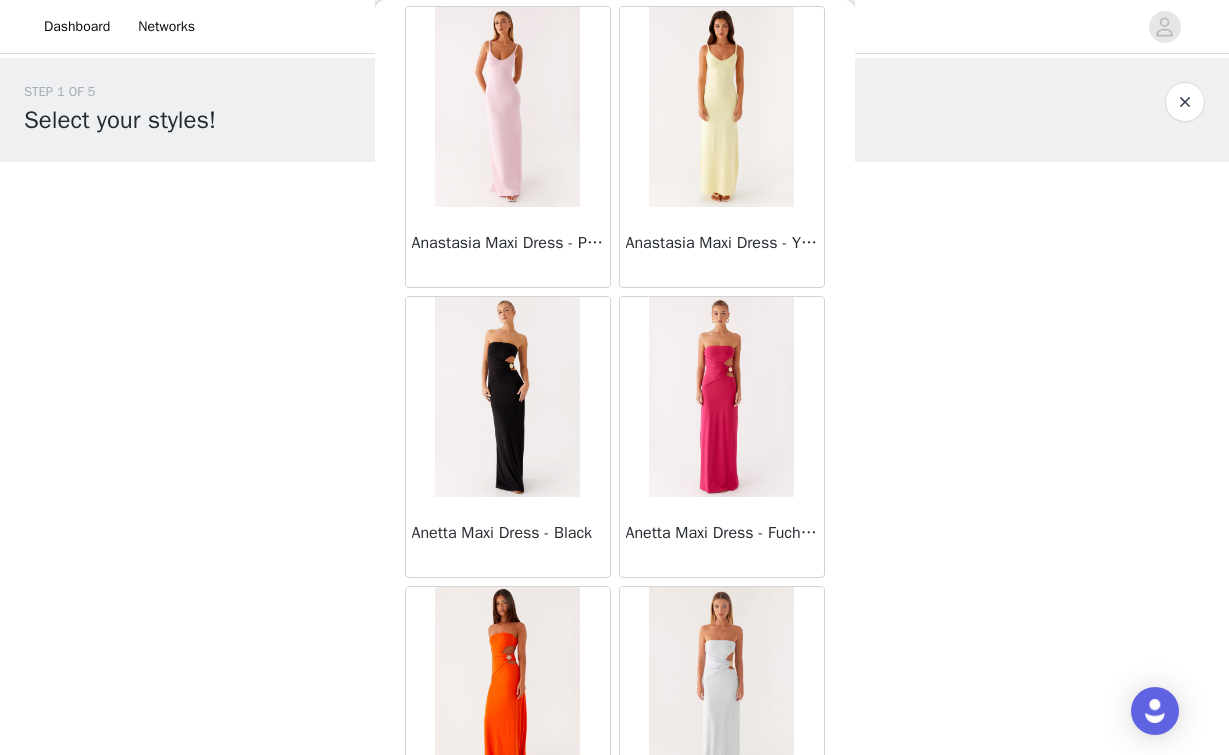 scroll, scrollTop: 83505, scrollLeft: 0, axis: vertical 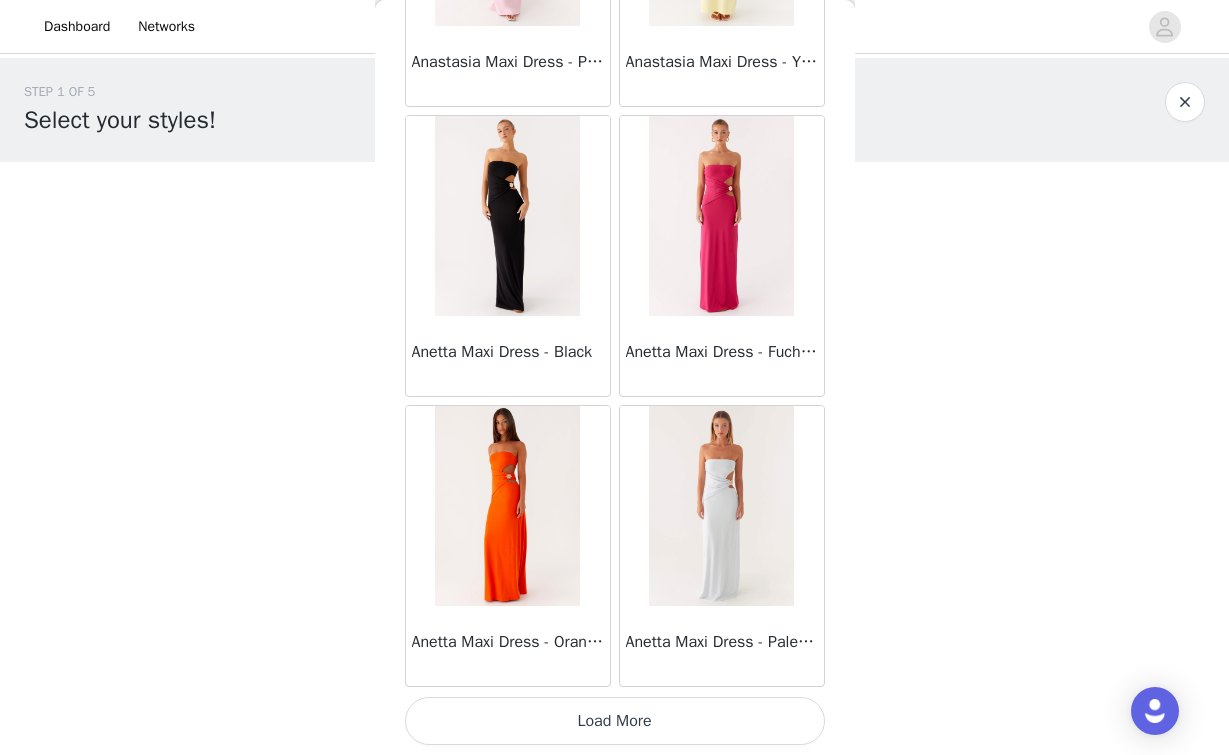 click on "Load More" at bounding box center (615, 721) 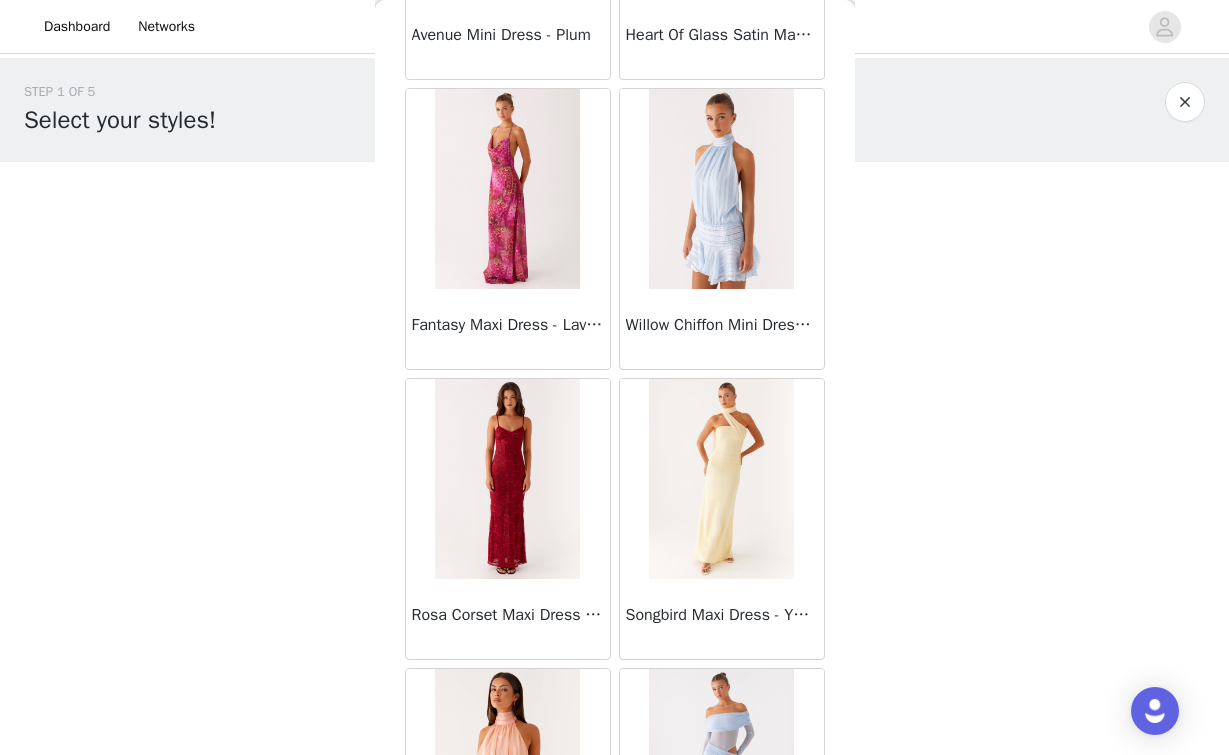 scroll, scrollTop: 27552, scrollLeft: 0, axis: vertical 